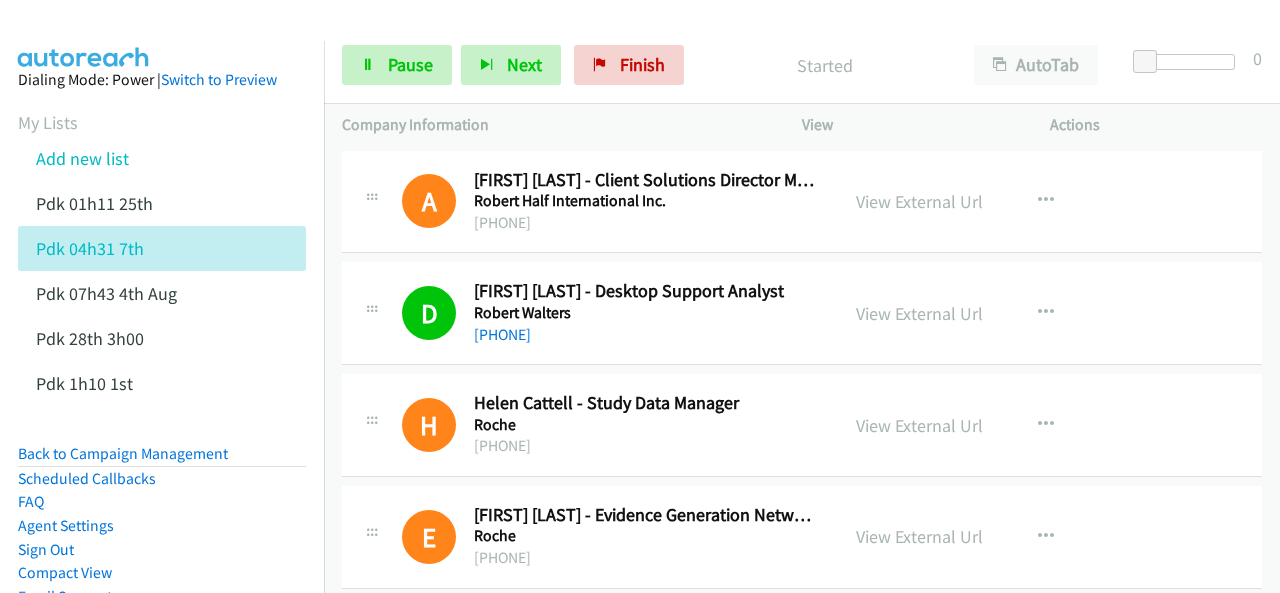 scroll, scrollTop: 0, scrollLeft: 0, axis: both 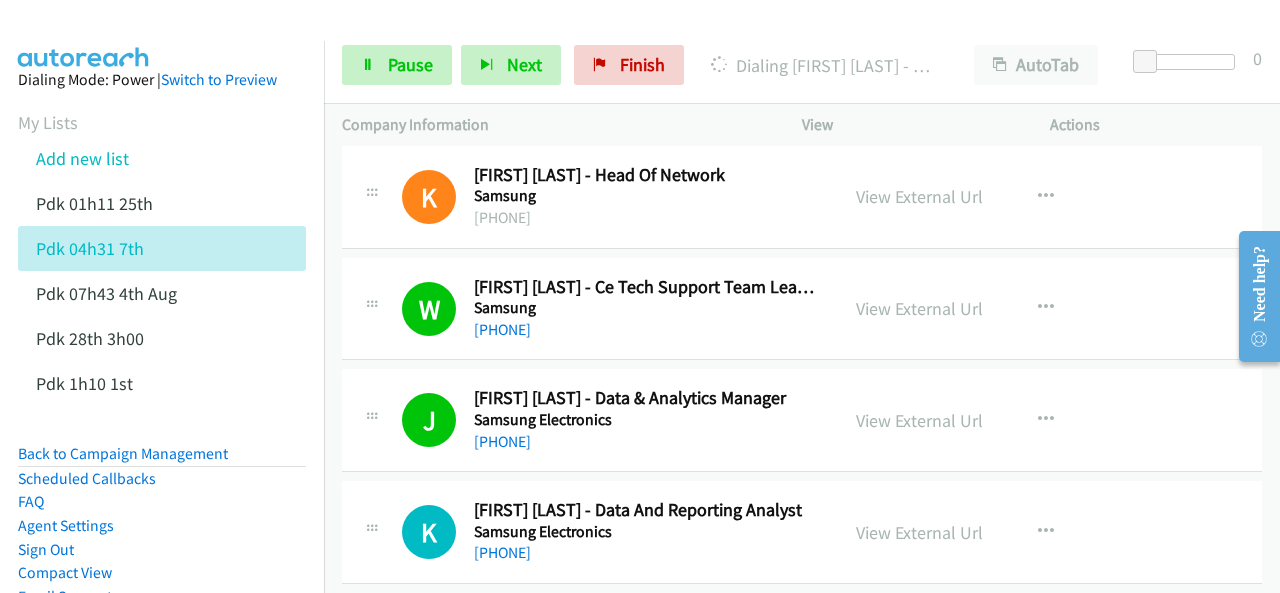 click at bounding box center (84, 35) 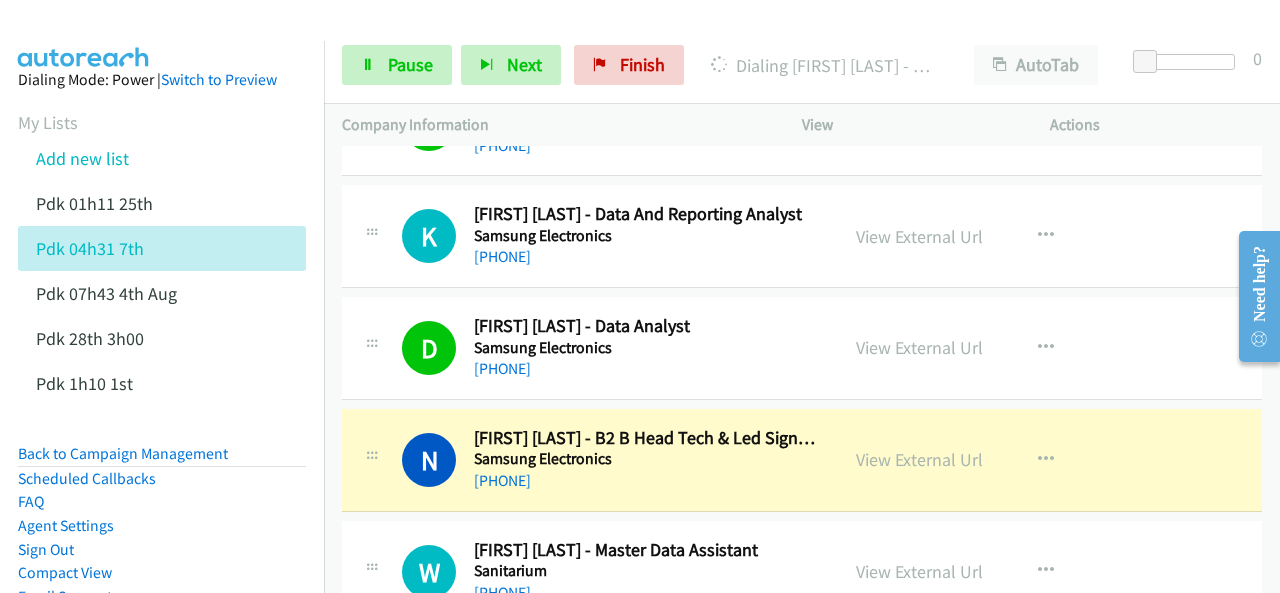 scroll, scrollTop: 3100, scrollLeft: 0, axis: vertical 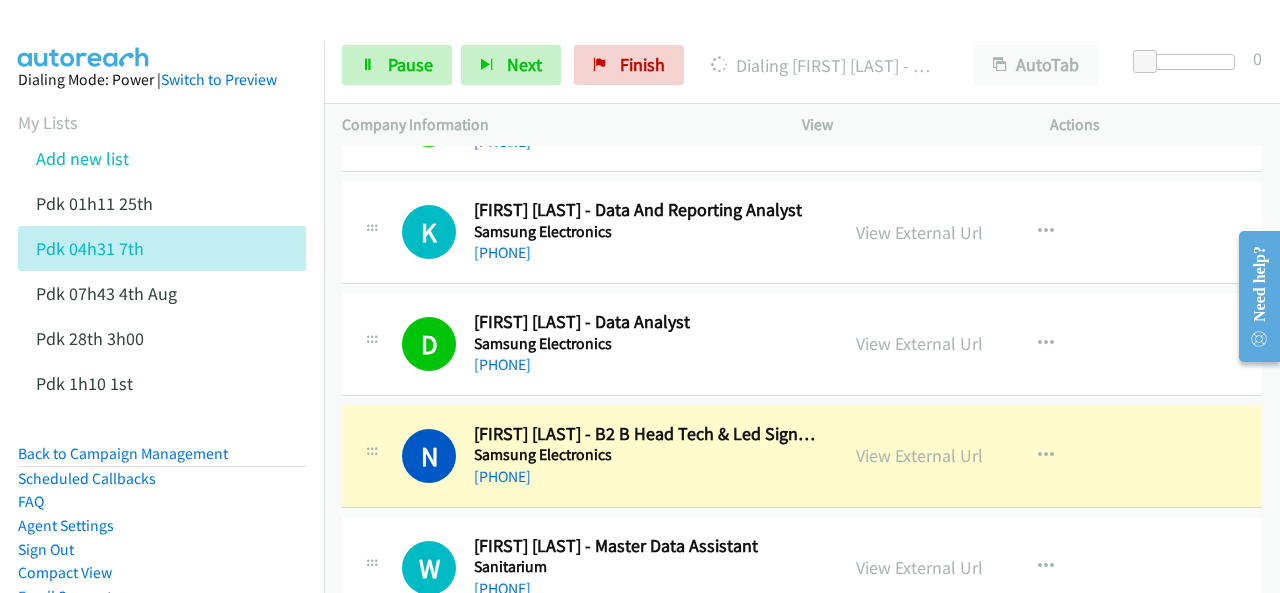 drag, startPoint x: 220, startPoint y: 21, endPoint x: 254, endPoint y: 38, distance: 38.013157 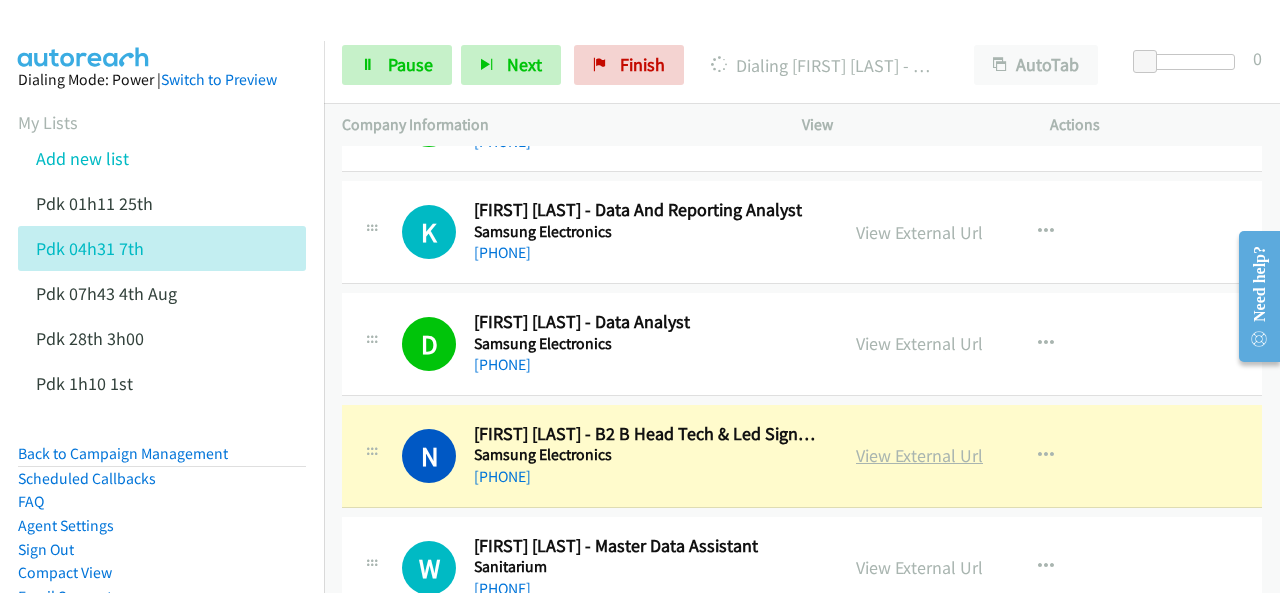 click on "View External Url" at bounding box center [919, 455] 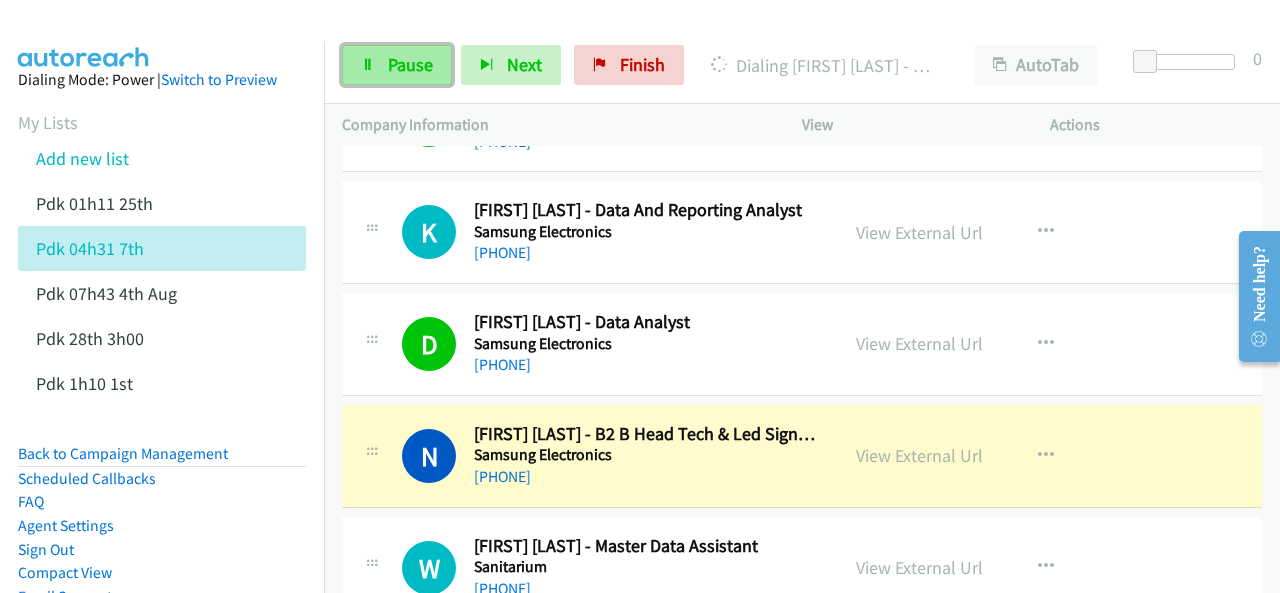click on "Pause" at bounding box center (397, 65) 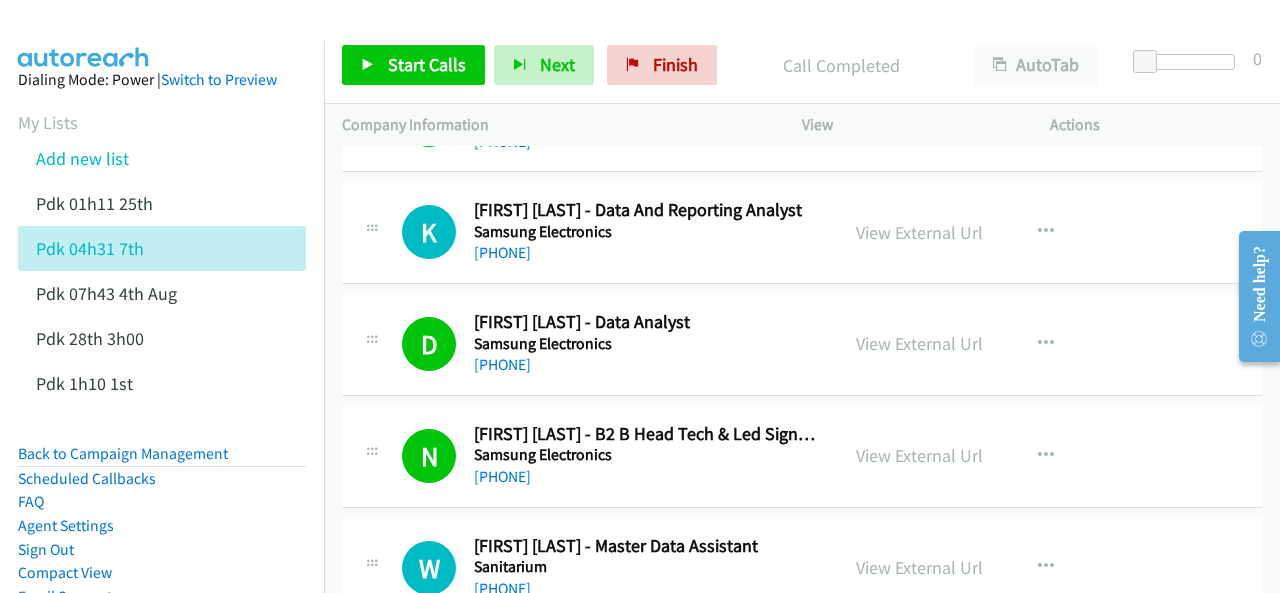 click at bounding box center [84, 35] 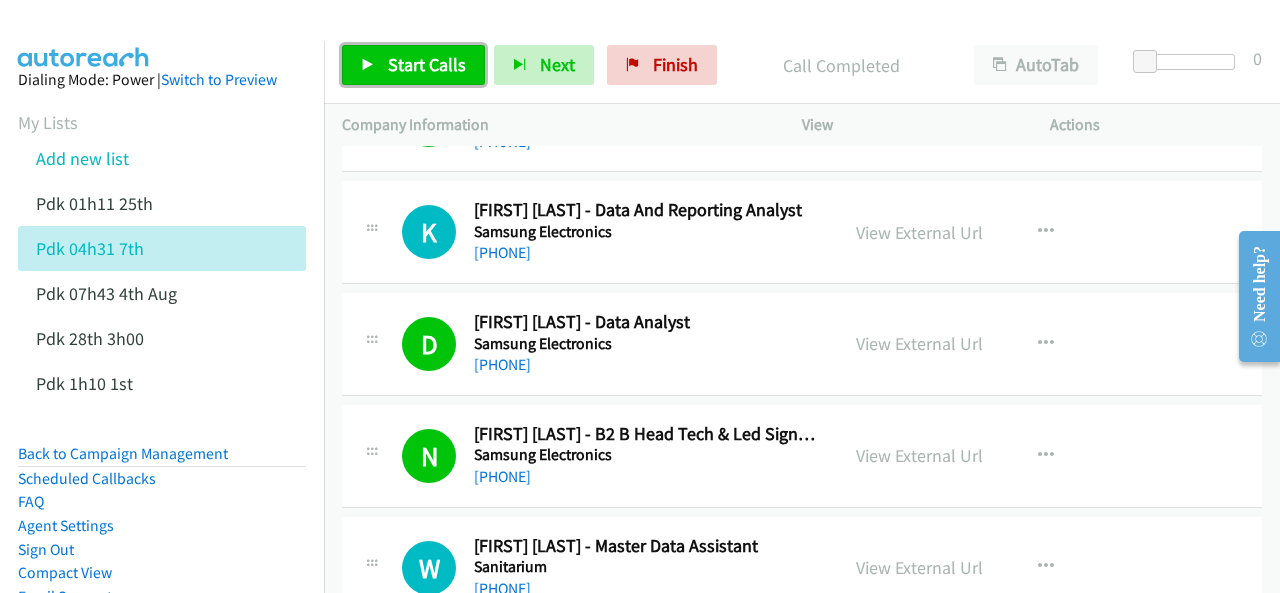 click on "Start Calls" at bounding box center [413, 65] 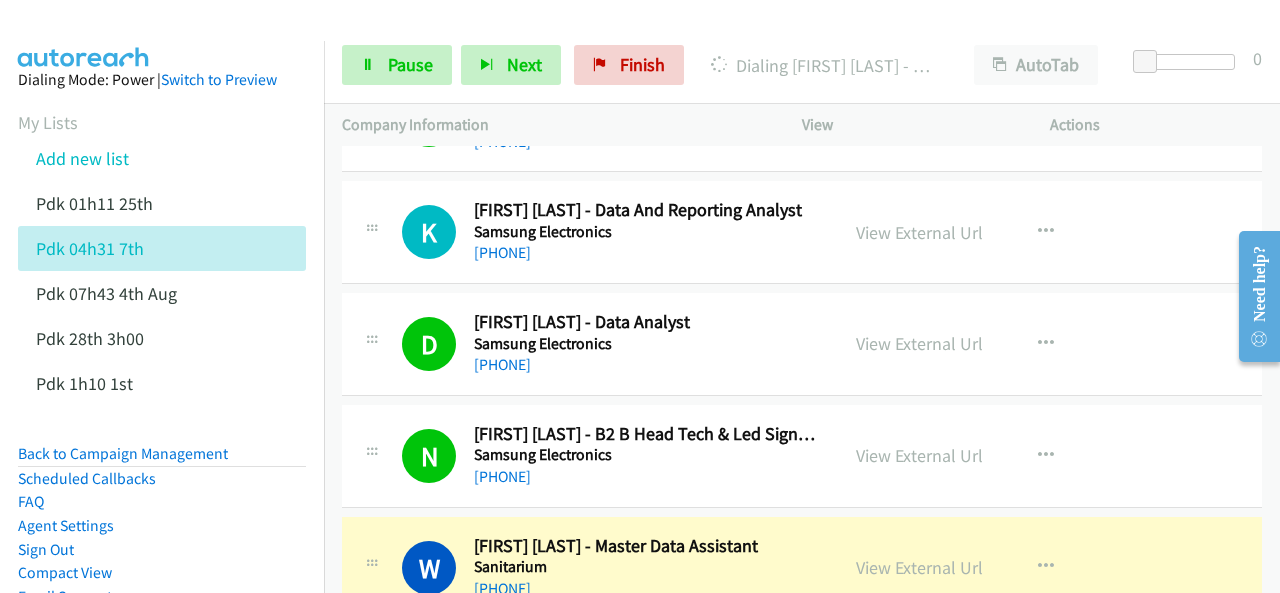 click at bounding box center [84, 35] 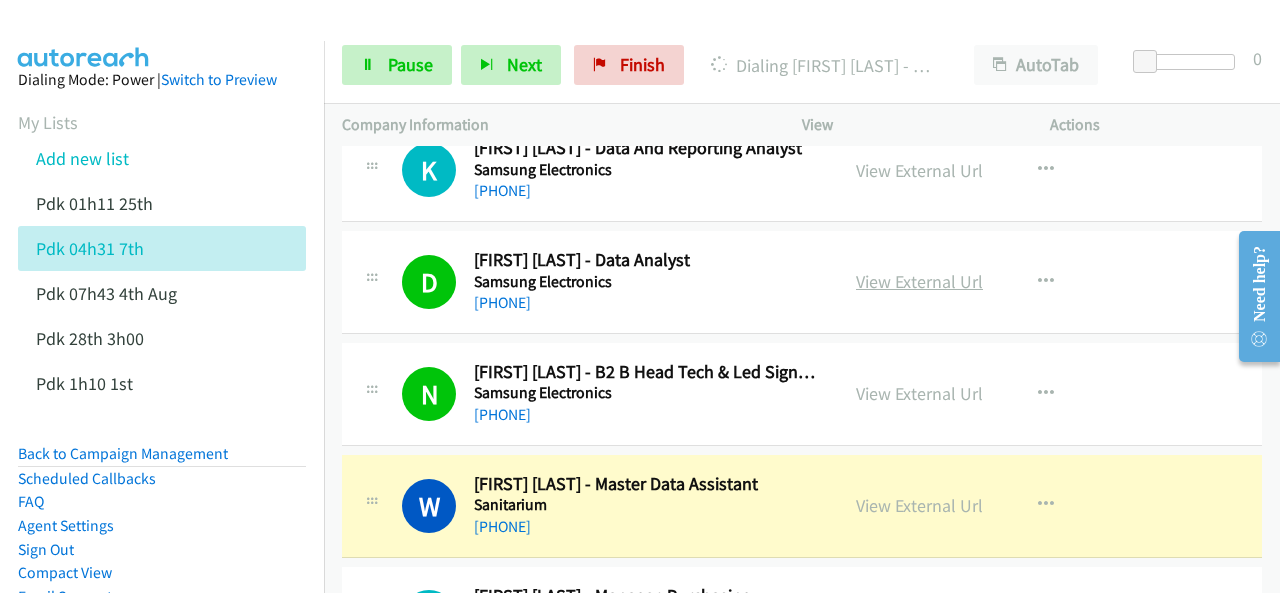 scroll, scrollTop: 3200, scrollLeft: 0, axis: vertical 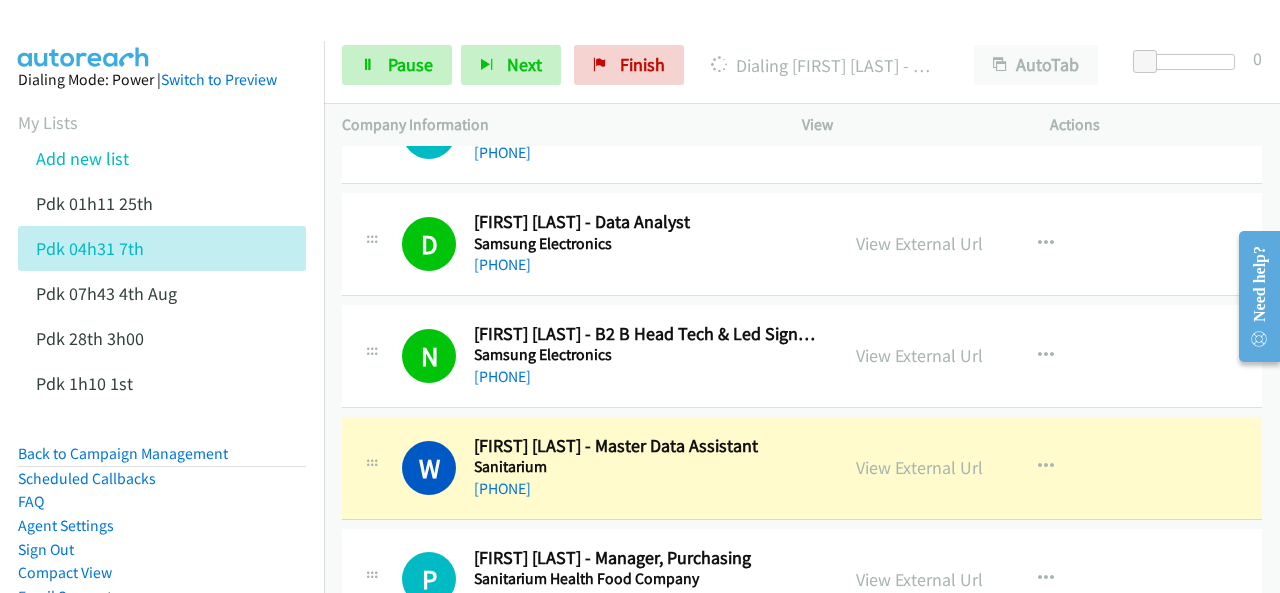 click at bounding box center (84, 35) 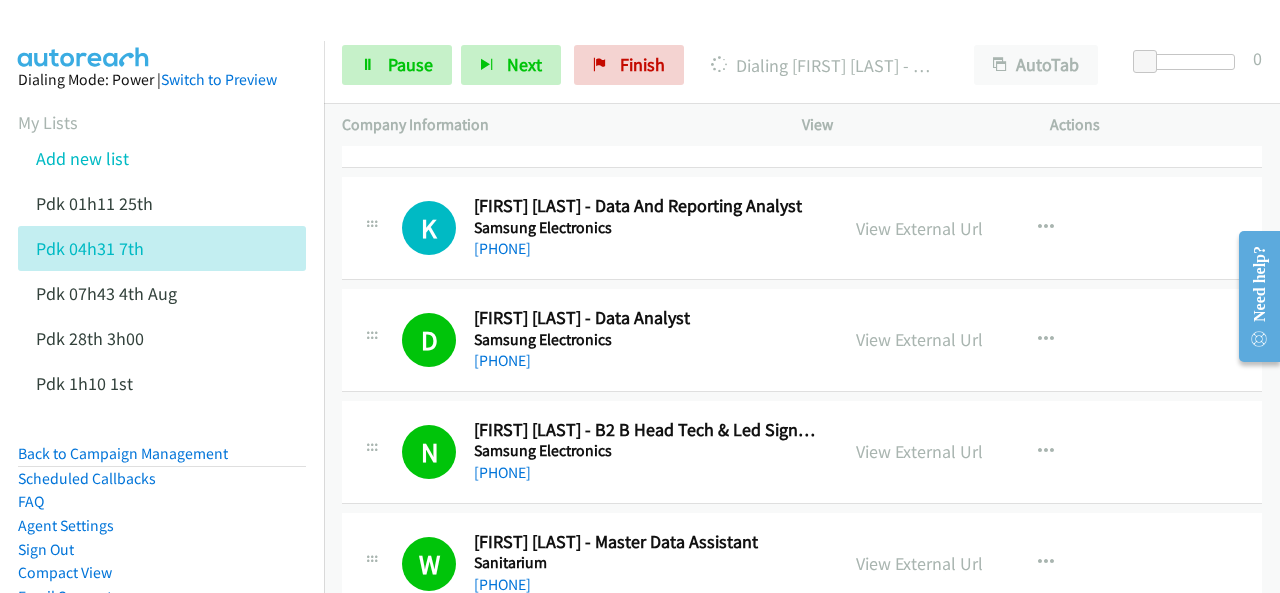 scroll, scrollTop: 3100, scrollLeft: 0, axis: vertical 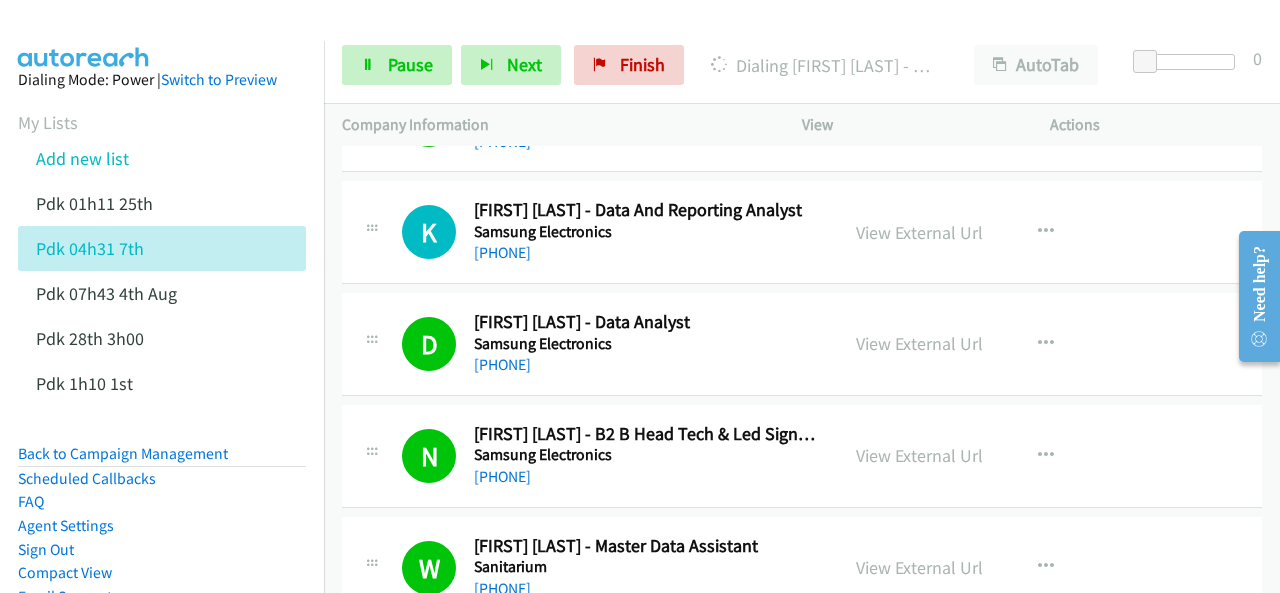 click at bounding box center [631, 38] 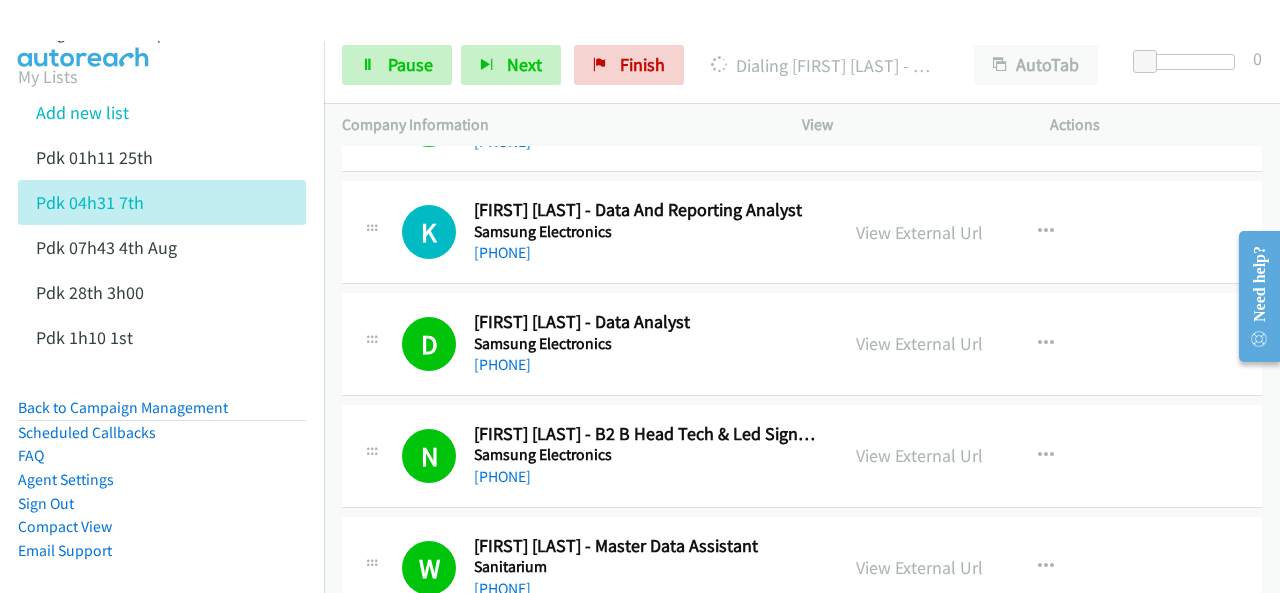 scroll, scrollTop: 79, scrollLeft: 0, axis: vertical 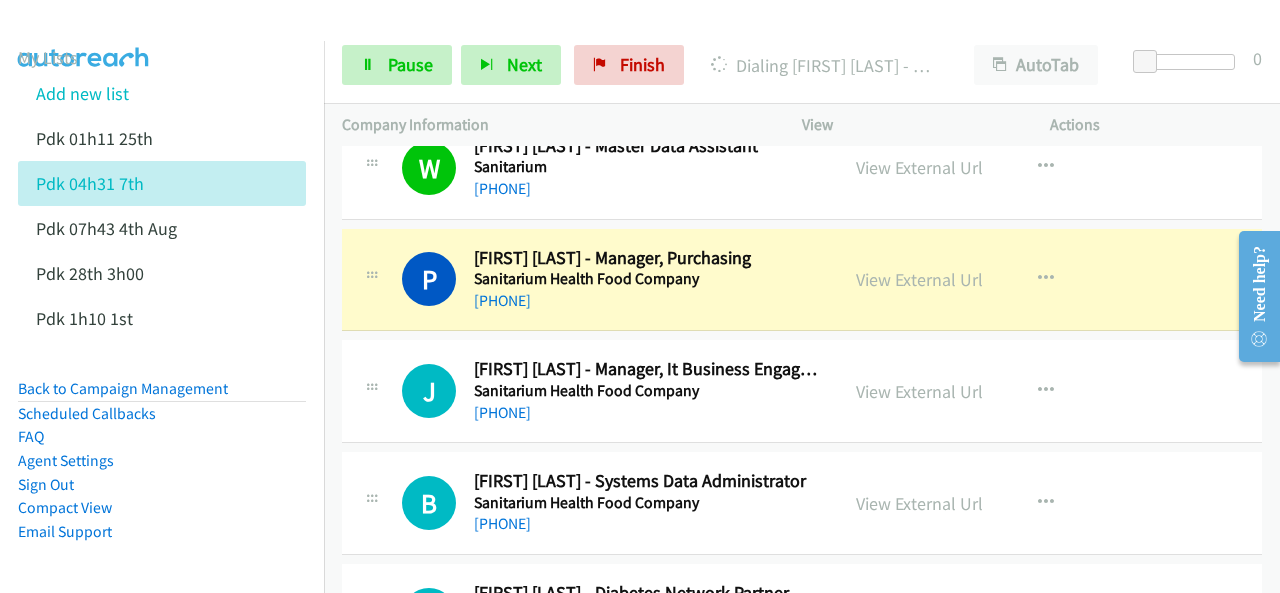 click at bounding box center [84, 35] 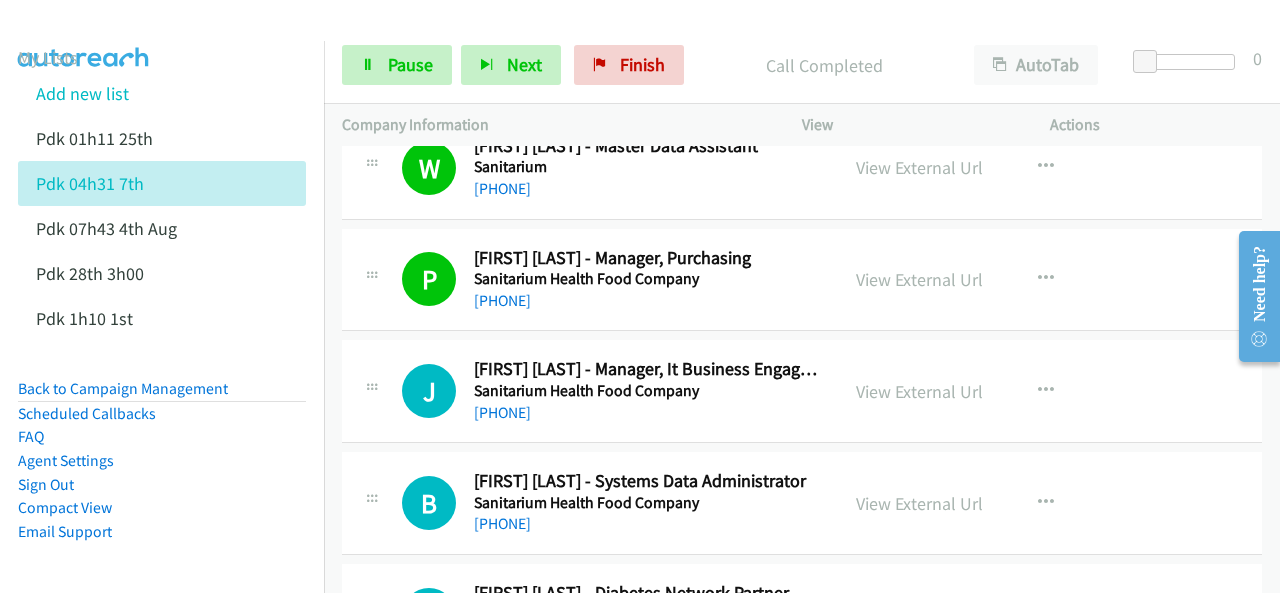 click at bounding box center (84, 35) 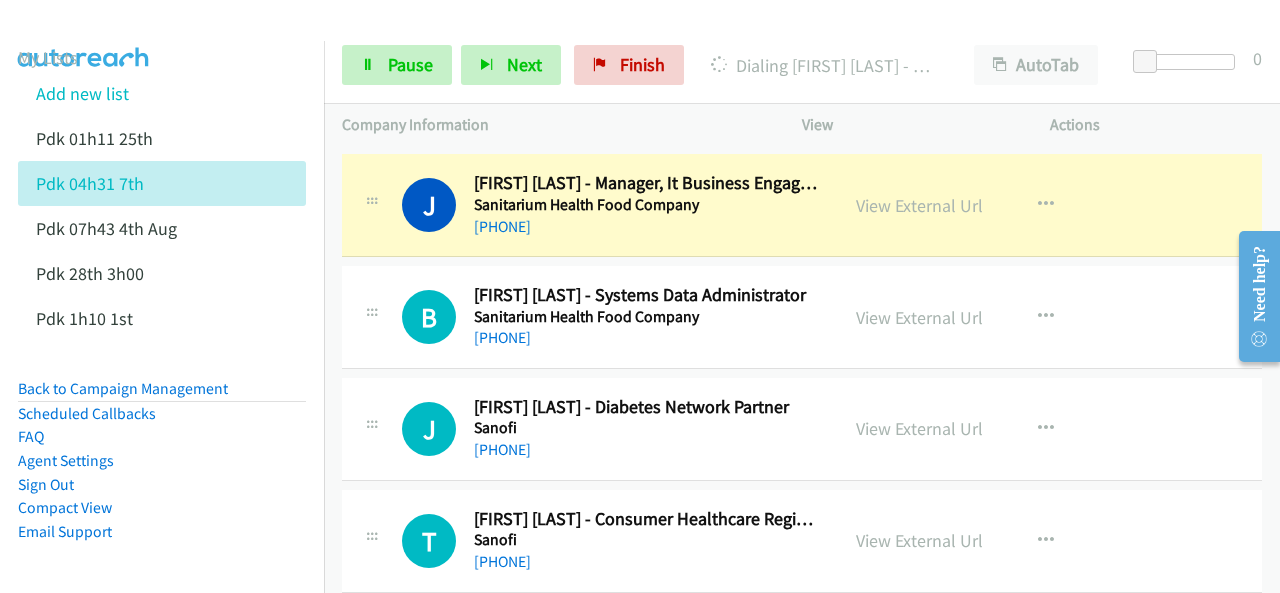scroll, scrollTop: 3700, scrollLeft: 0, axis: vertical 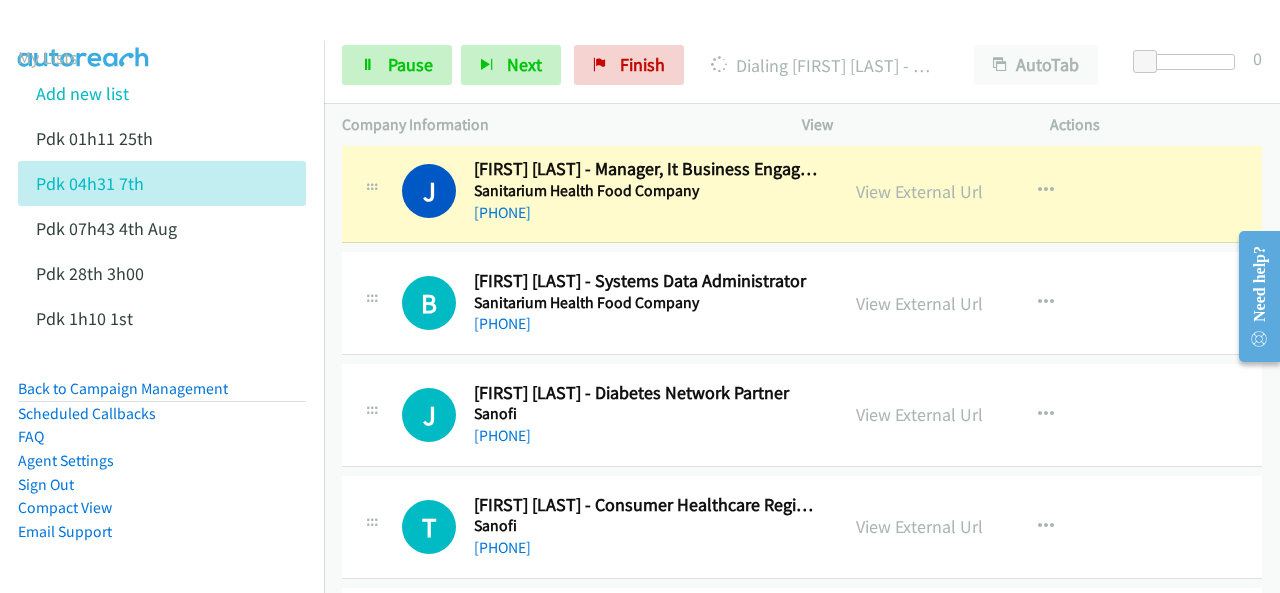 click on "Dialing Mode: Power
|
Switch to Preview
My Lists
Add new list
Pdk  01h11 25th
Pdk 04h31 7th
Pdk 07h43 4th Aug
Pdk 28th 3h00
Pdk 1h10 1st
Back to Campaign Management
Scheduled Callbacks
FAQ
Agent Settings
Sign Out
Compact View
Email Support" at bounding box center (162, 305) 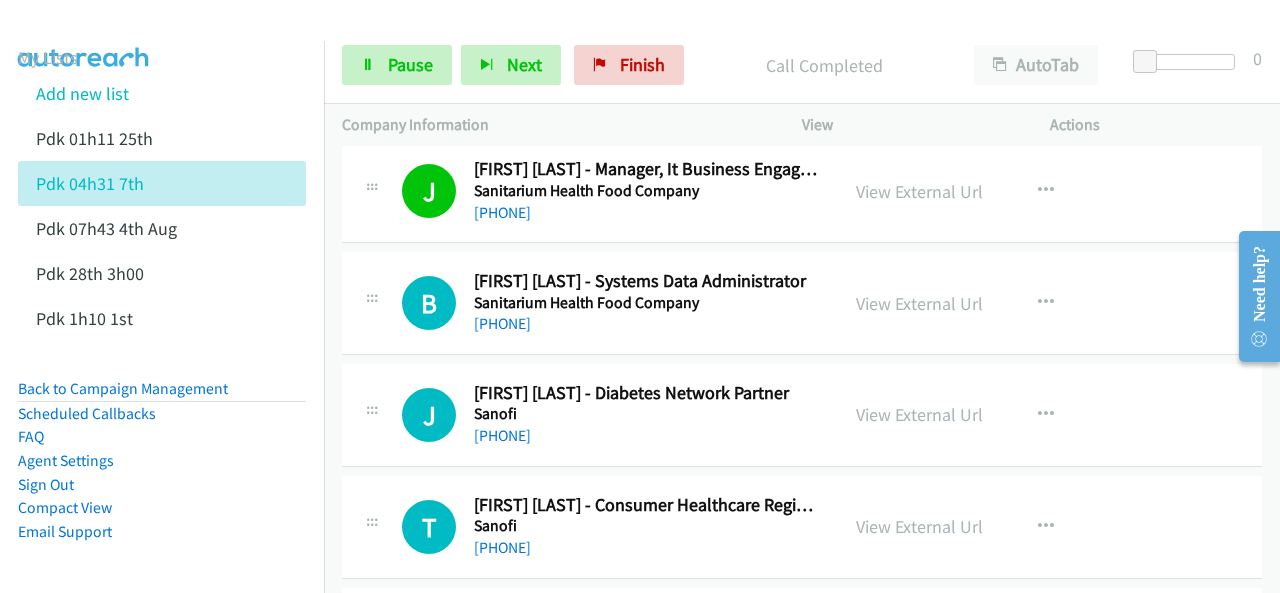 click at bounding box center [84, 35] 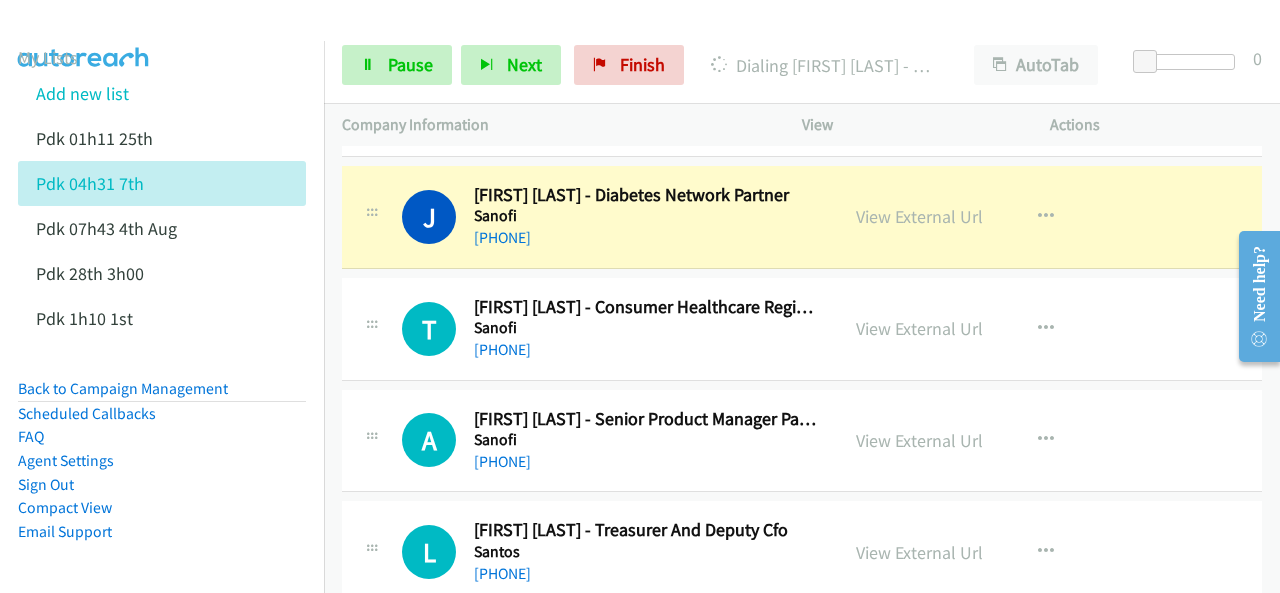 scroll, scrollTop: 3900, scrollLeft: 0, axis: vertical 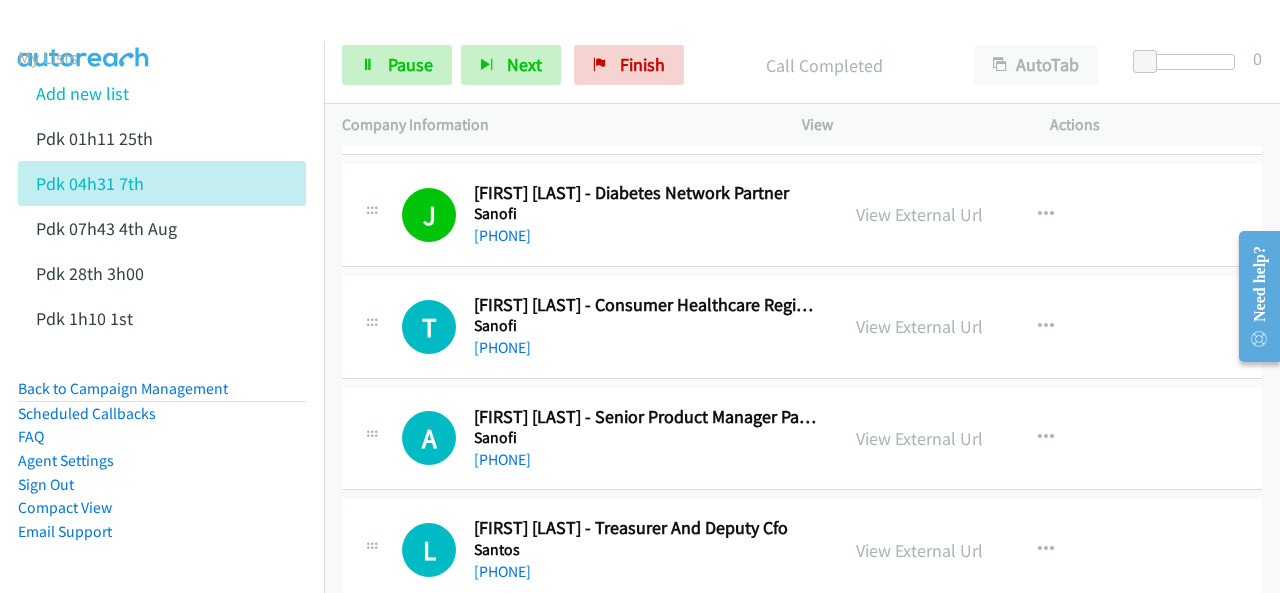click at bounding box center [84, 35] 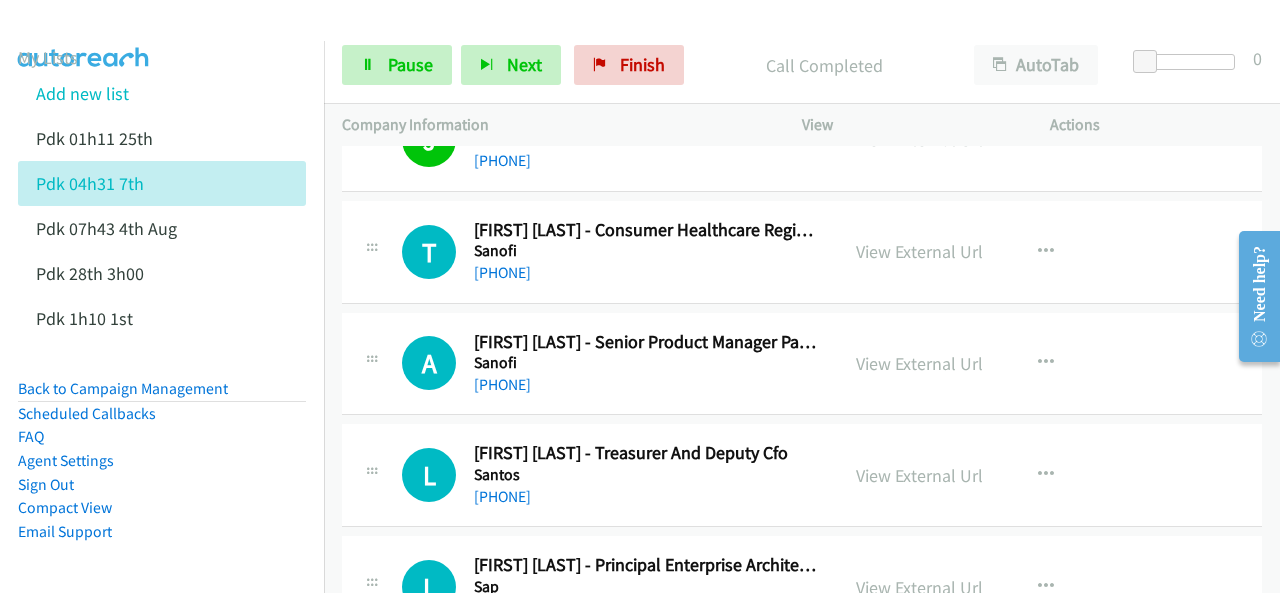 scroll, scrollTop: 4000, scrollLeft: 0, axis: vertical 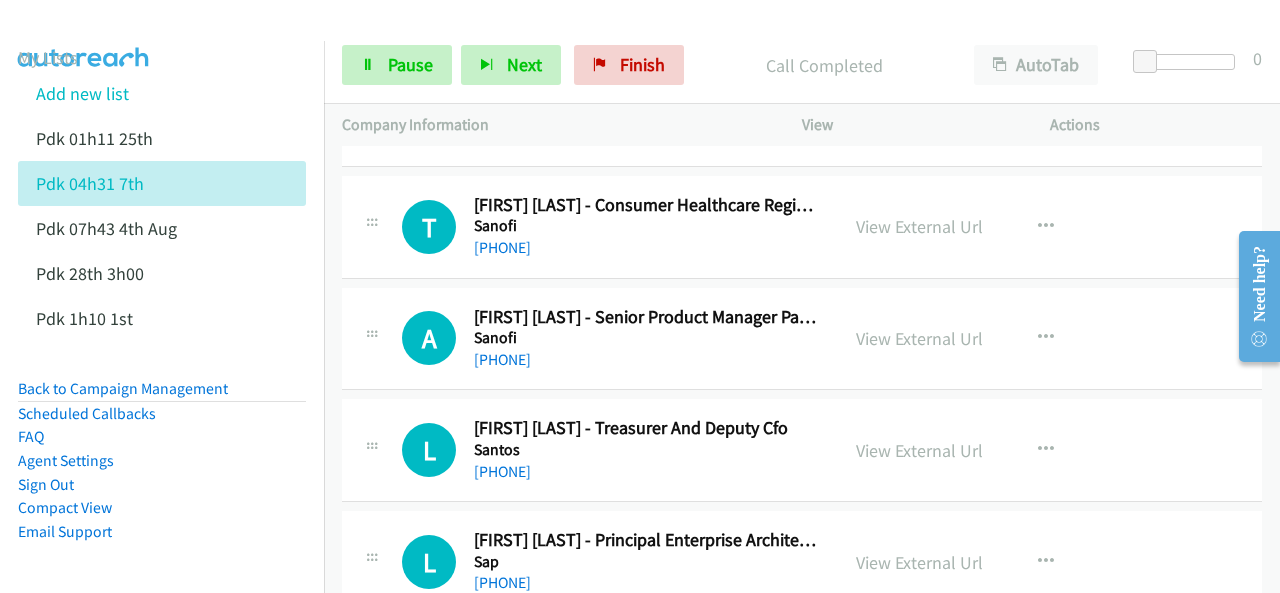 click at bounding box center (84, 35) 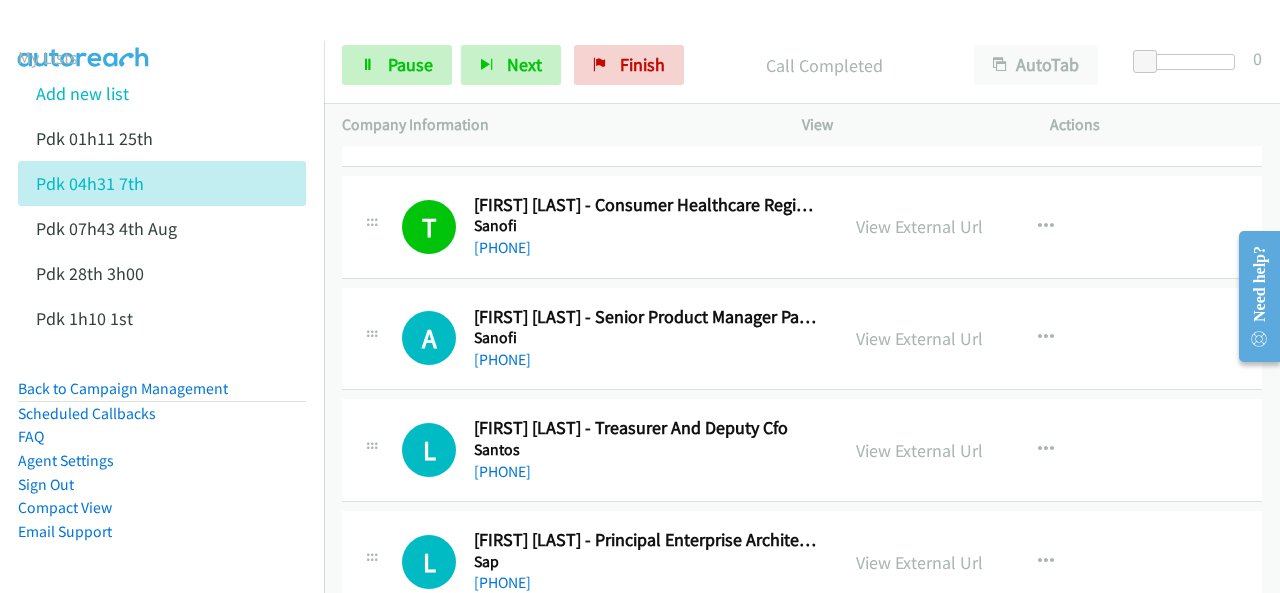 click at bounding box center [84, 35] 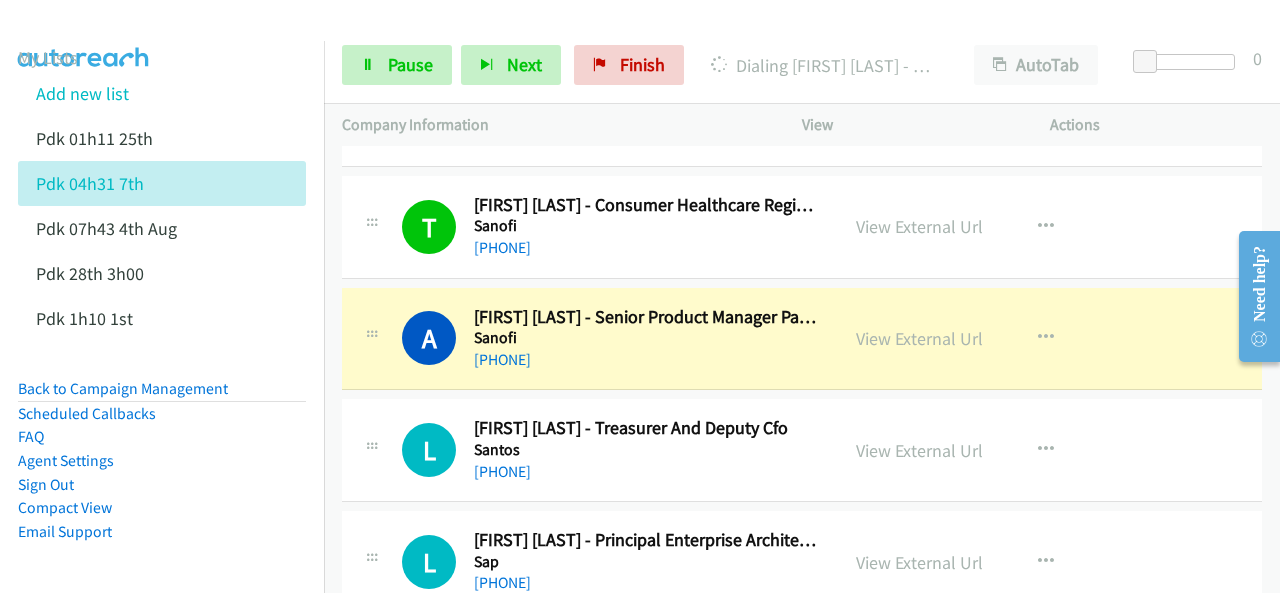click at bounding box center [84, 35] 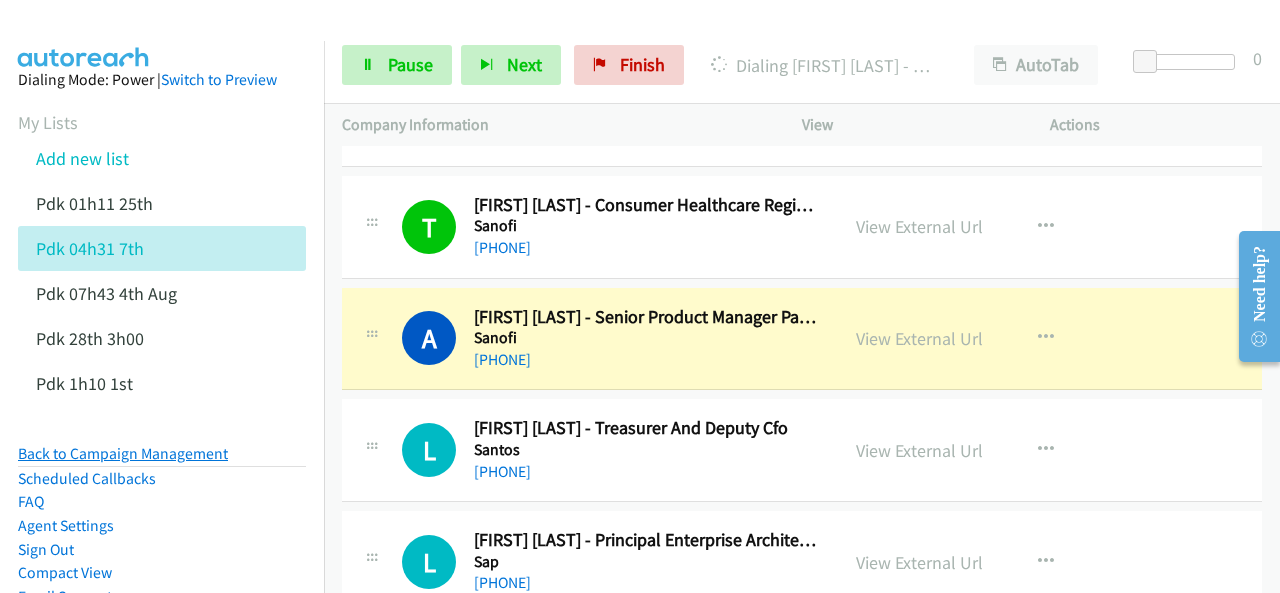 scroll, scrollTop: 79, scrollLeft: 0, axis: vertical 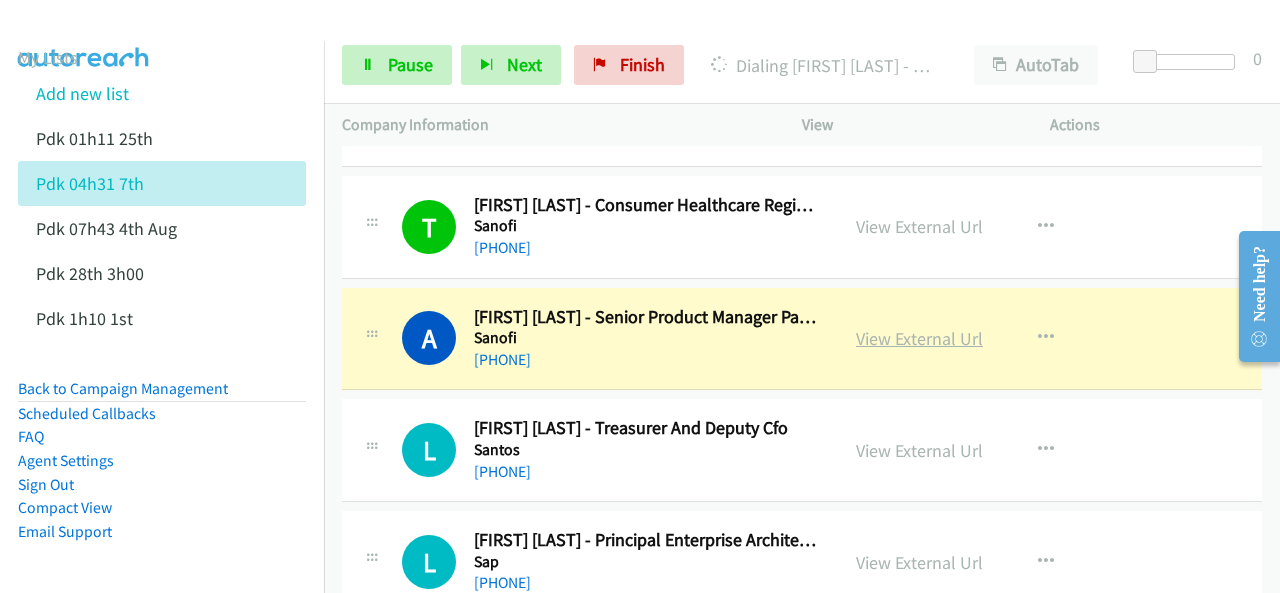 click on "View External Url" at bounding box center [919, 338] 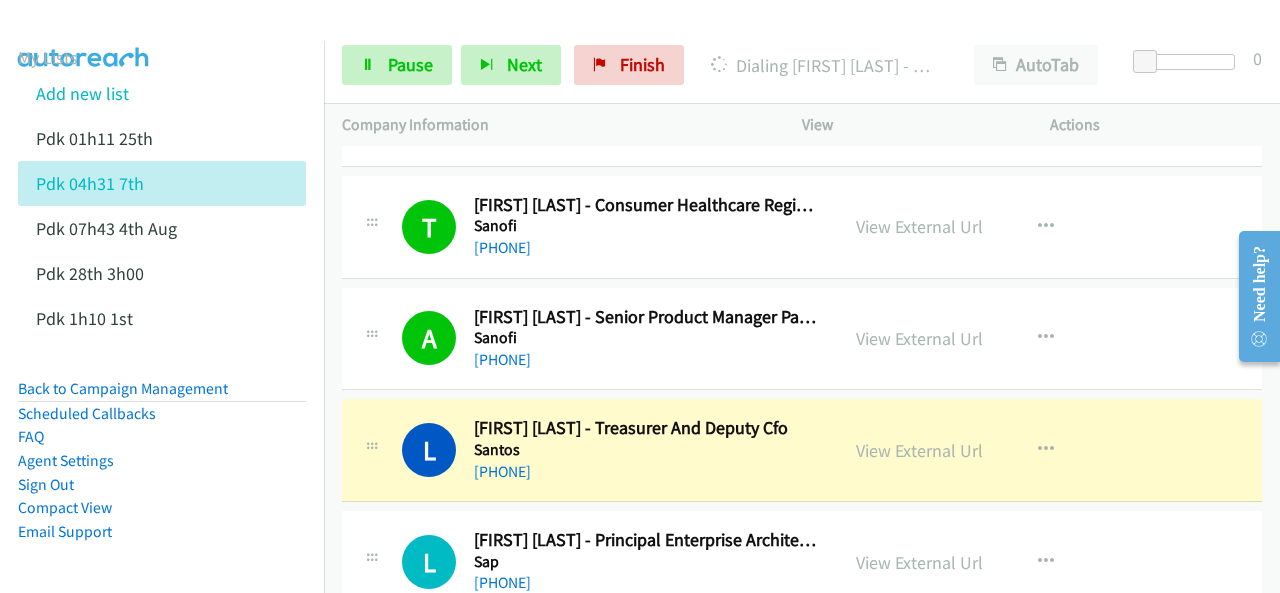 click at bounding box center [84, 35] 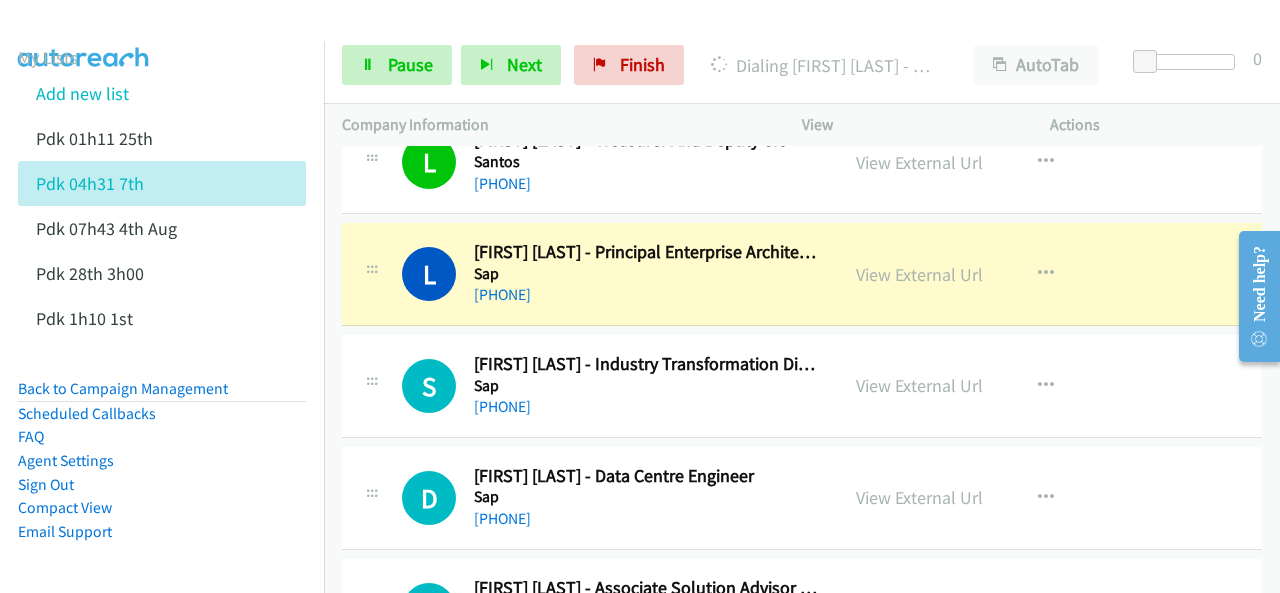 scroll, scrollTop: 4300, scrollLeft: 0, axis: vertical 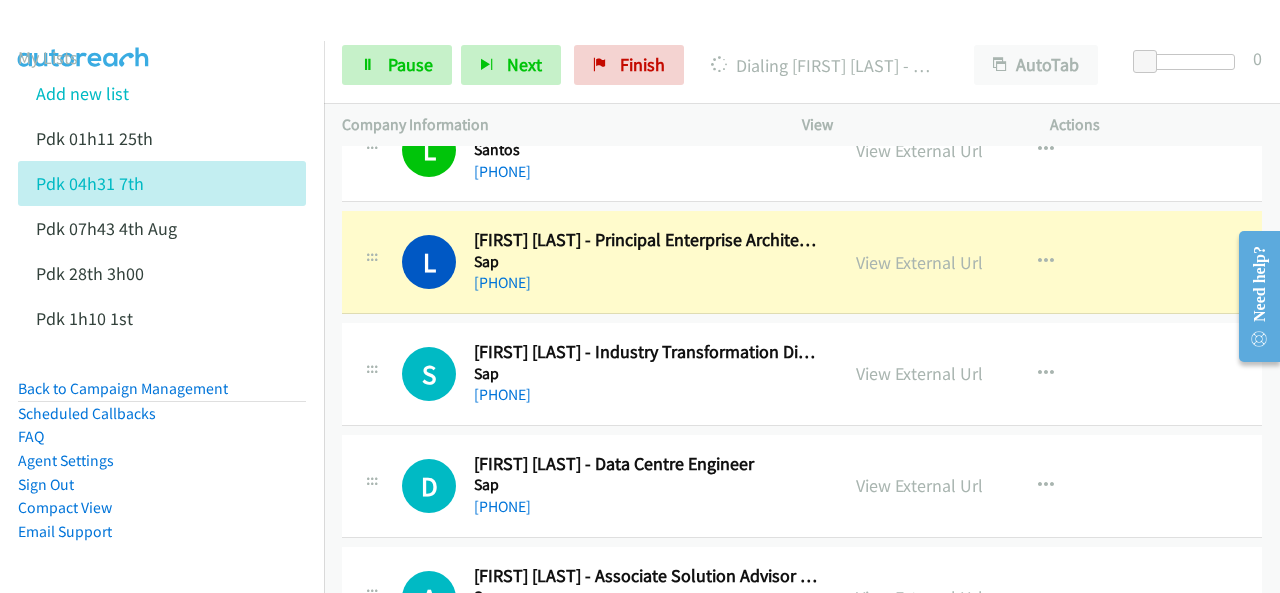 click at bounding box center [84, 35] 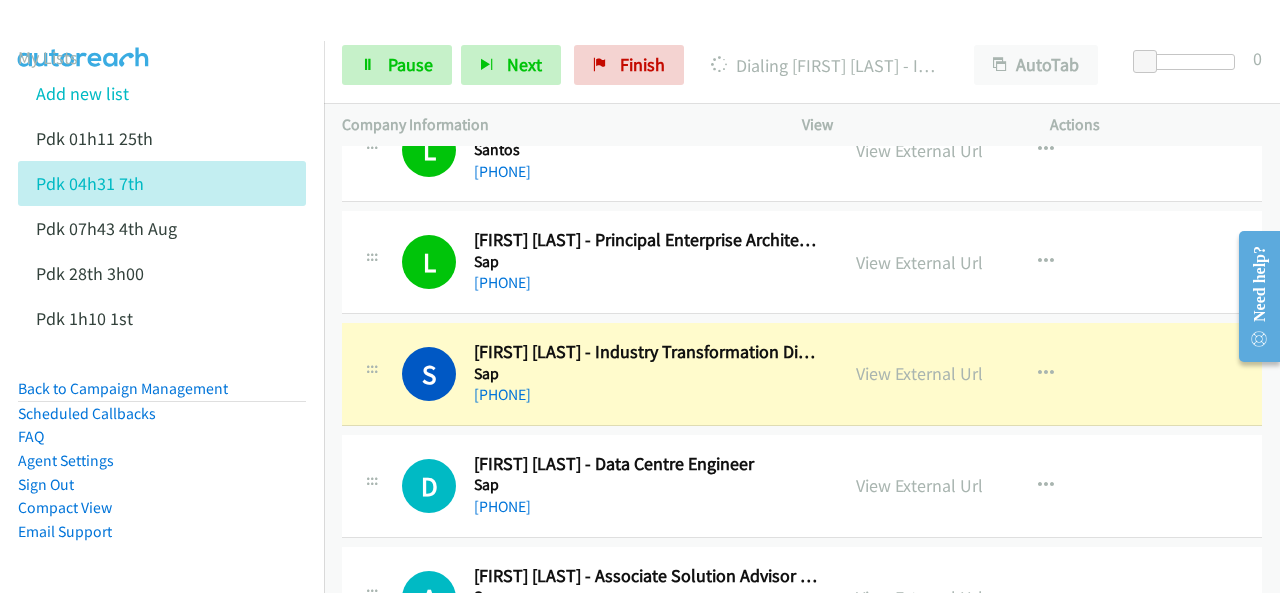click at bounding box center (84, 35) 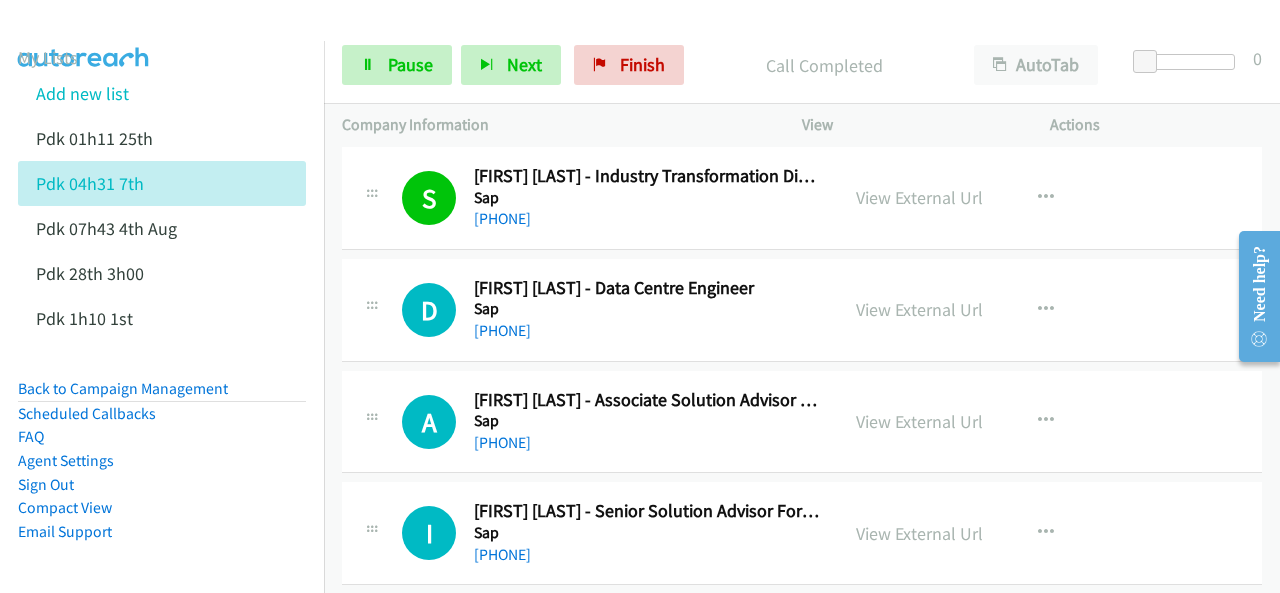 scroll, scrollTop: 4500, scrollLeft: 0, axis: vertical 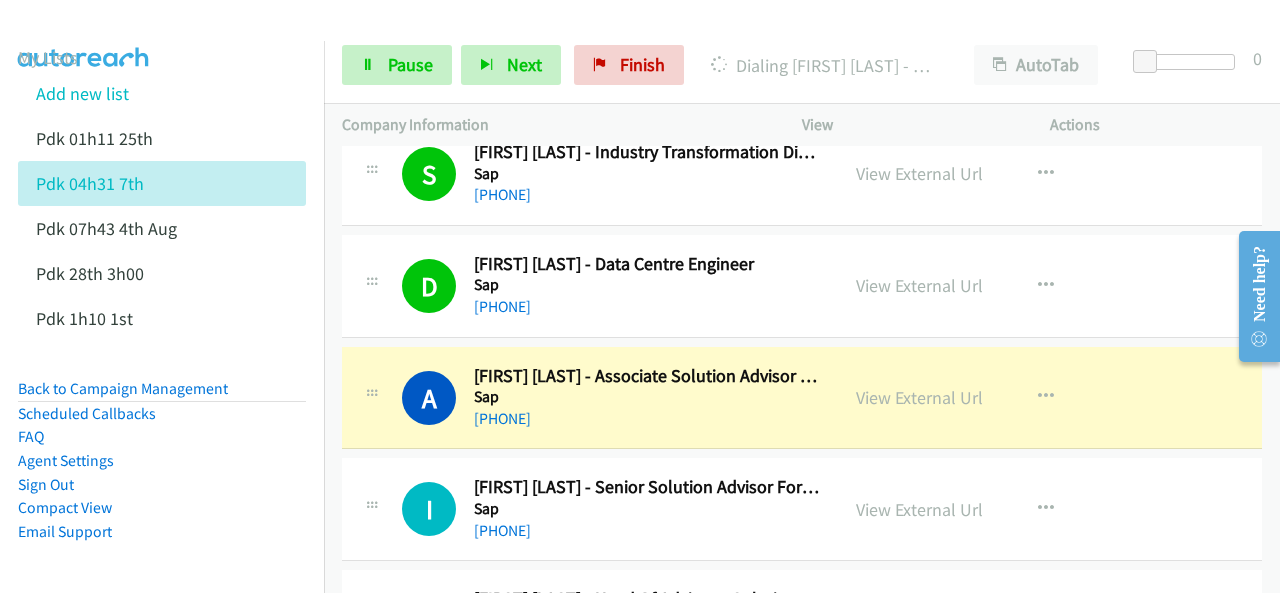click at bounding box center (84, 35) 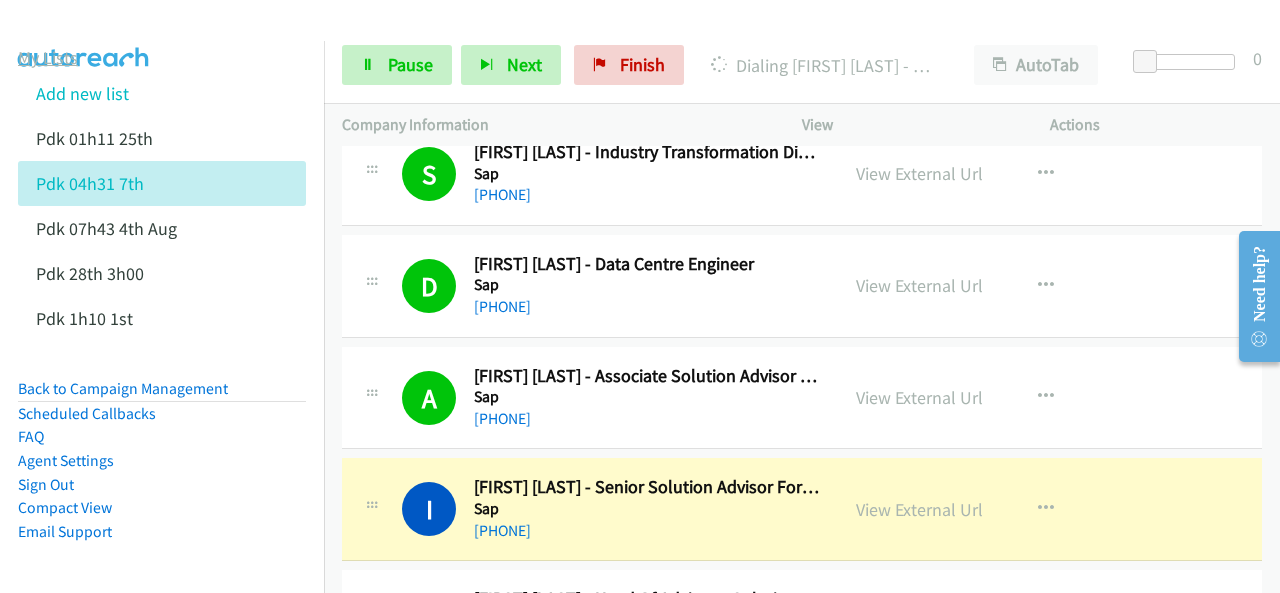 click on "My Lists" at bounding box center [48, 57] 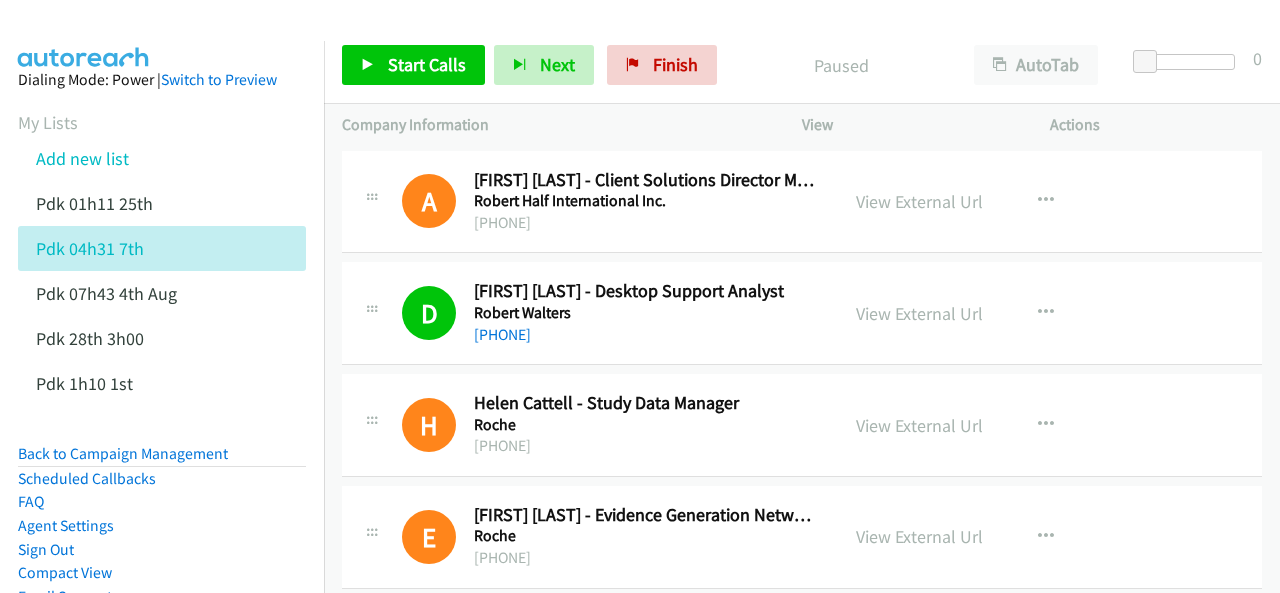 scroll, scrollTop: 0, scrollLeft: 0, axis: both 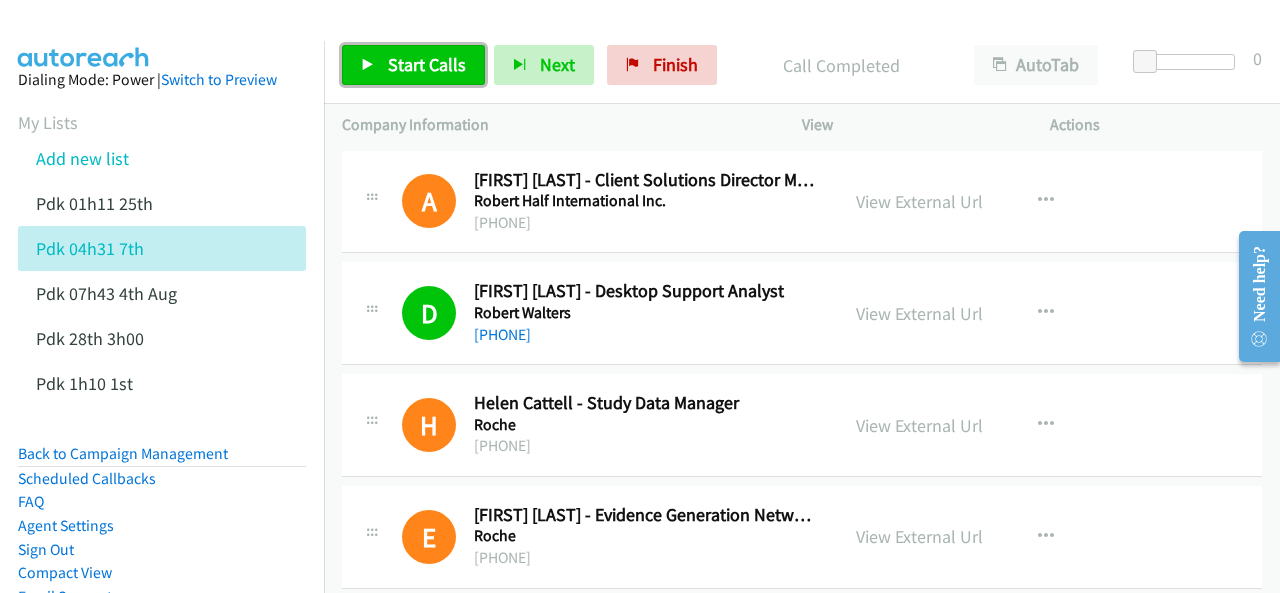 click on "Start Calls" at bounding box center [427, 64] 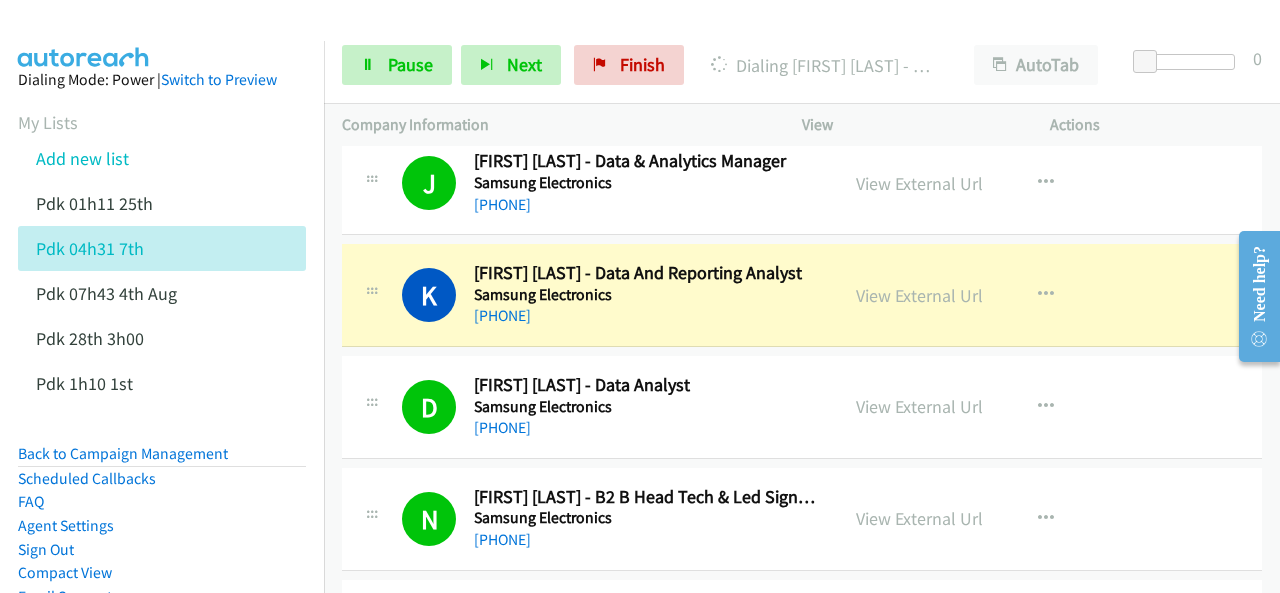 scroll, scrollTop: 3000, scrollLeft: 0, axis: vertical 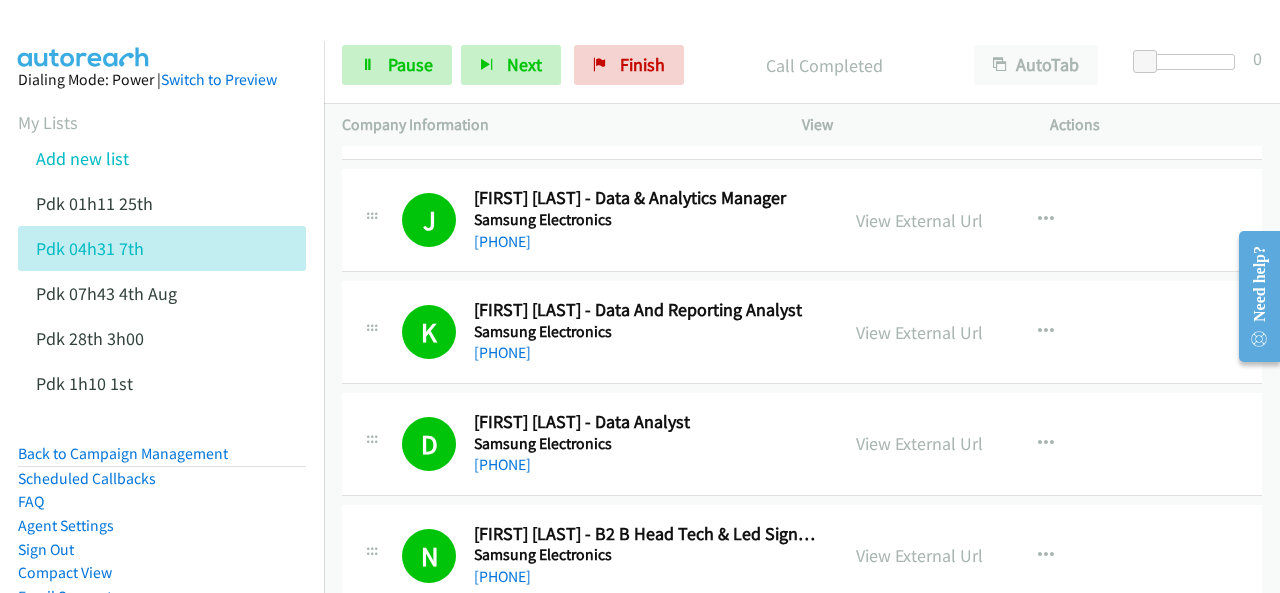 click at bounding box center [84, 35] 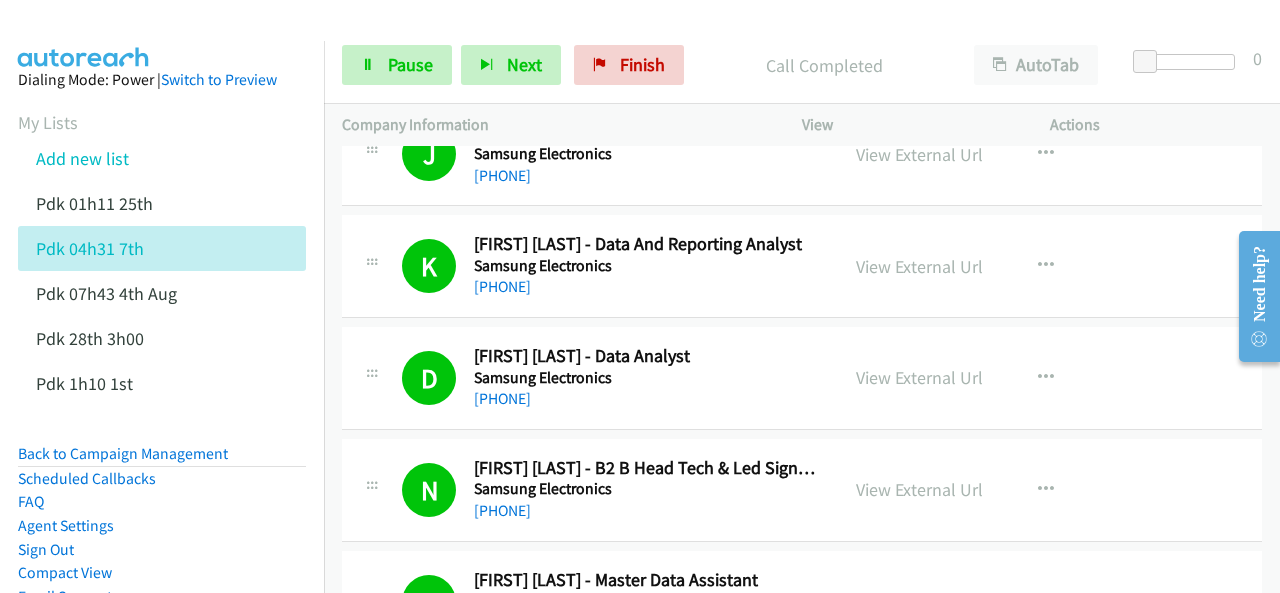 scroll, scrollTop: 3100, scrollLeft: 0, axis: vertical 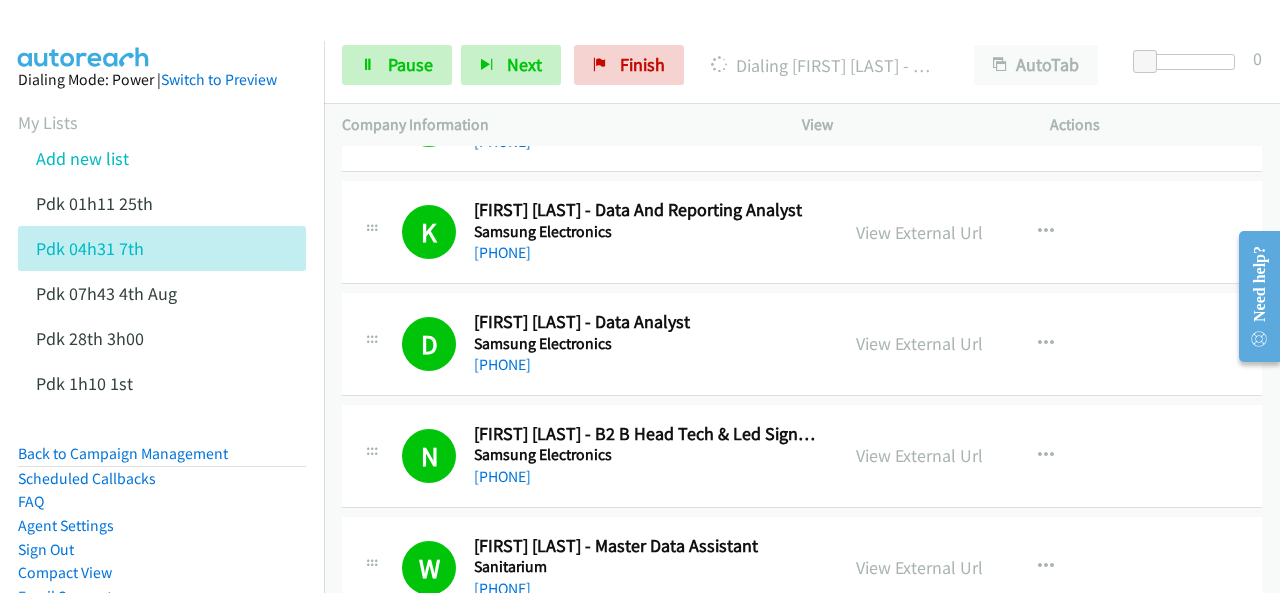 click at bounding box center (84, 35) 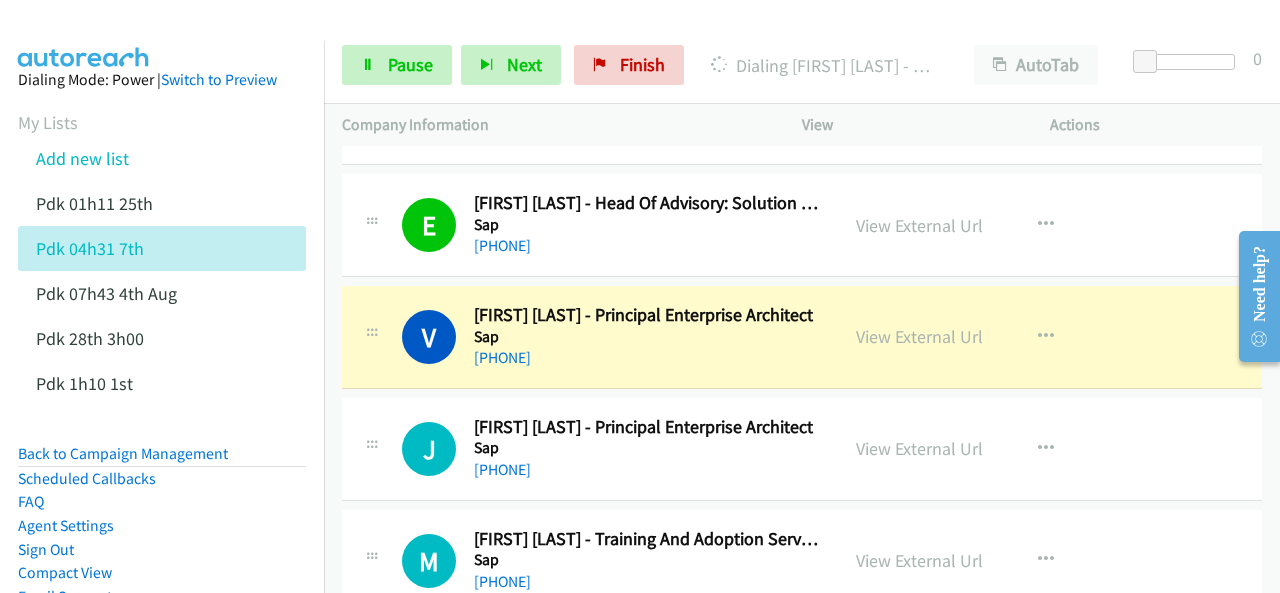 scroll, scrollTop: 4900, scrollLeft: 0, axis: vertical 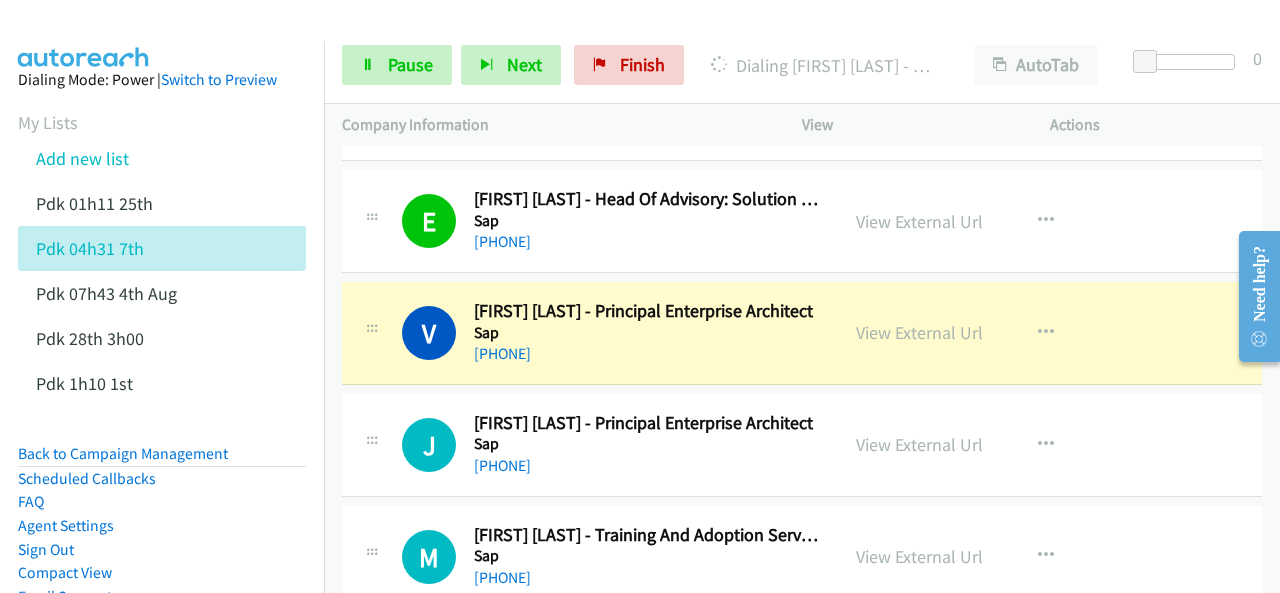 click at bounding box center [84, 35] 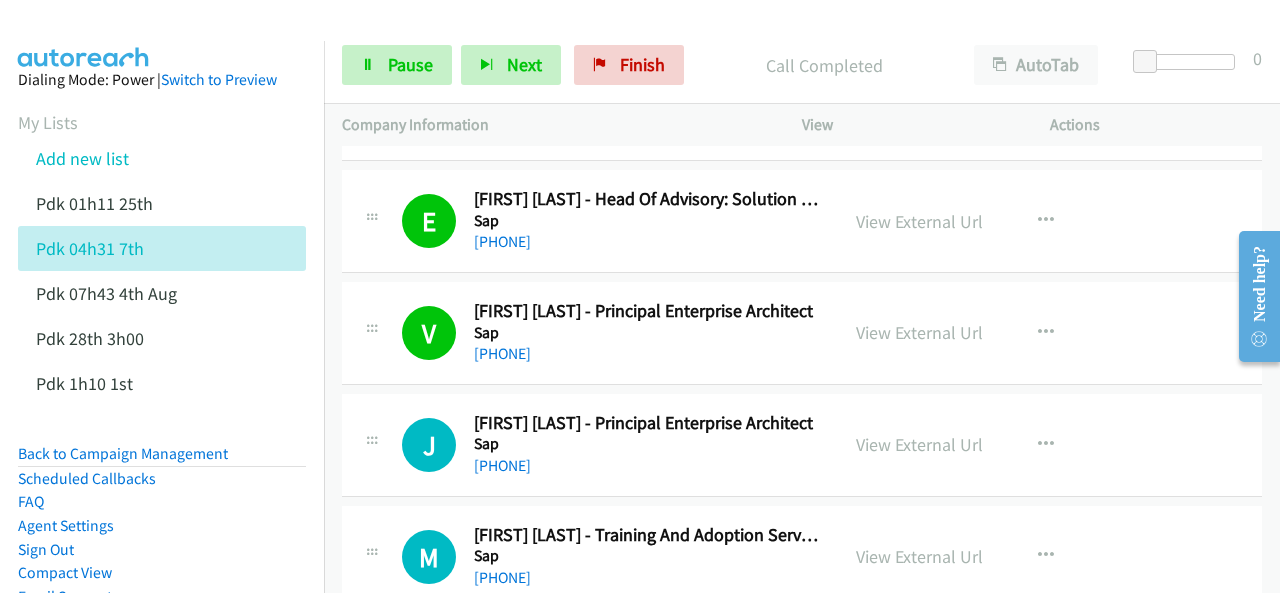 click at bounding box center [84, 35] 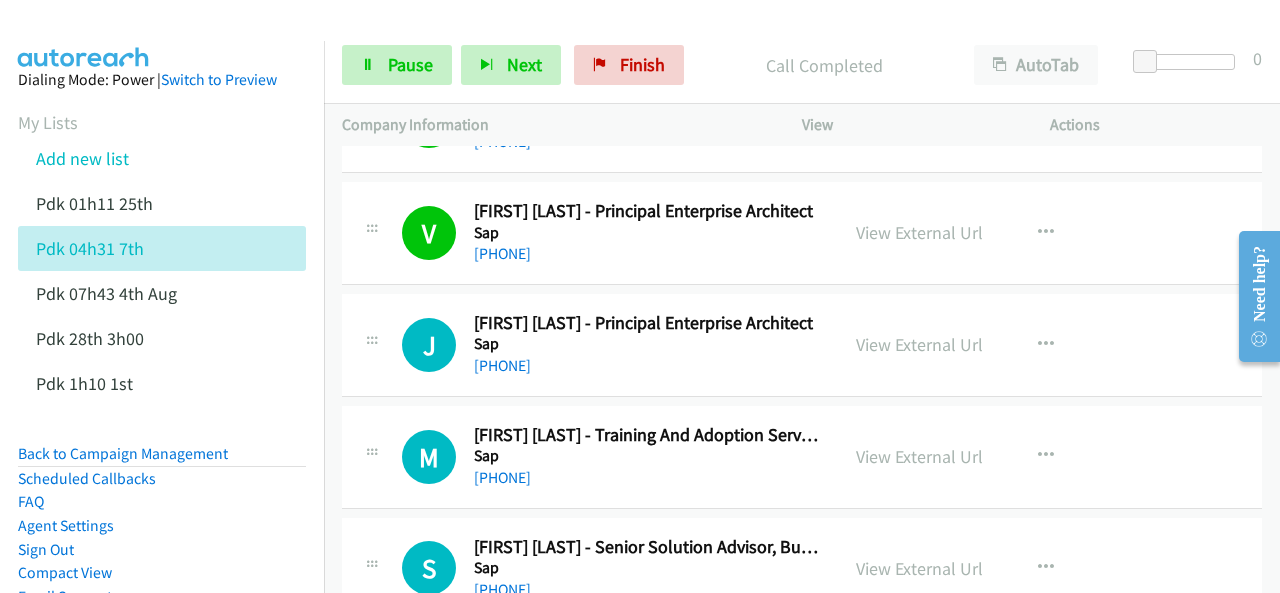 click at bounding box center [84, 35] 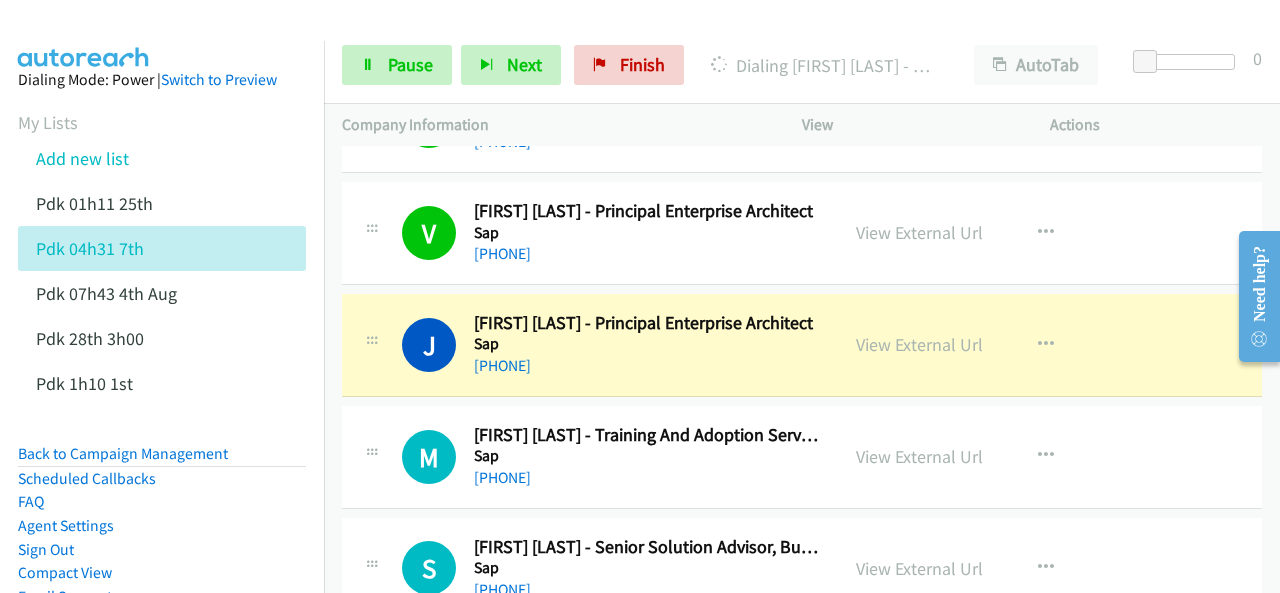 click at bounding box center [84, 35] 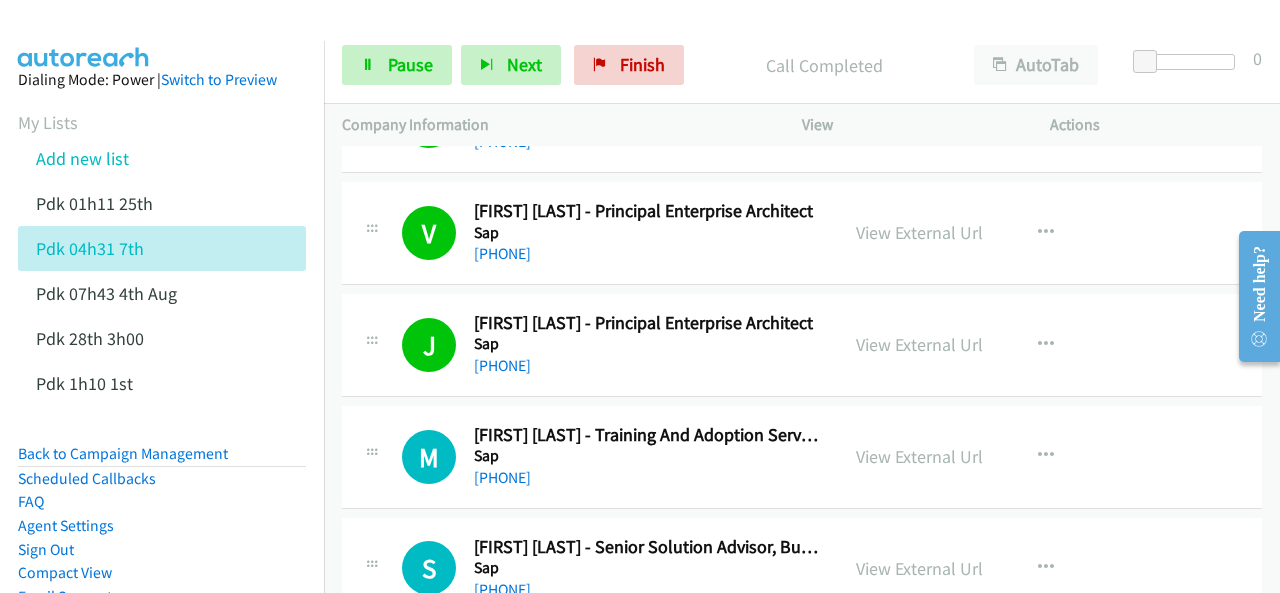 click at bounding box center (84, 35) 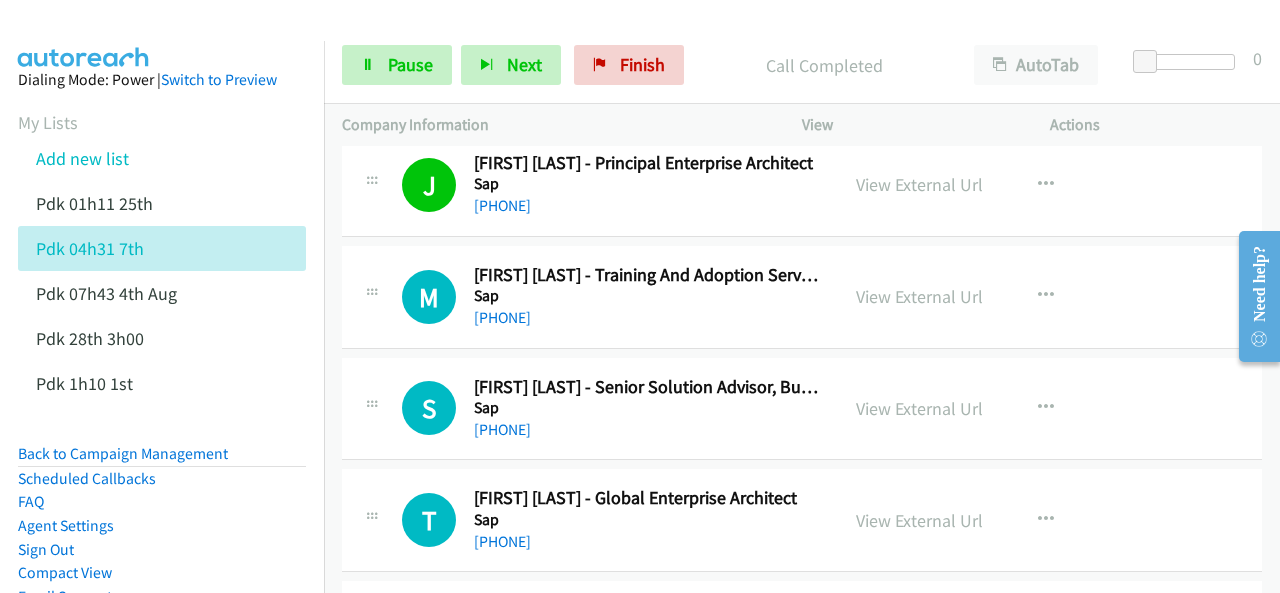 scroll, scrollTop: 5200, scrollLeft: 0, axis: vertical 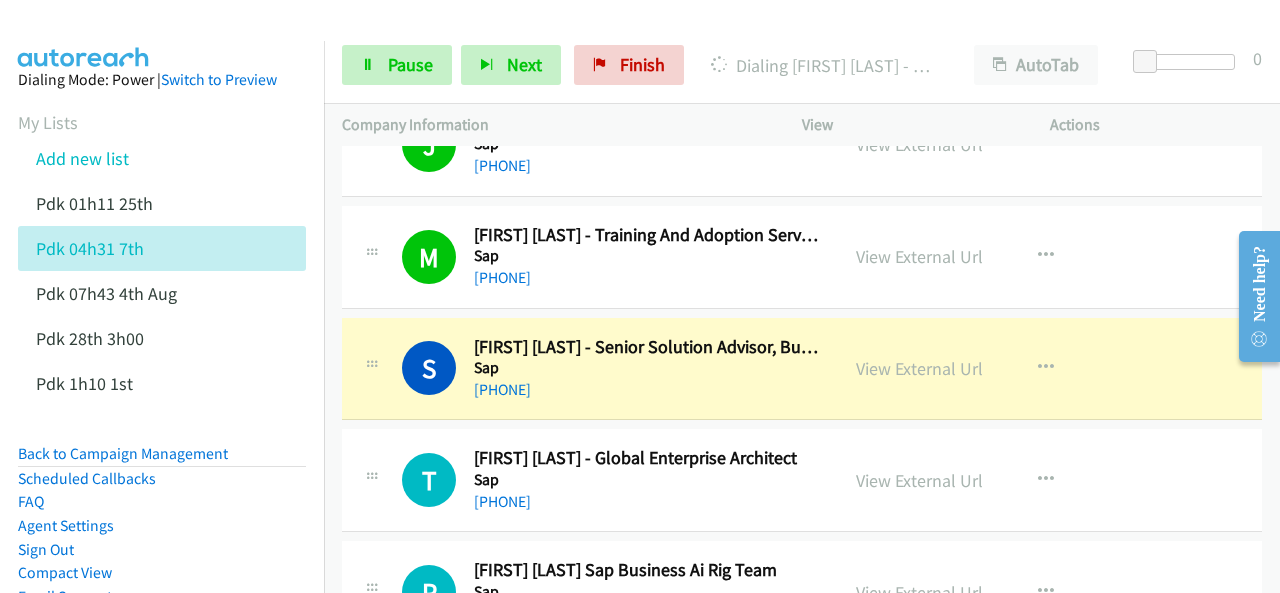 click at bounding box center [84, 35] 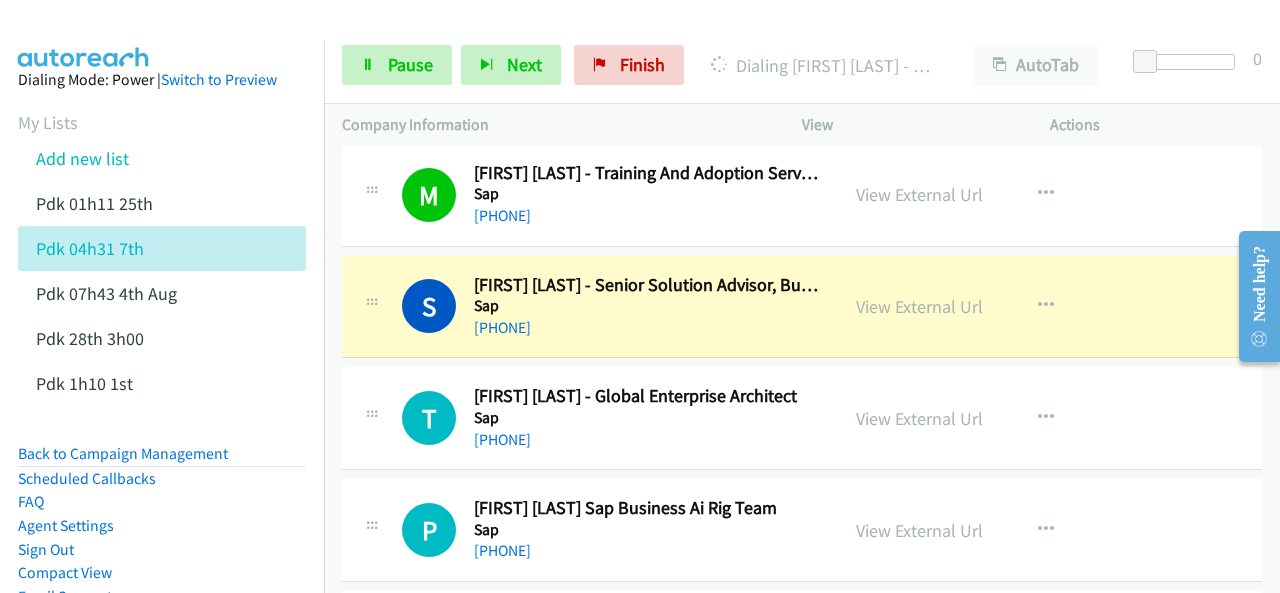 scroll, scrollTop: 5300, scrollLeft: 0, axis: vertical 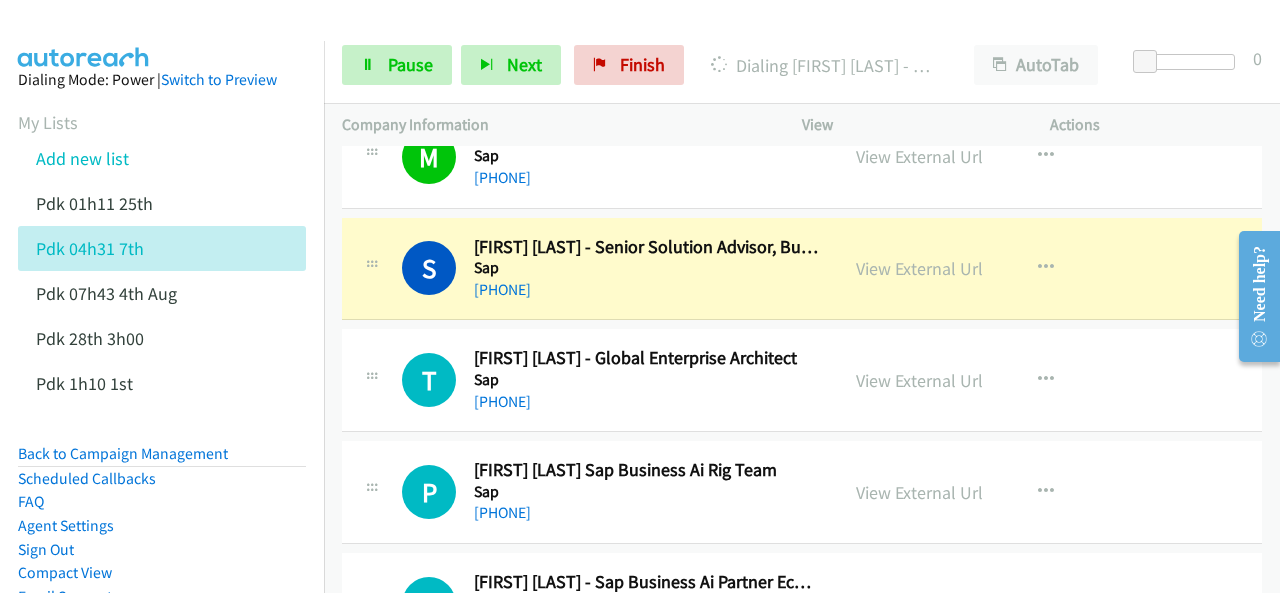 drag, startPoint x: 67, startPoint y: 27, endPoint x: 84, endPoint y: 34, distance: 18.384777 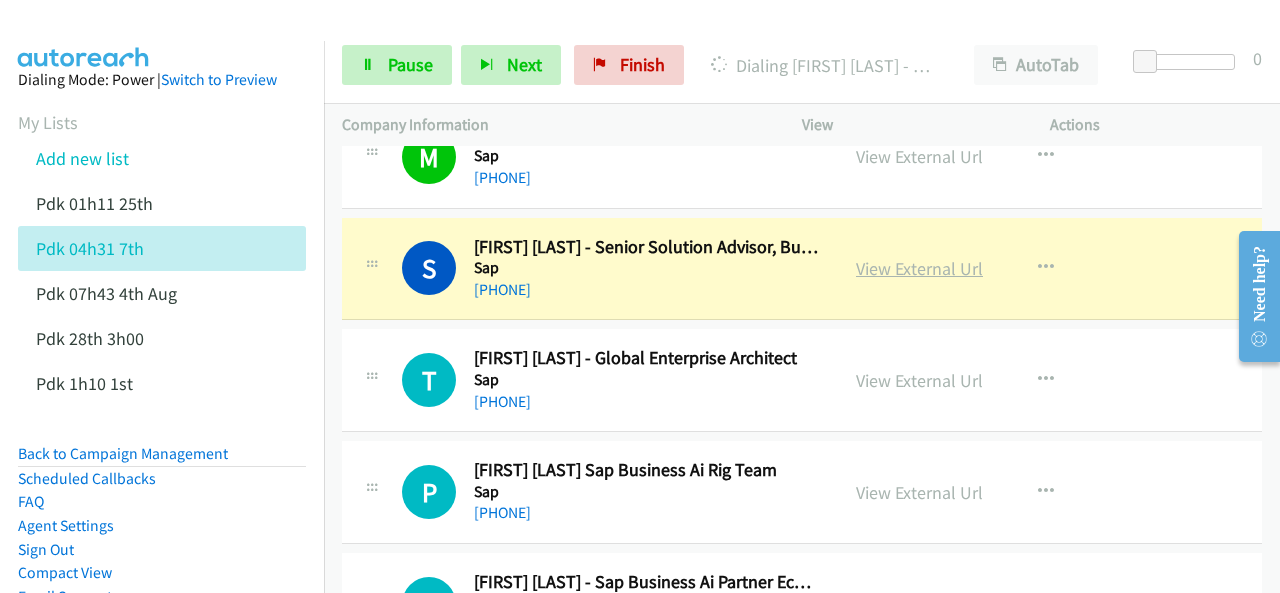 click on "View External Url" at bounding box center (919, 268) 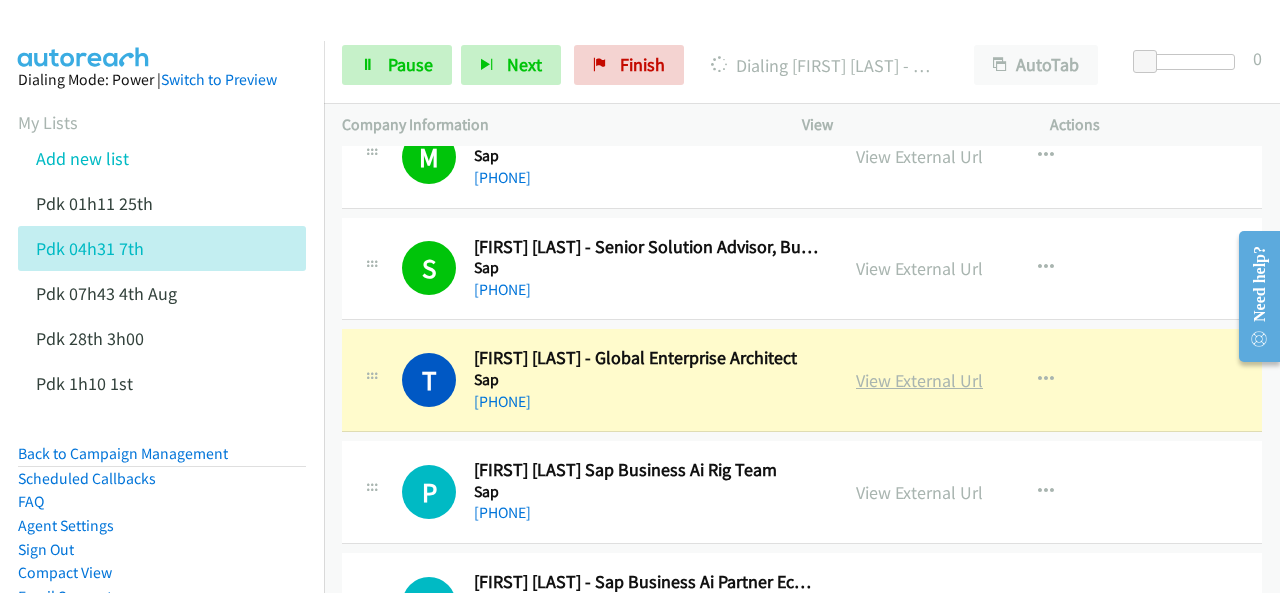 click on "View External Url" at bounding box center (919, 380) 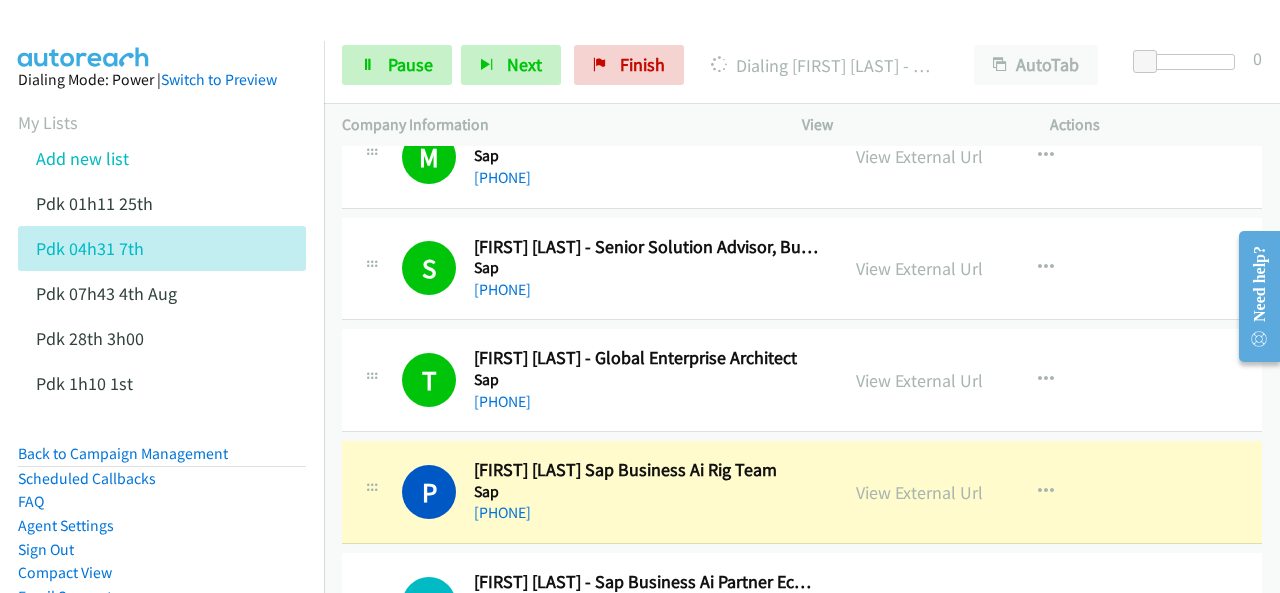 drag, startPoint x: 966, startPoint y: 503, endPoint x: 1276, endPoint y: 436, distance: 317.15768 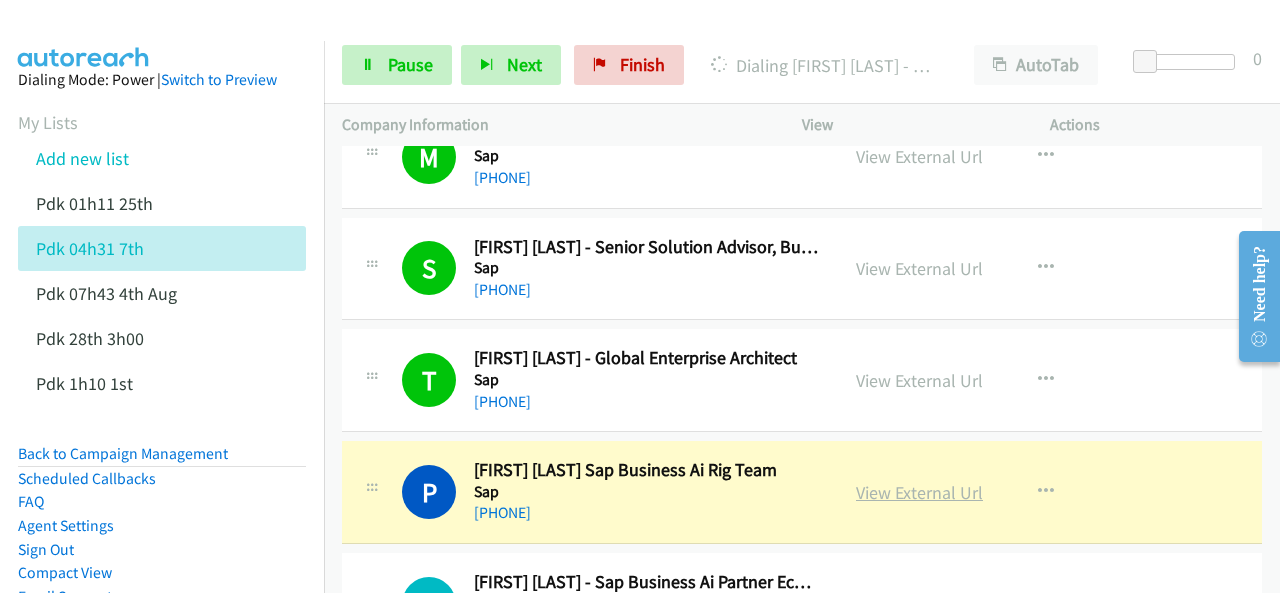 click on "View External Url" at bounding box center (919, 492) 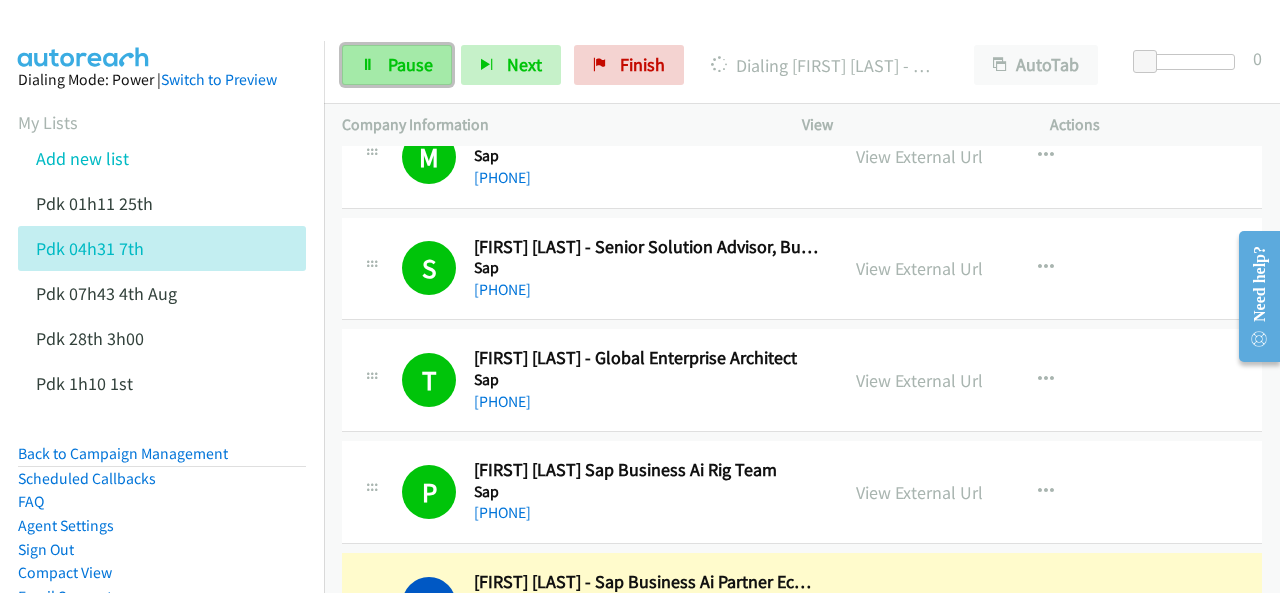 click on "Pause" at bounding box center (397, 65) 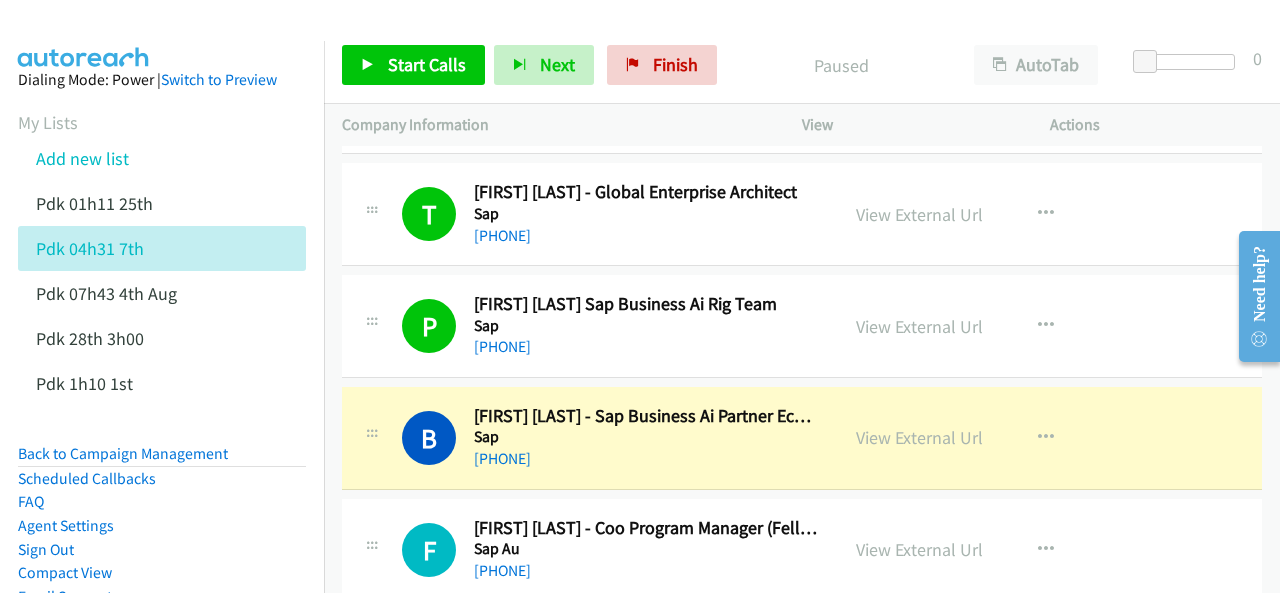 scroll, scrollTop: 5500, scrollLeft: 0, axis: vertical 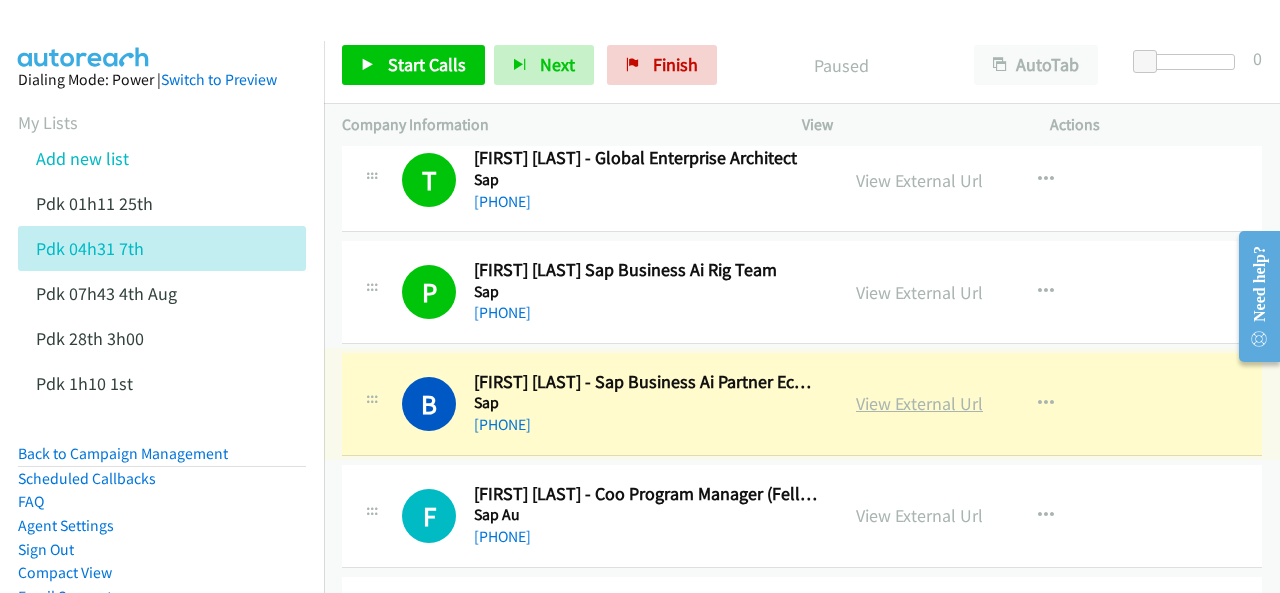 click on "View External Url" at bounding box center [919, 403] 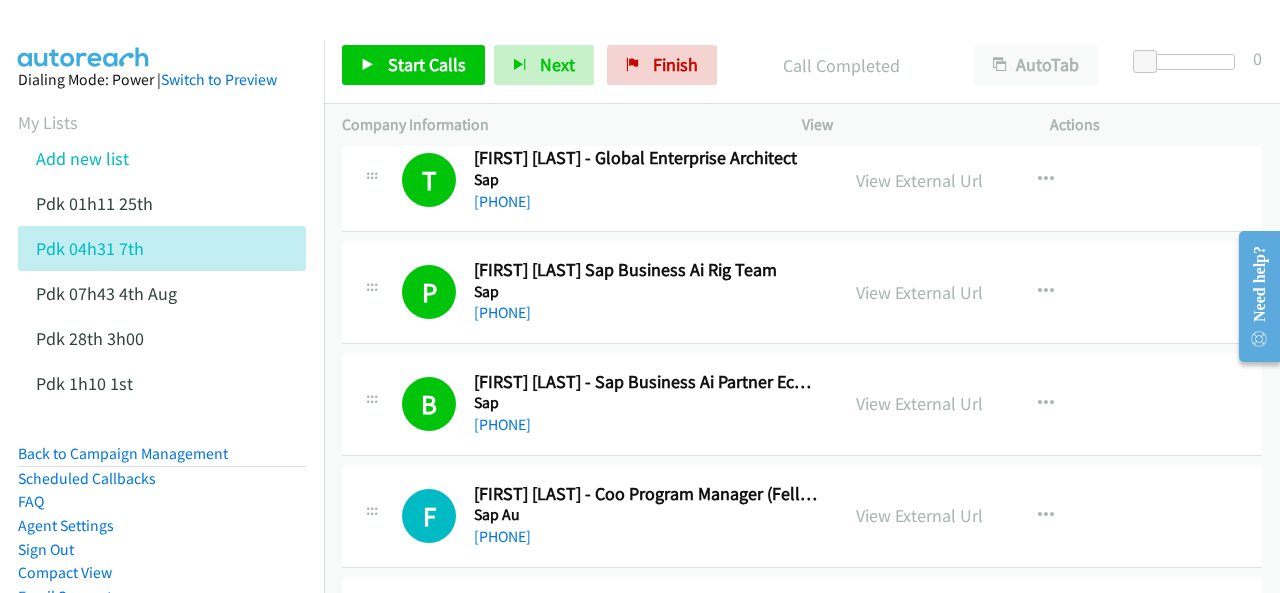 click at bounding box center (84, 35) 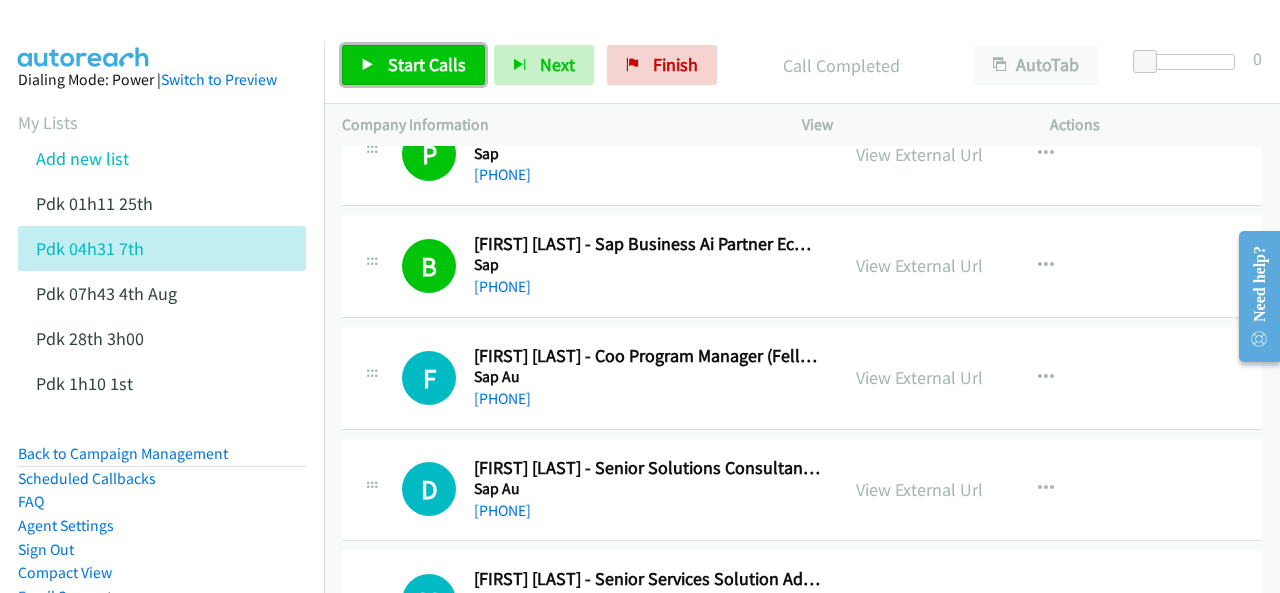 scroll, scrollTop: 5600, scrollLeft: 0, axis: vertical 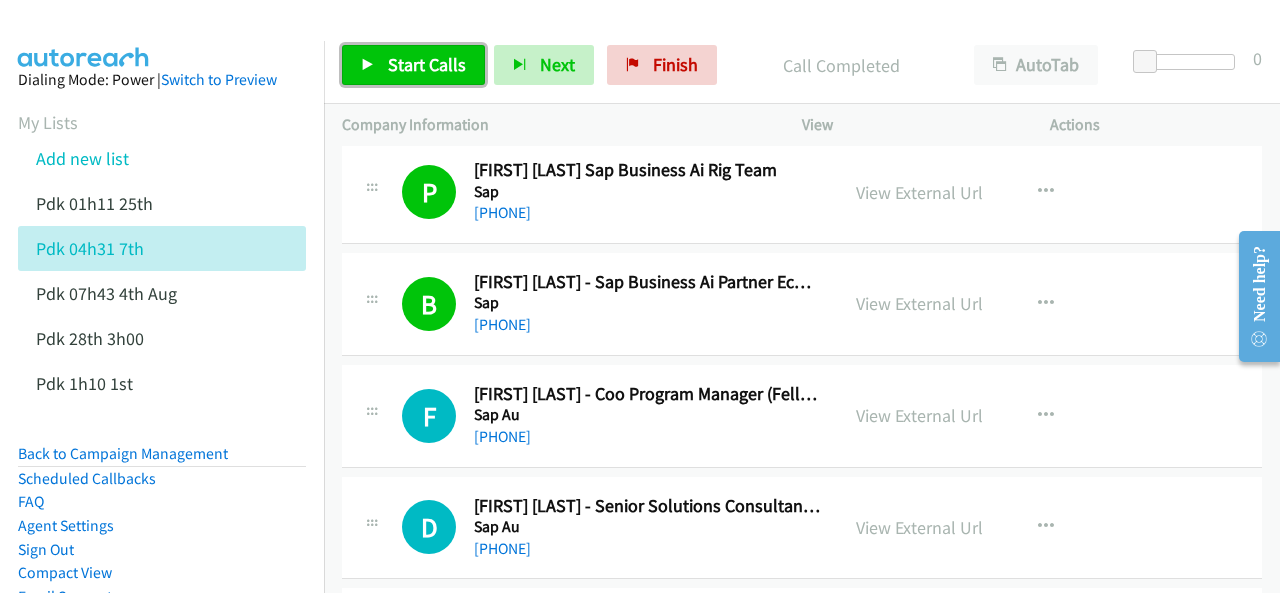 click on "Start Calls" at bounding box center [413, 65] 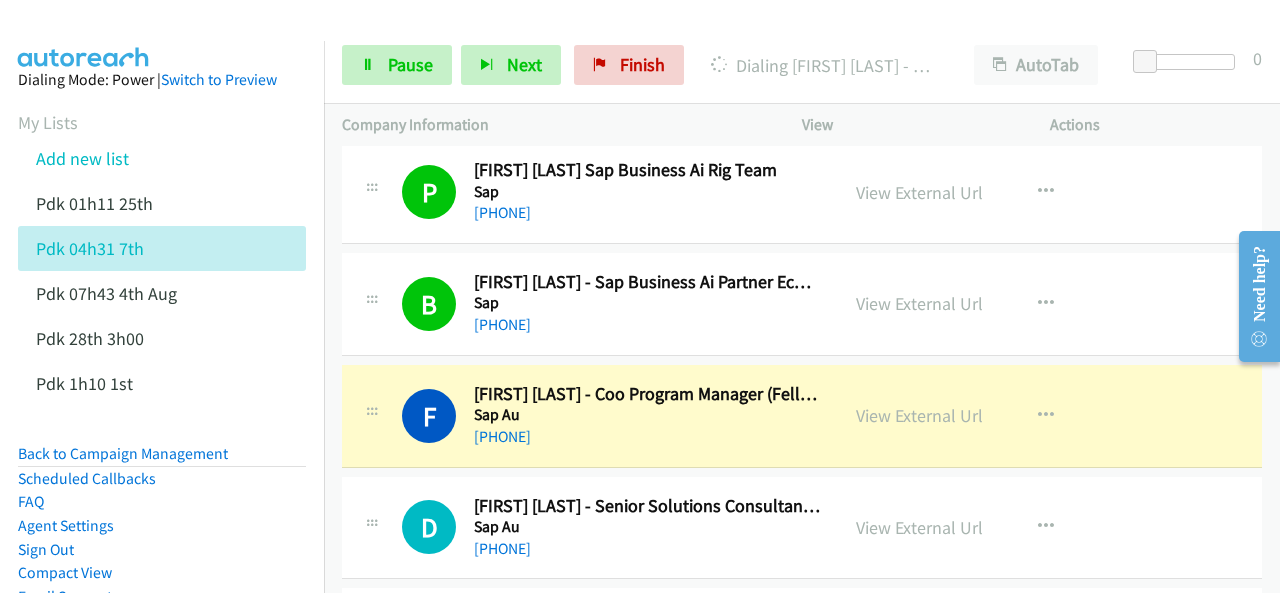click at bounding box center [84, 35] 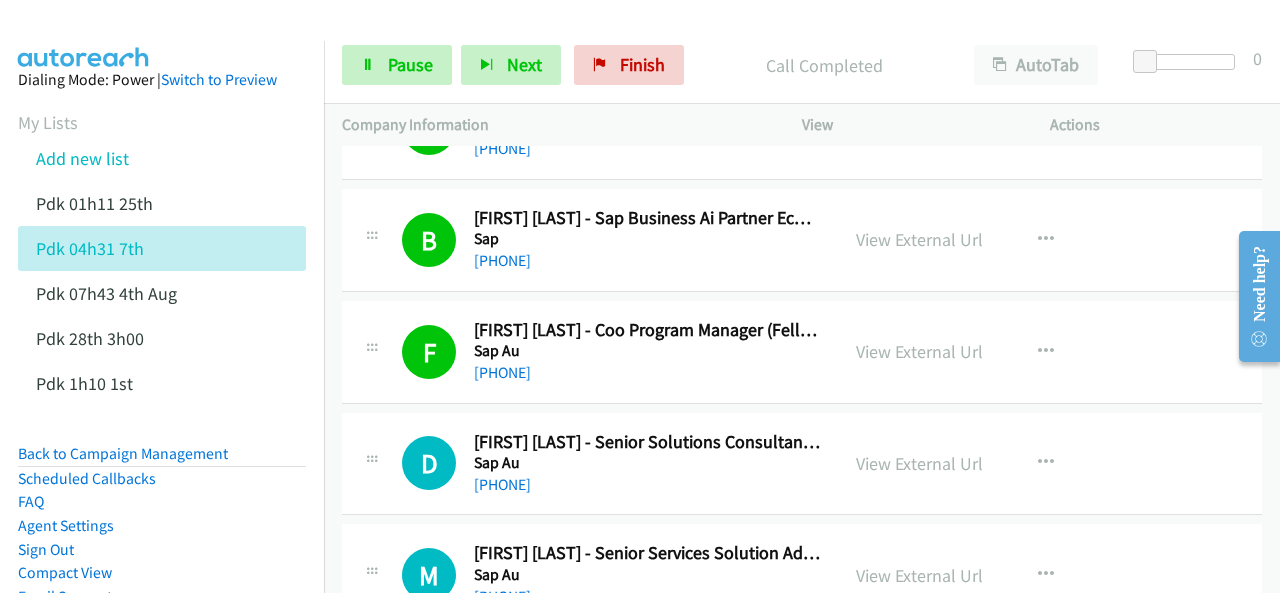 scroll, scrollTop: 5700, scrollLeft: 0, axis: vertical 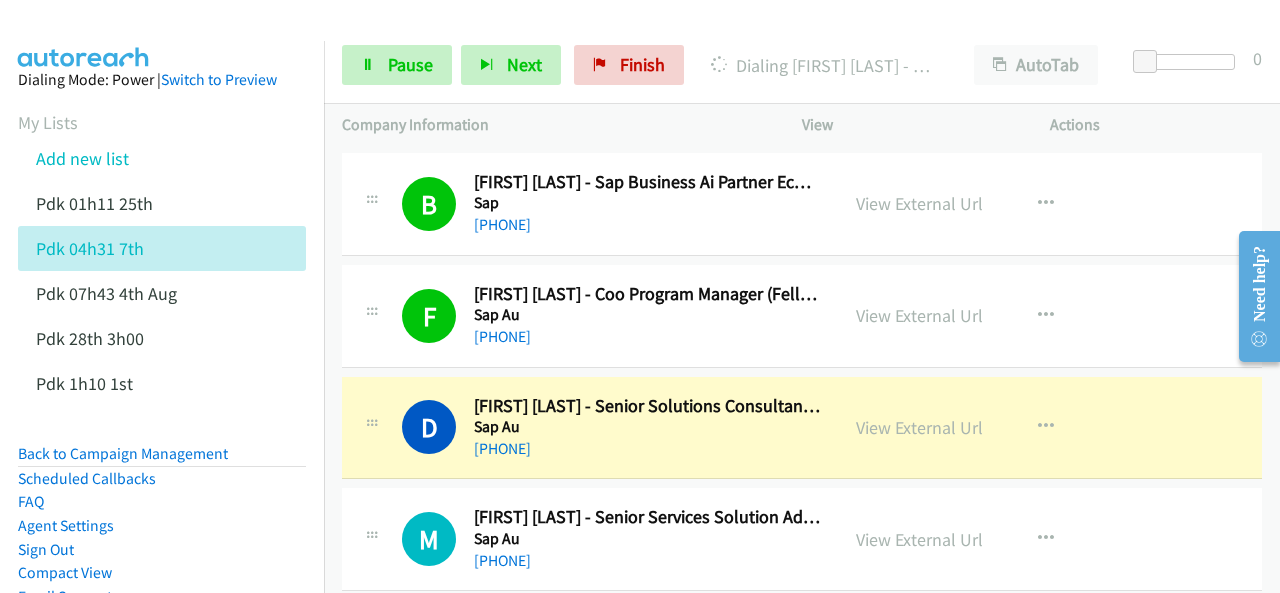 click at bounding box center [84, 35] 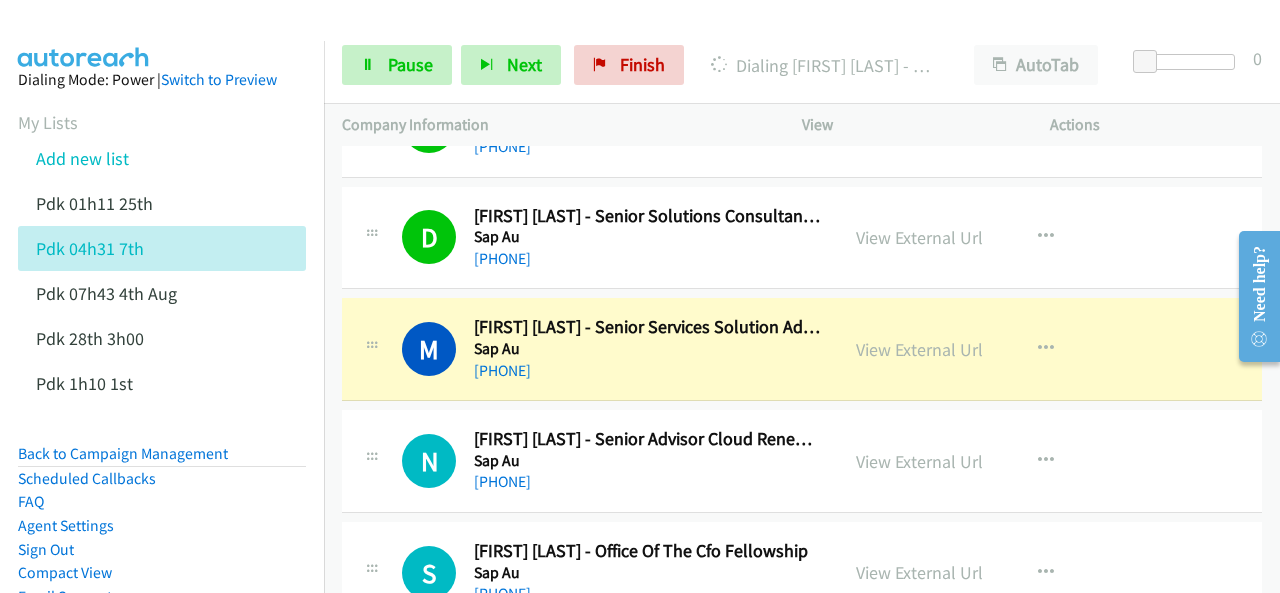 scroll, scrollTop: 5900, scrollLeft: 0, axis: vertical 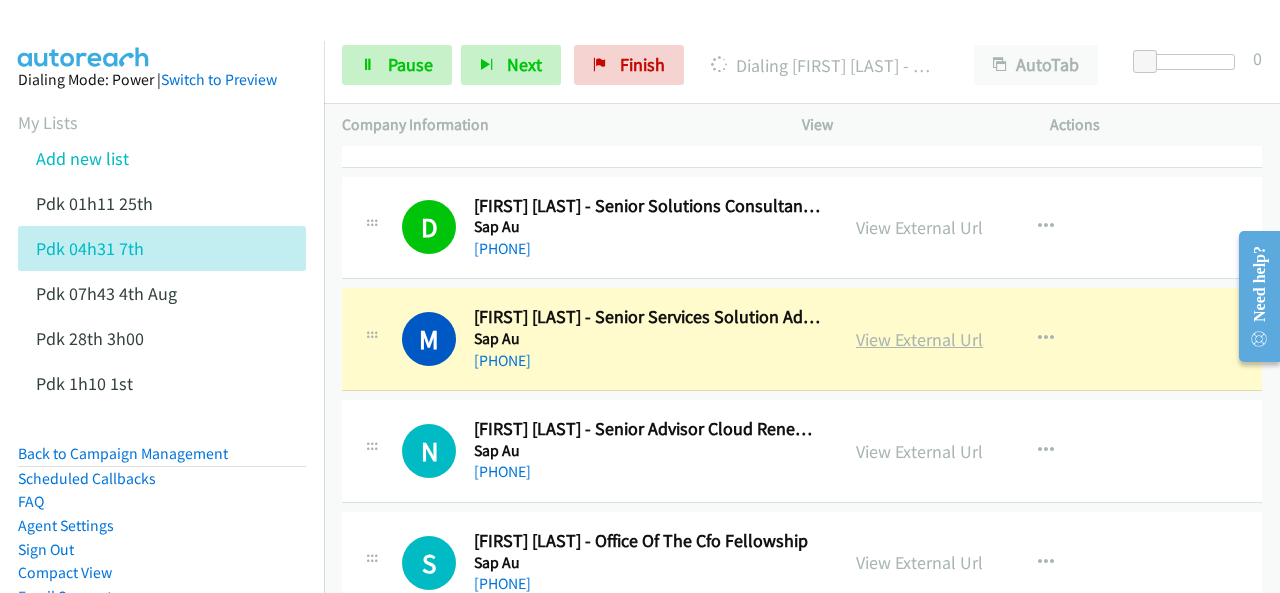 click on "View External Url" at bounding box center (919, 339) 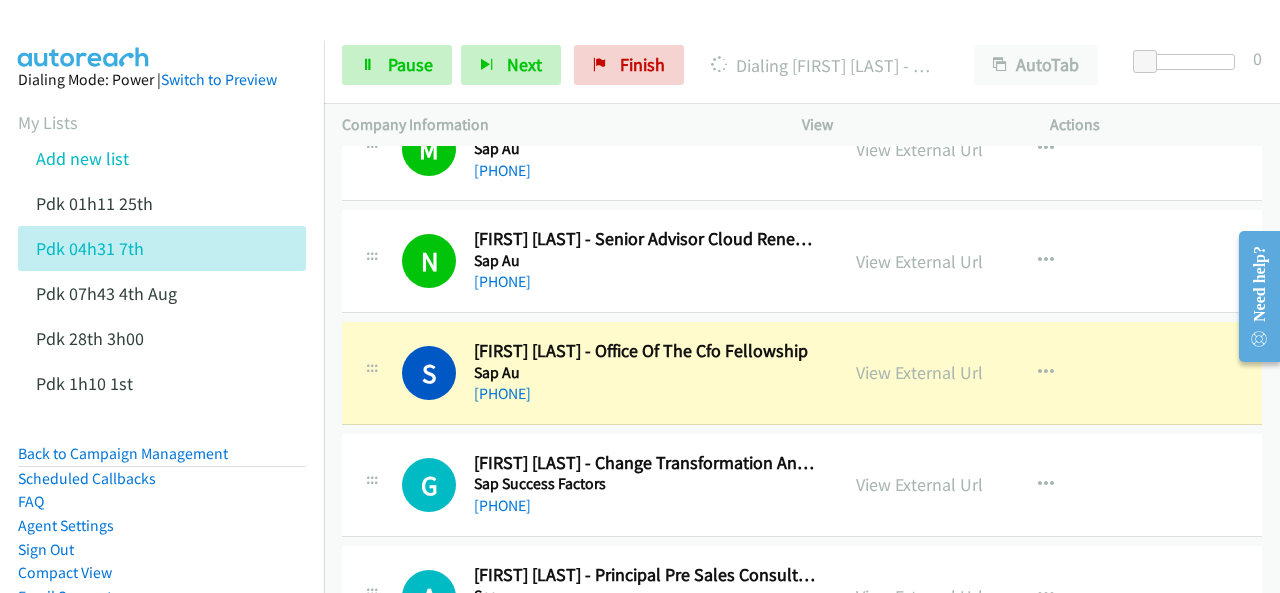 scroll, scrollTop: 6000, scrollLeft: 0, axis: vertical 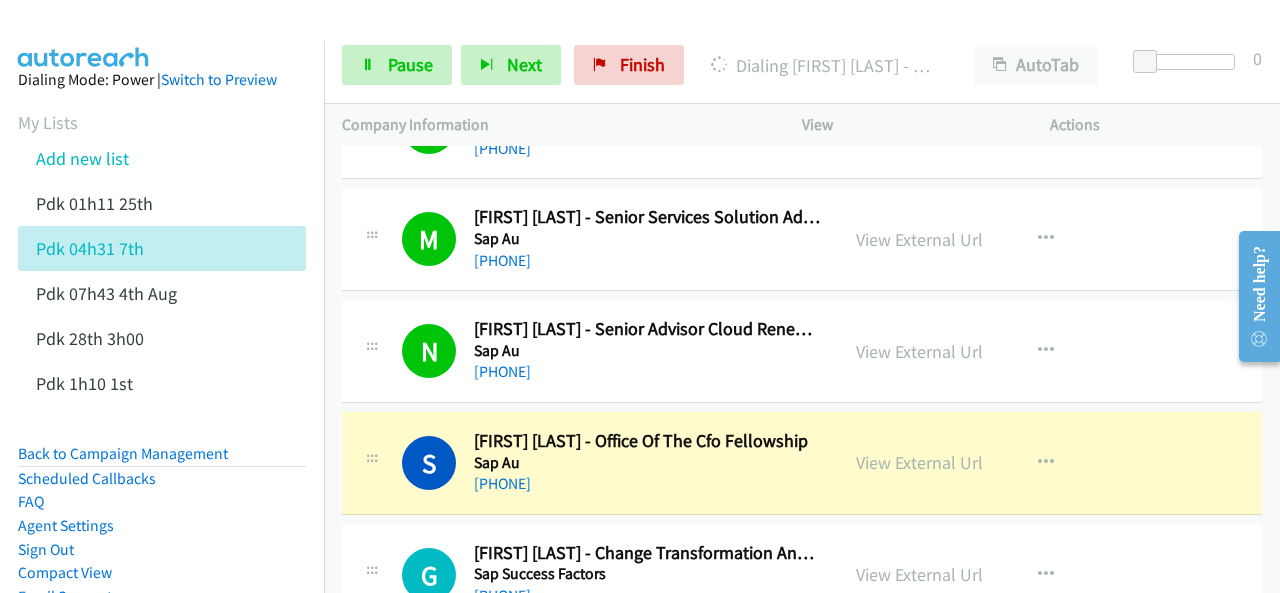 click at bounding box center (84, 35) 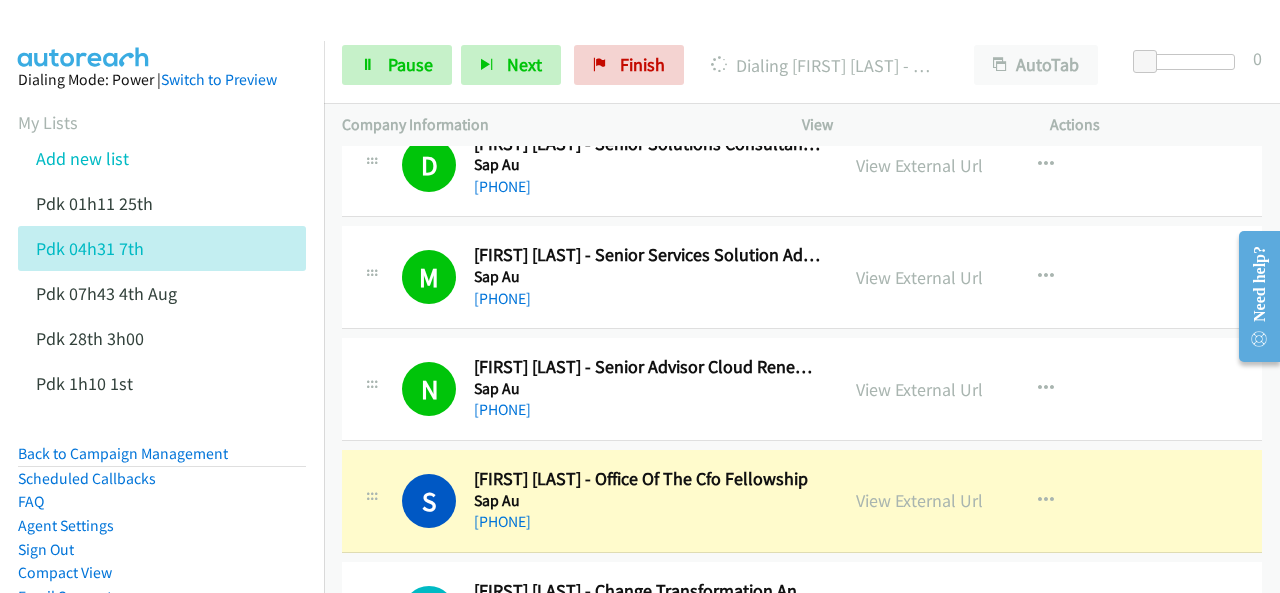 scroll, scrollTop: 6000, scrollLeft: 0, axis: vertical 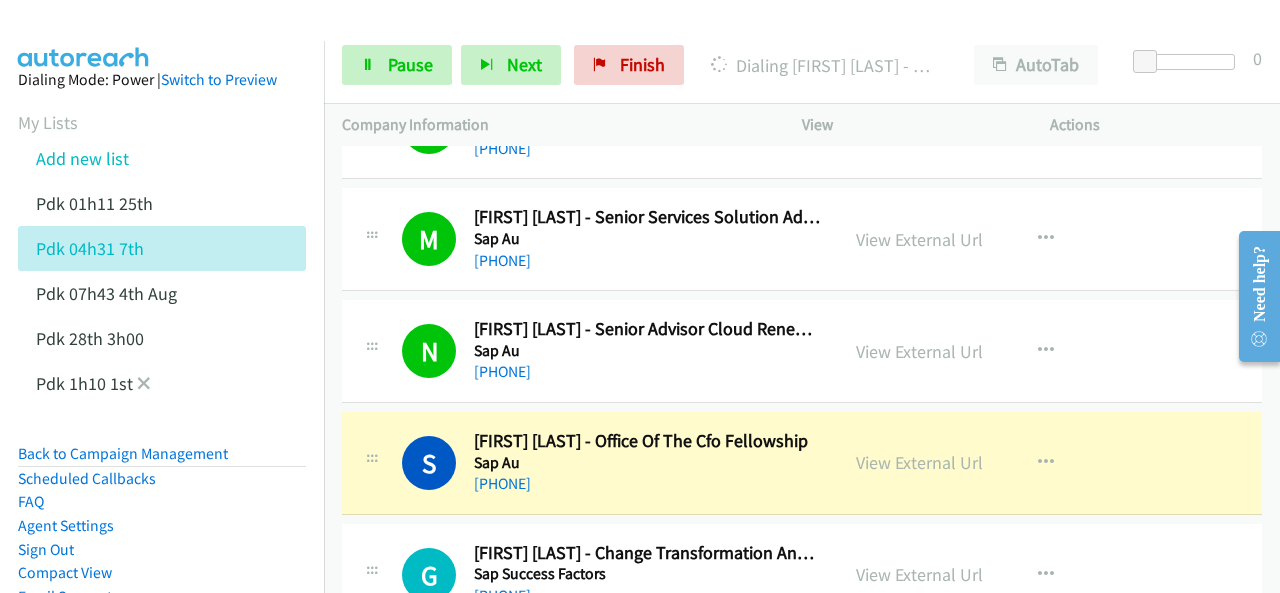 click on "Pdk 1h10 1st" at bounding box center (180, 383) 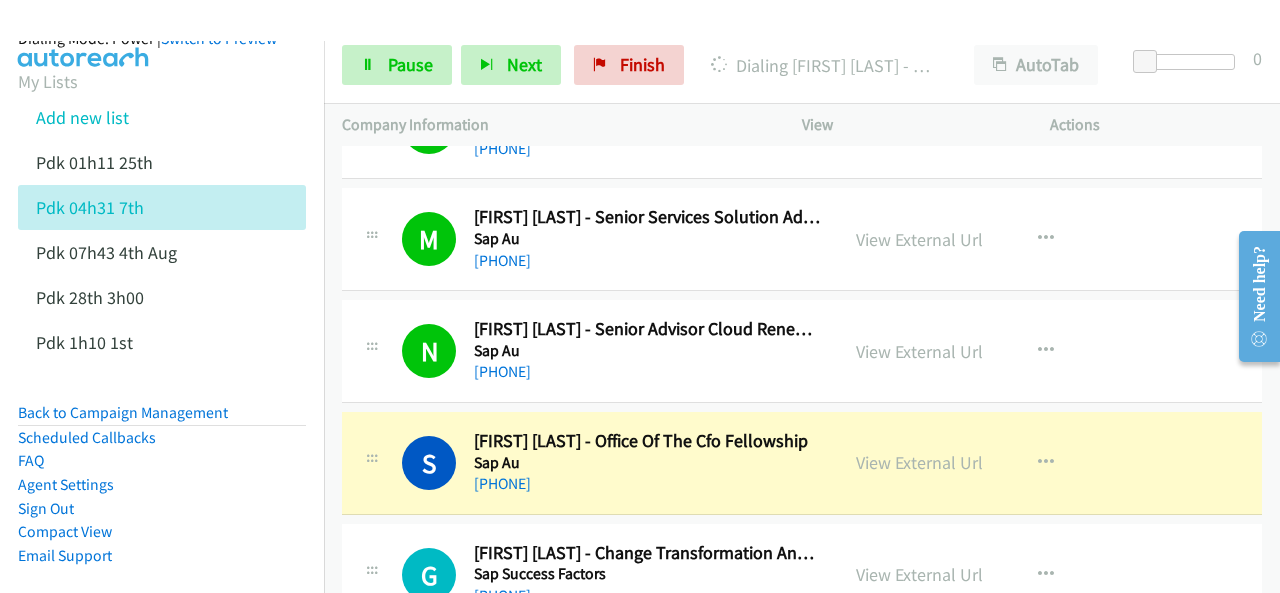 scroll, scrollTop: 0, scrollLeft: 0, axis: both 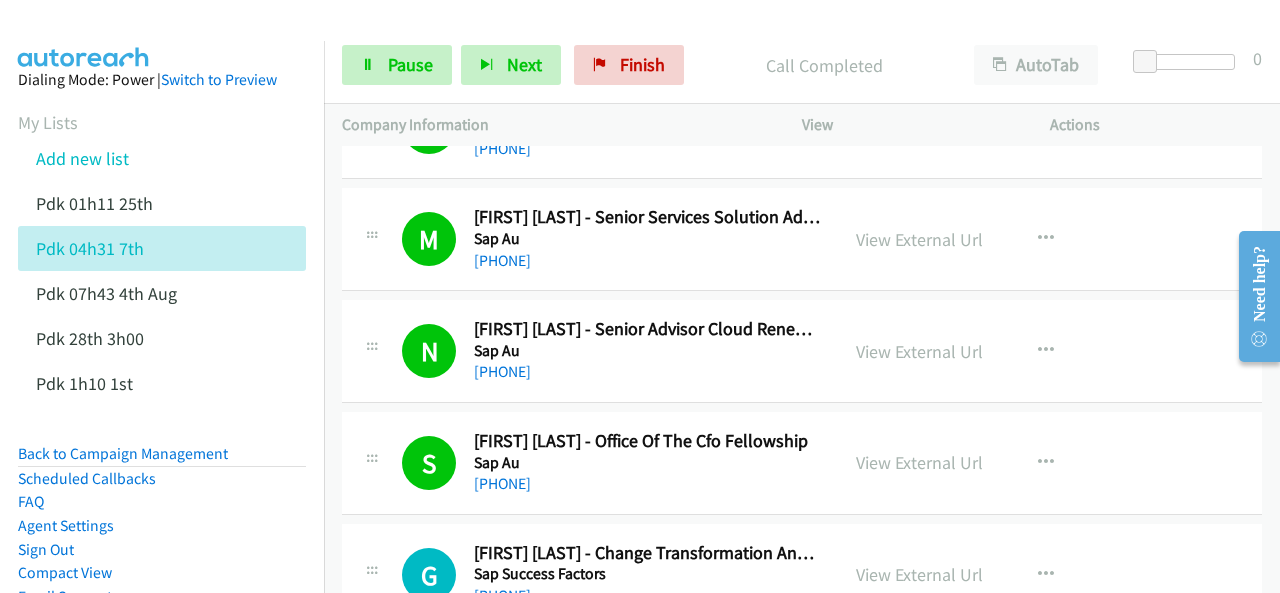 click at bounding box center (84, 35) 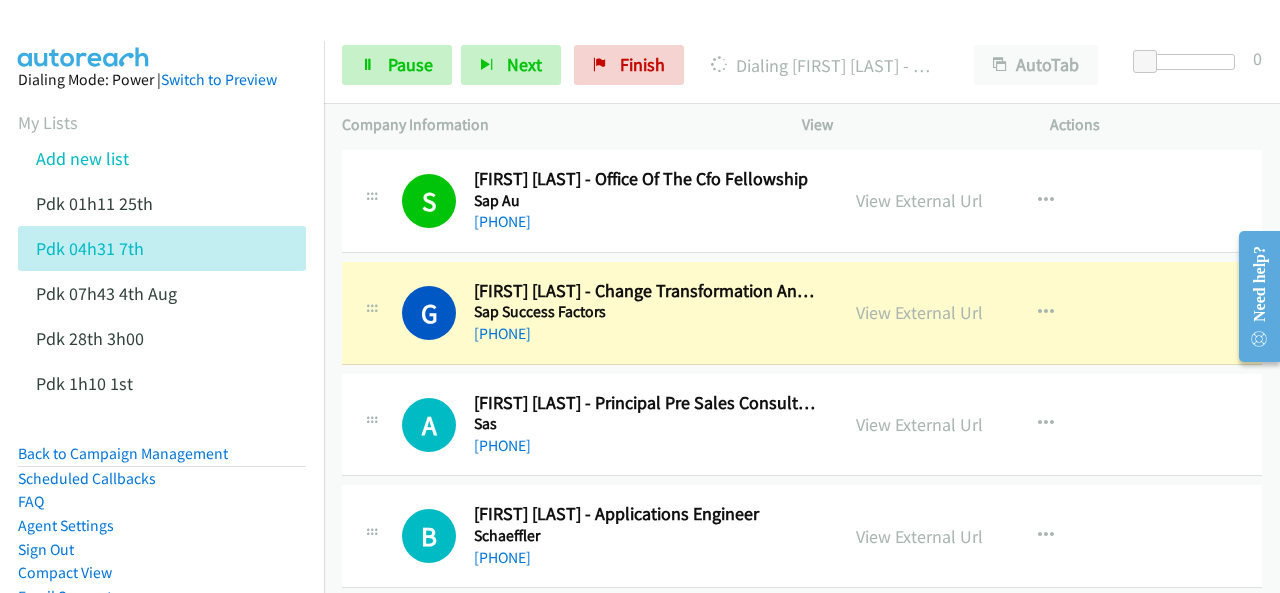 scroll, scrollTop: 6300, scrollLeft: 0, axis: vertical 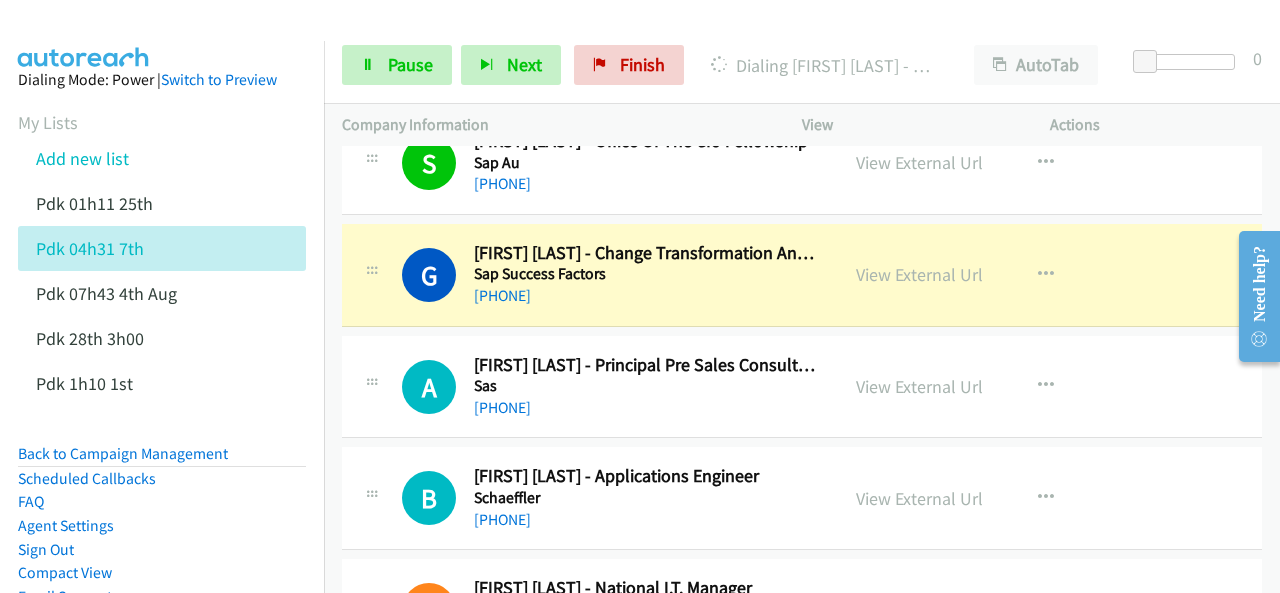 click at bounding box center [84, 35] 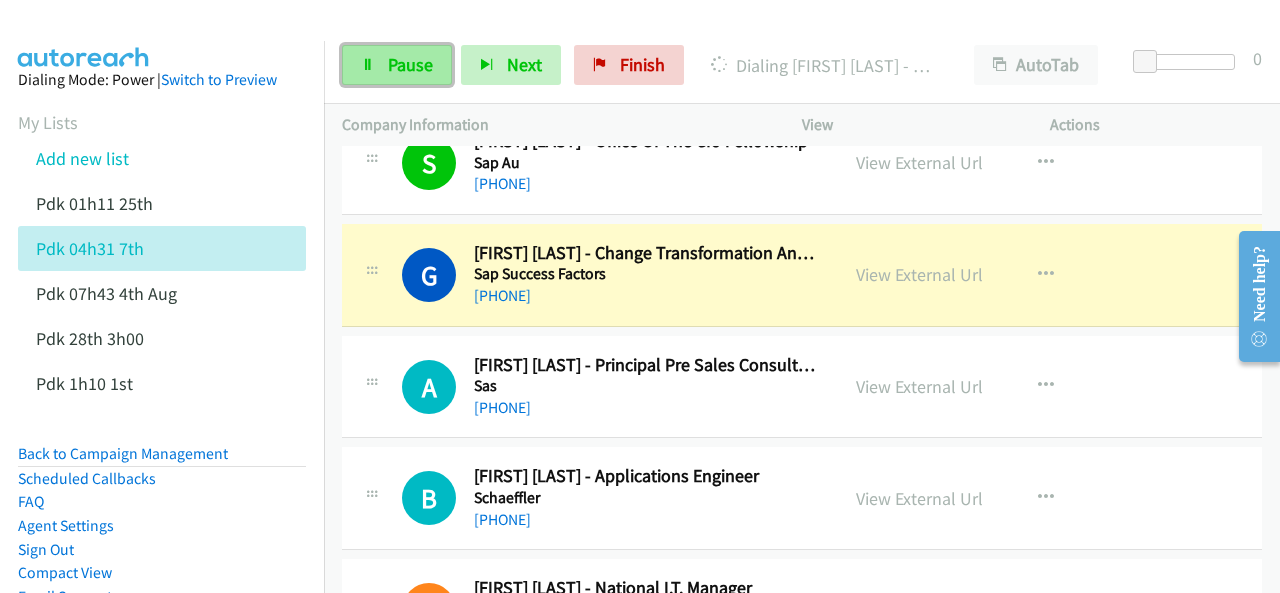 click on "Pause" at bounding box center (410, 64) 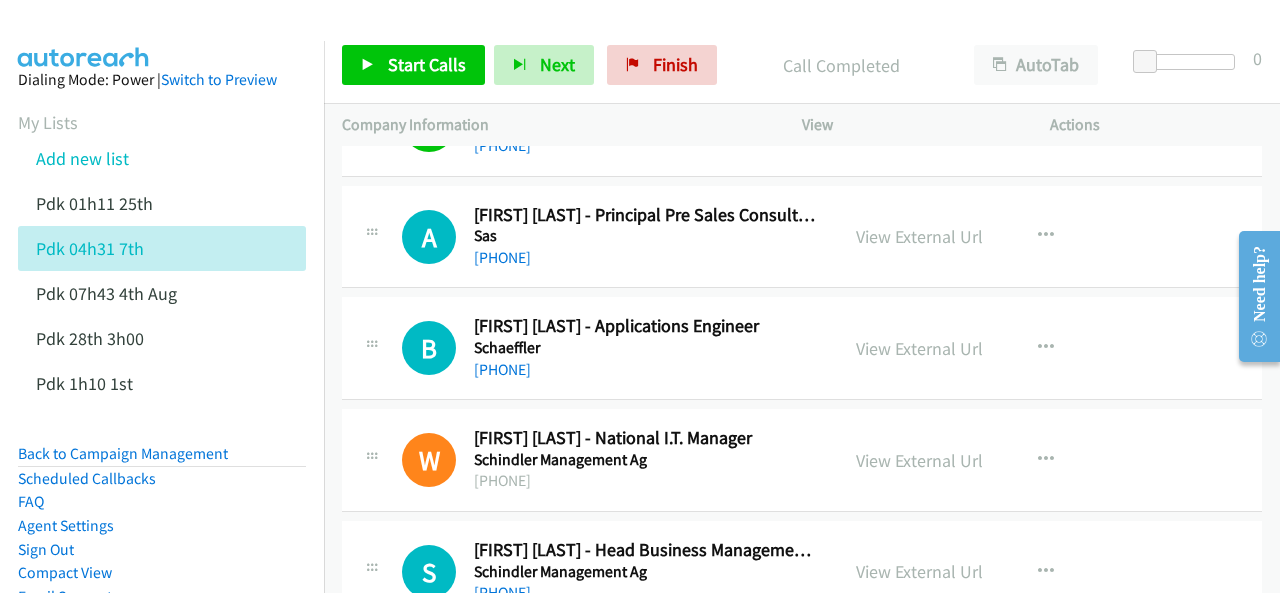 scroll, scrollTop: 6500, scrollLeft: 0, axis: vertical 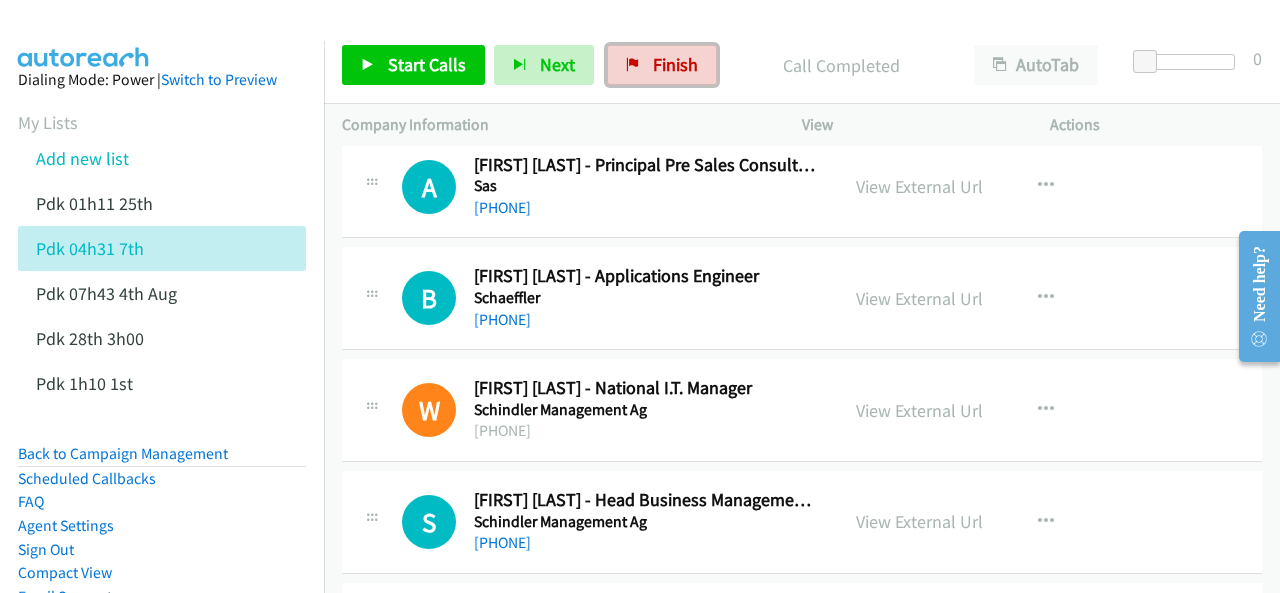 drag, startPoint x: 645, startPoint y: 69, endPoint x: 750, endPoint y: 118, distance: 115.87062 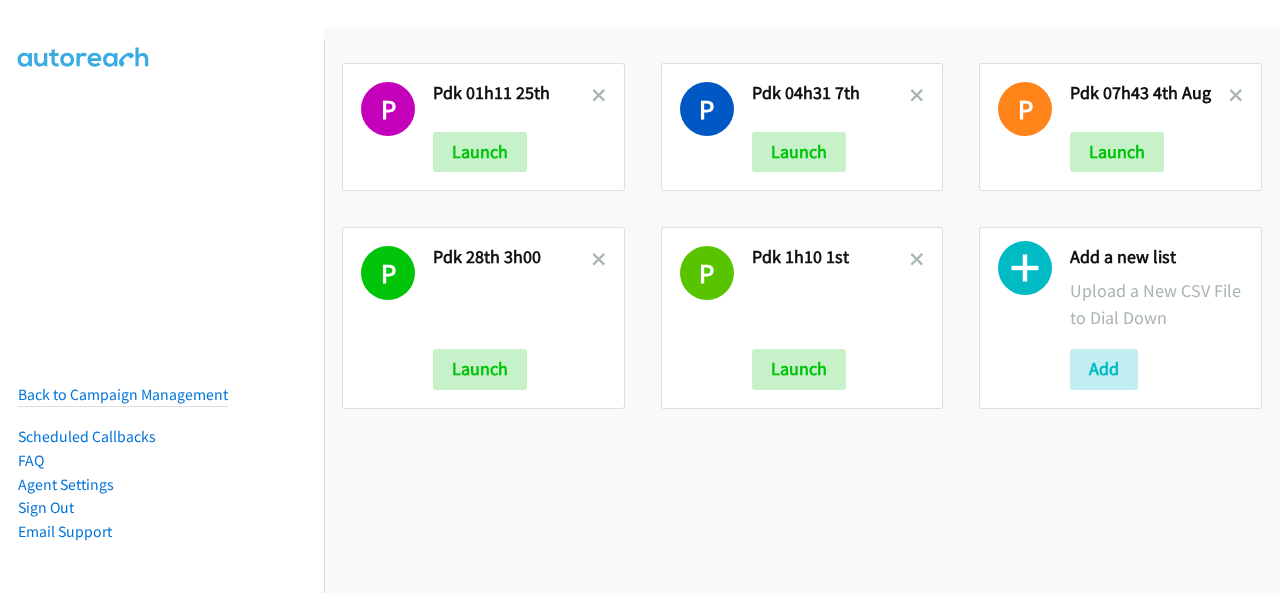 scroll, scrollTop: 0, scrollLeft: 0, axis: both 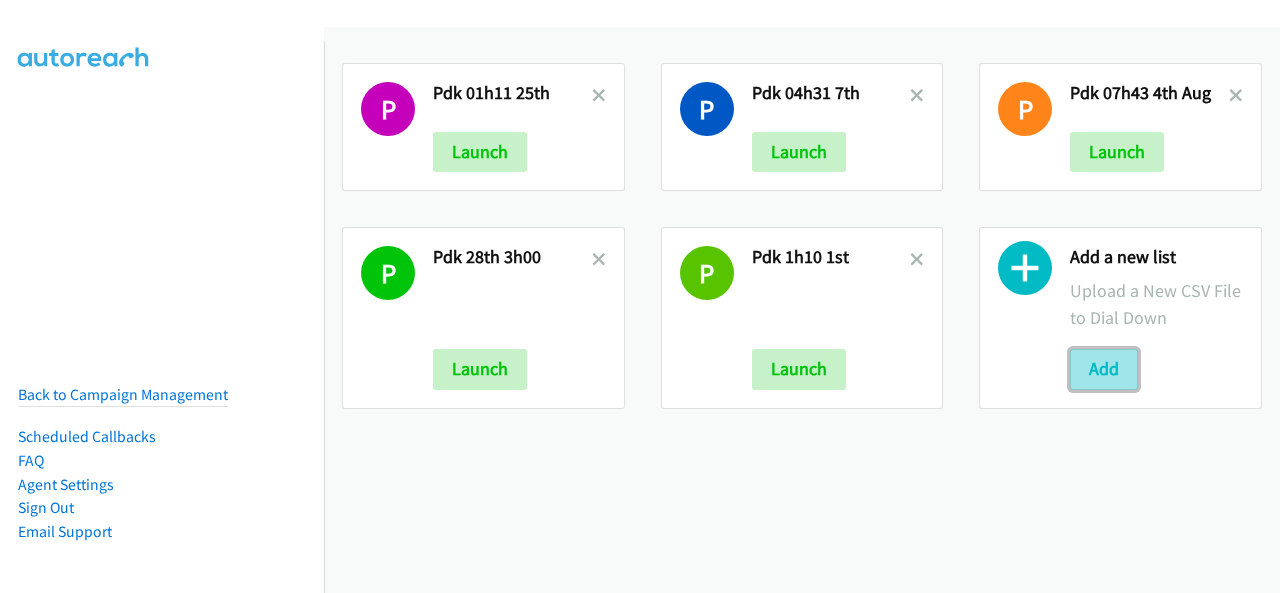 click on "Add" at bounding box center [1104, 369] 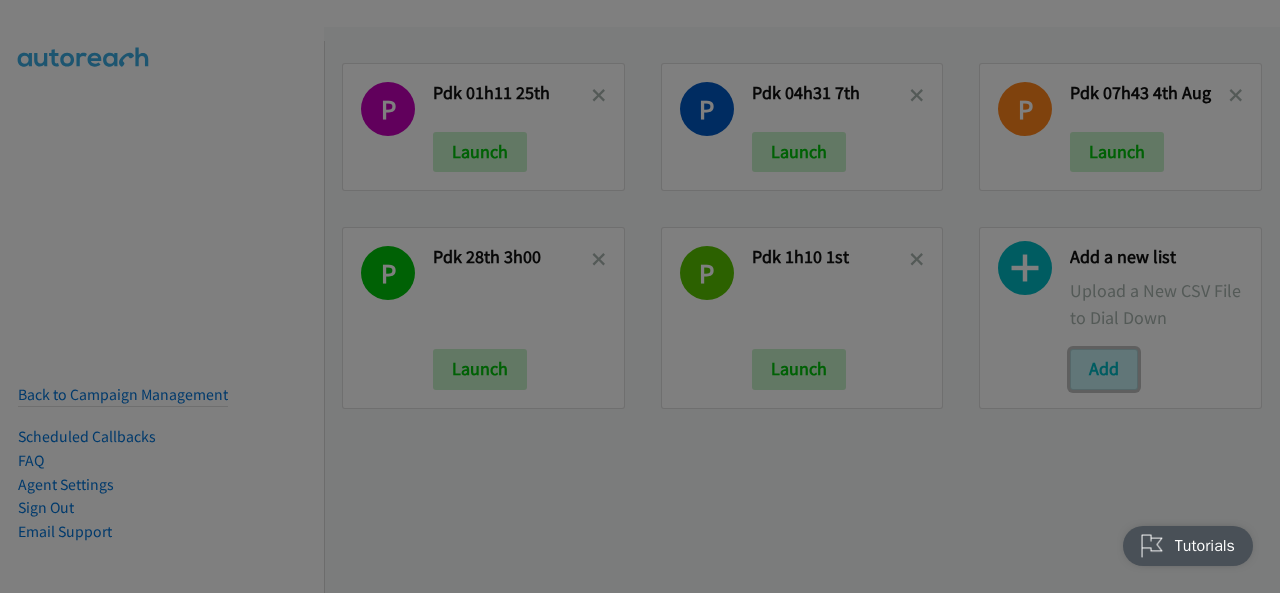 scroll, scrollTop: 0, scrollLeft: 0, axis: both 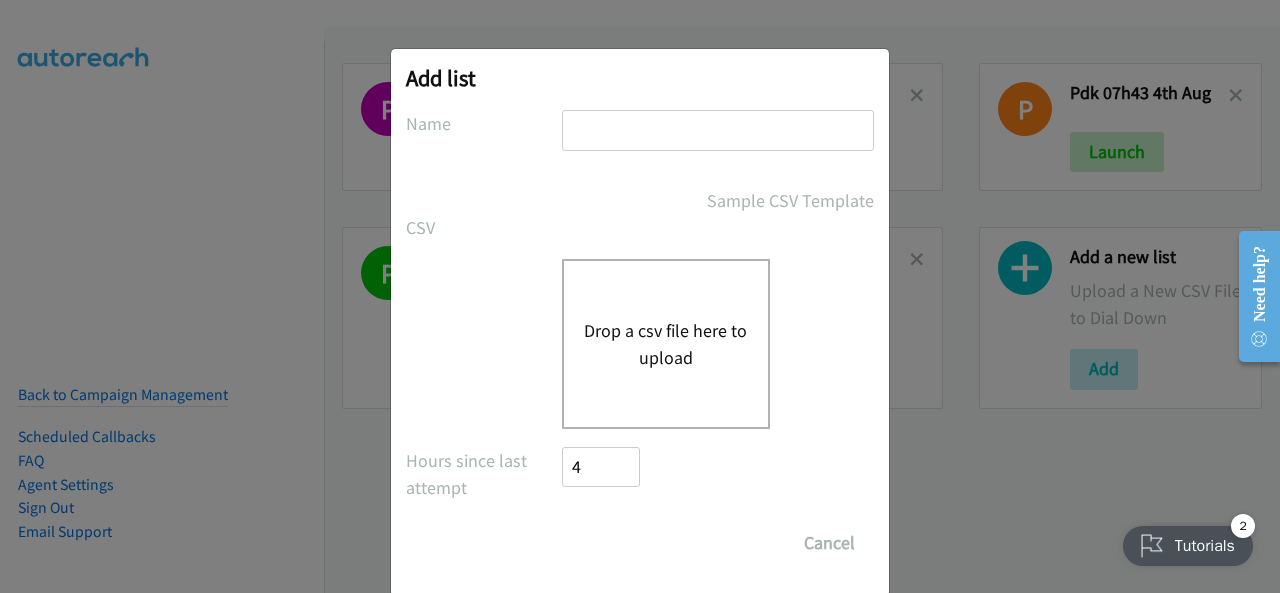 click at bounding box center [718, 130] 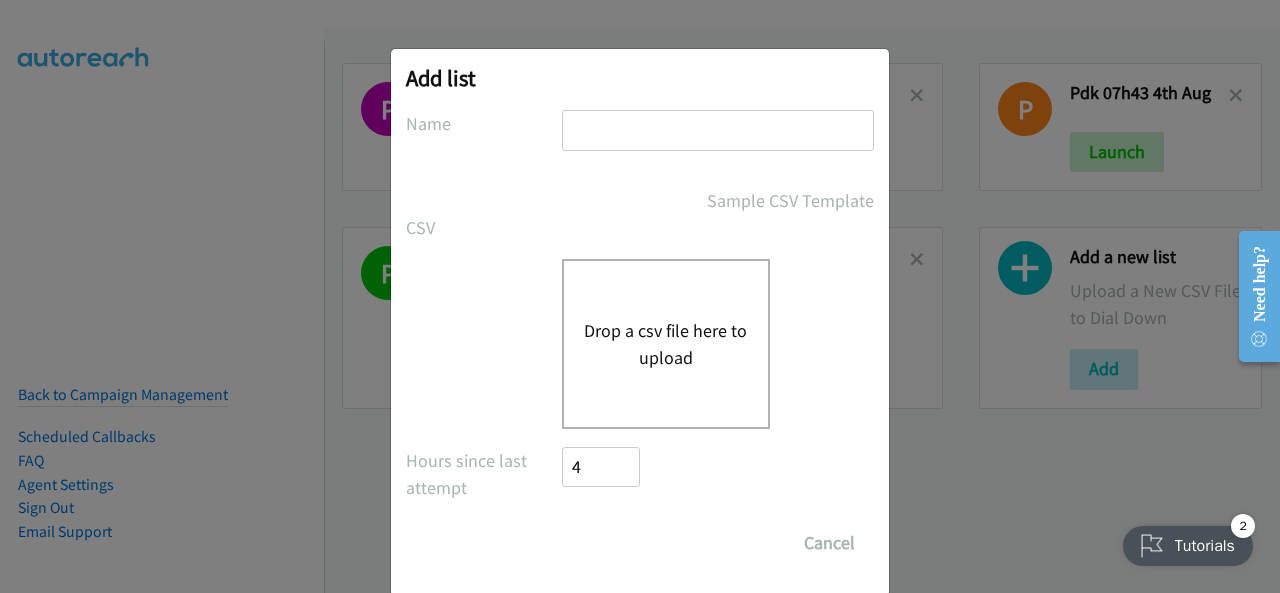 paste on "pdk 06h42 7th [DATE]" 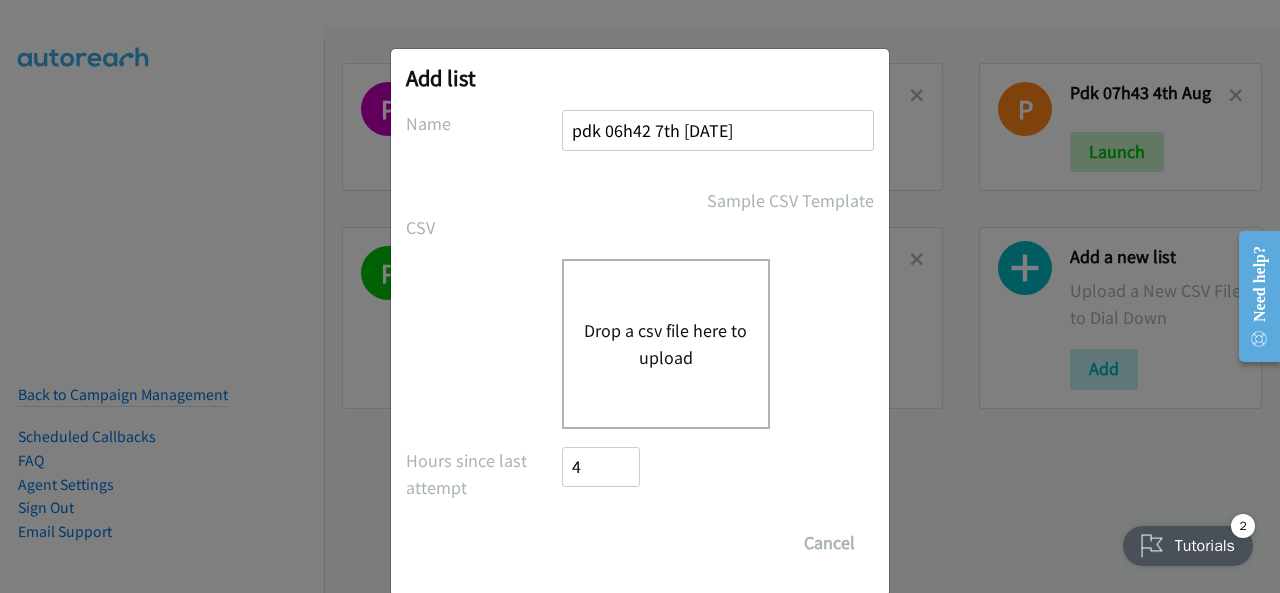 type on "pdk 06h42 7th [DATE]" 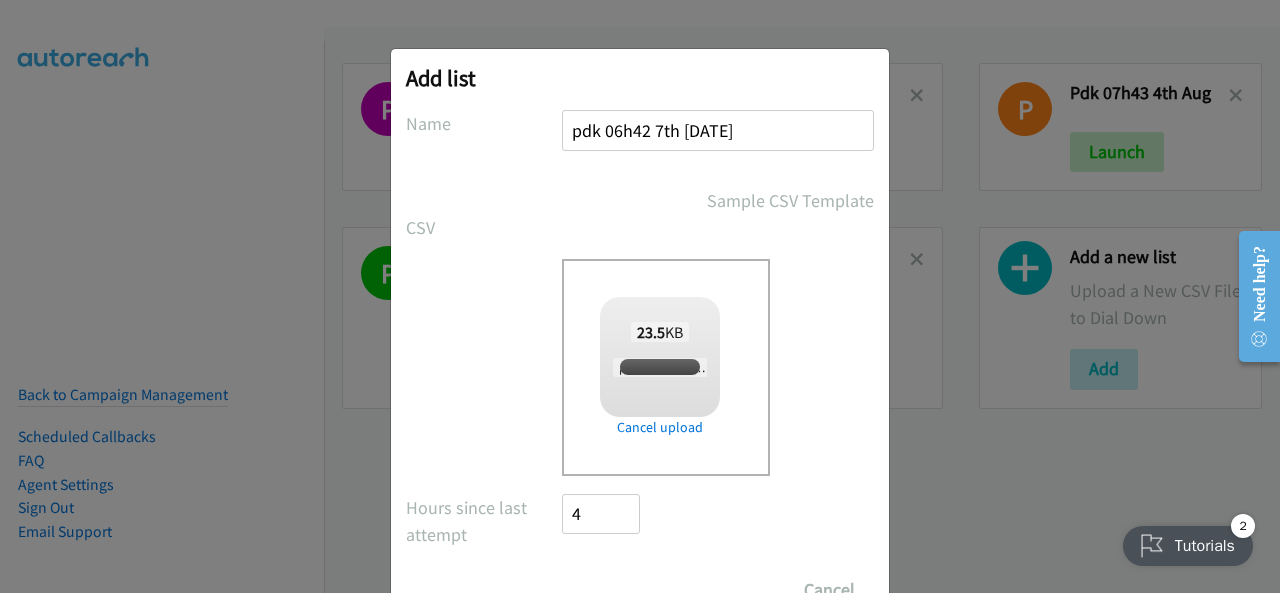 checkbox on "true" 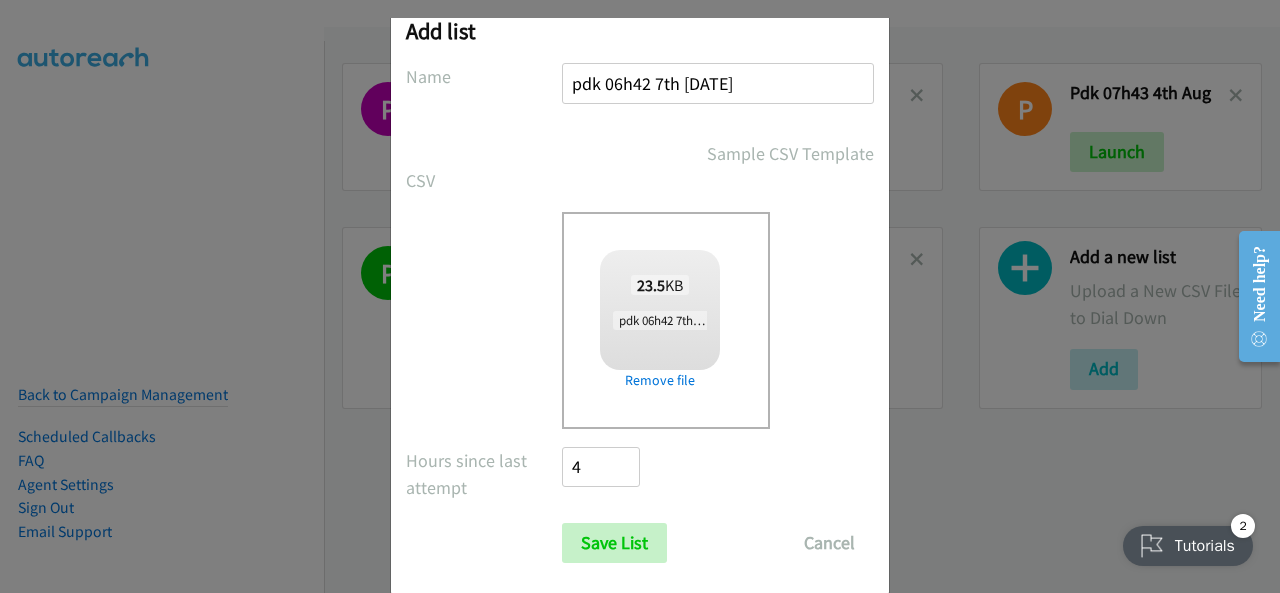 scroll, scrollTop: 80, scrollLeft: 0, axis: vertical 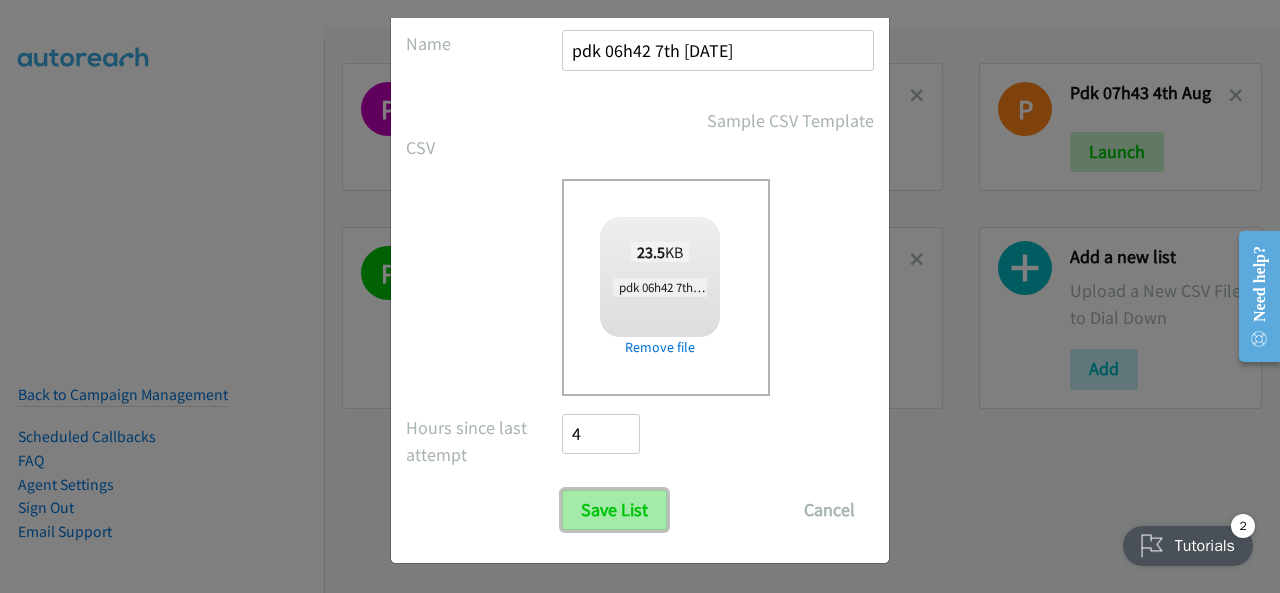 click on "Save List" at bounding box center (614, 510) 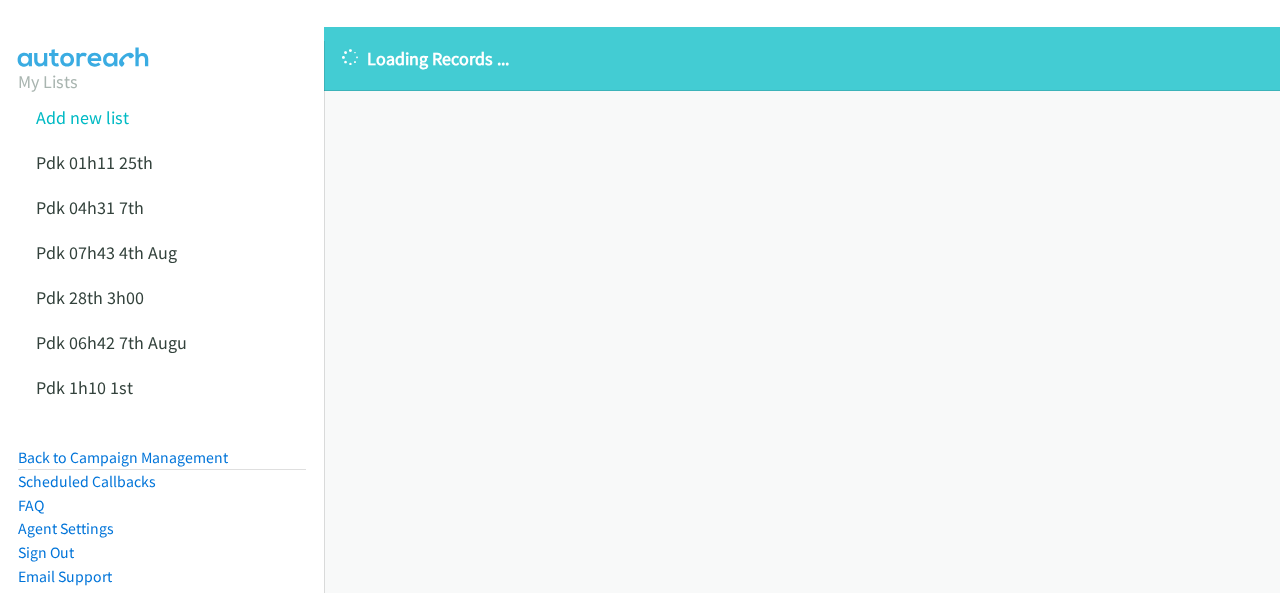 scroll, scrollTop: 0, scrollLeft: 0, axis: both 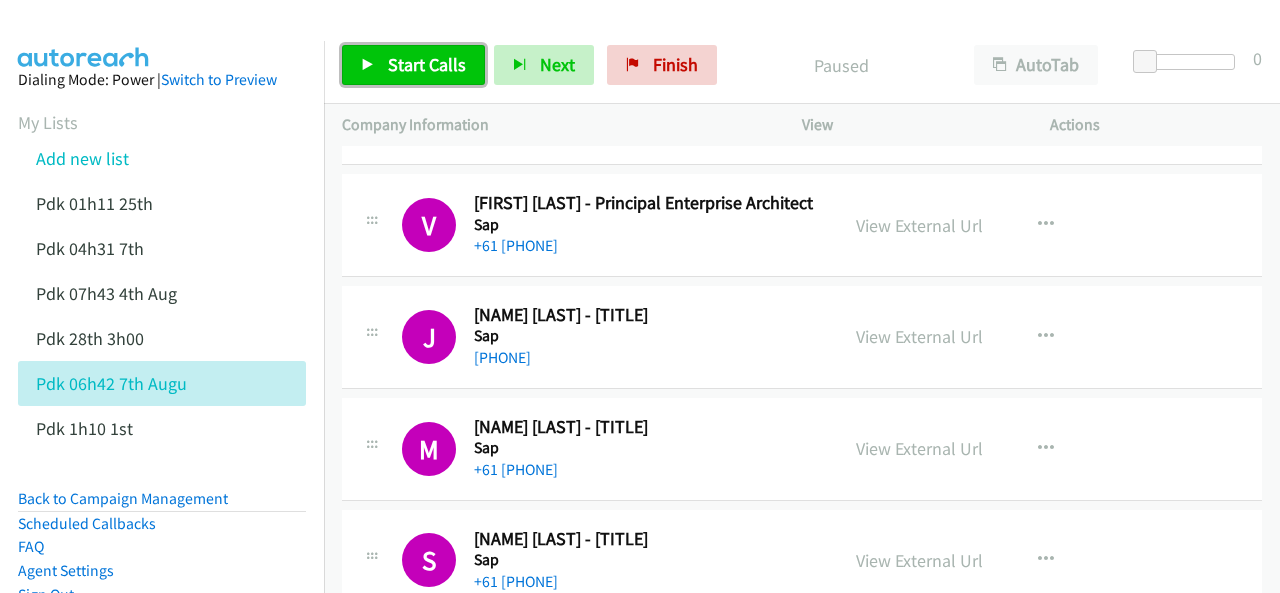 click on "Start Calls" at bounding box center (413, 65) 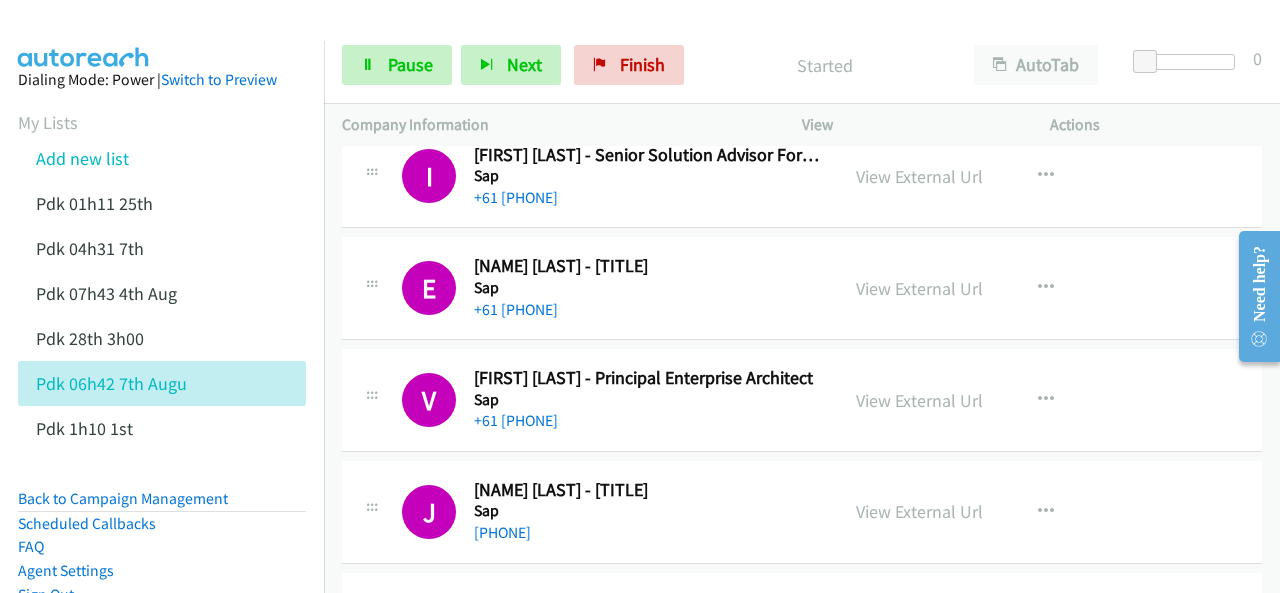 scroll, scrollTop: 0, scrollLeft: 0, axis: both 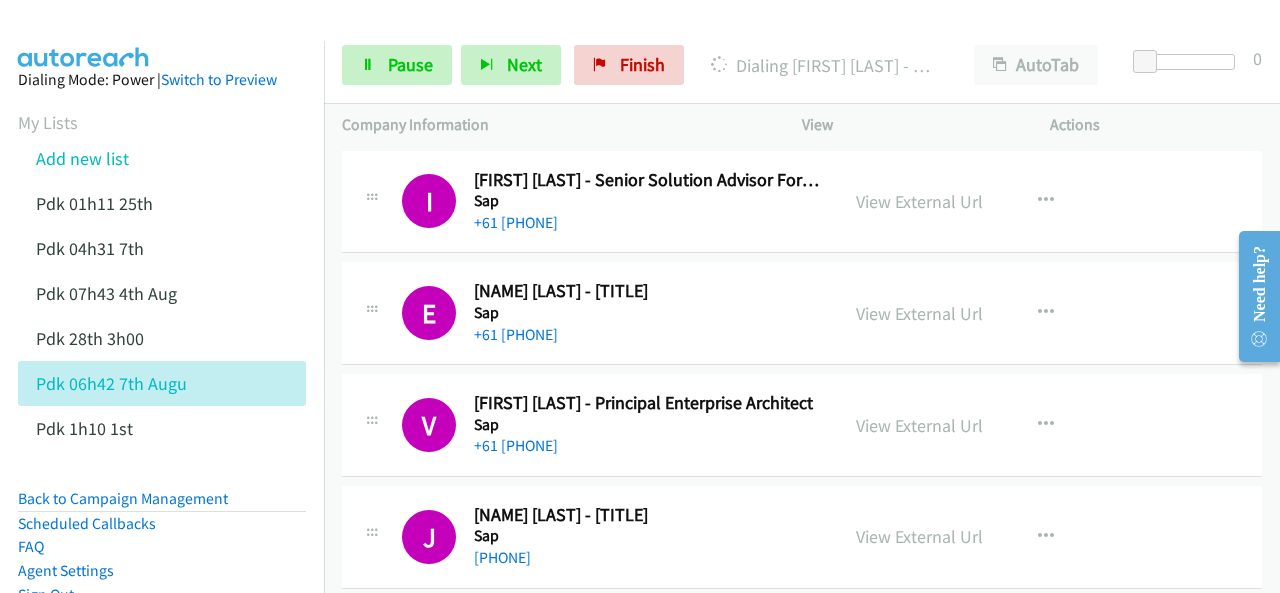 click at bounding box center (84, 35) 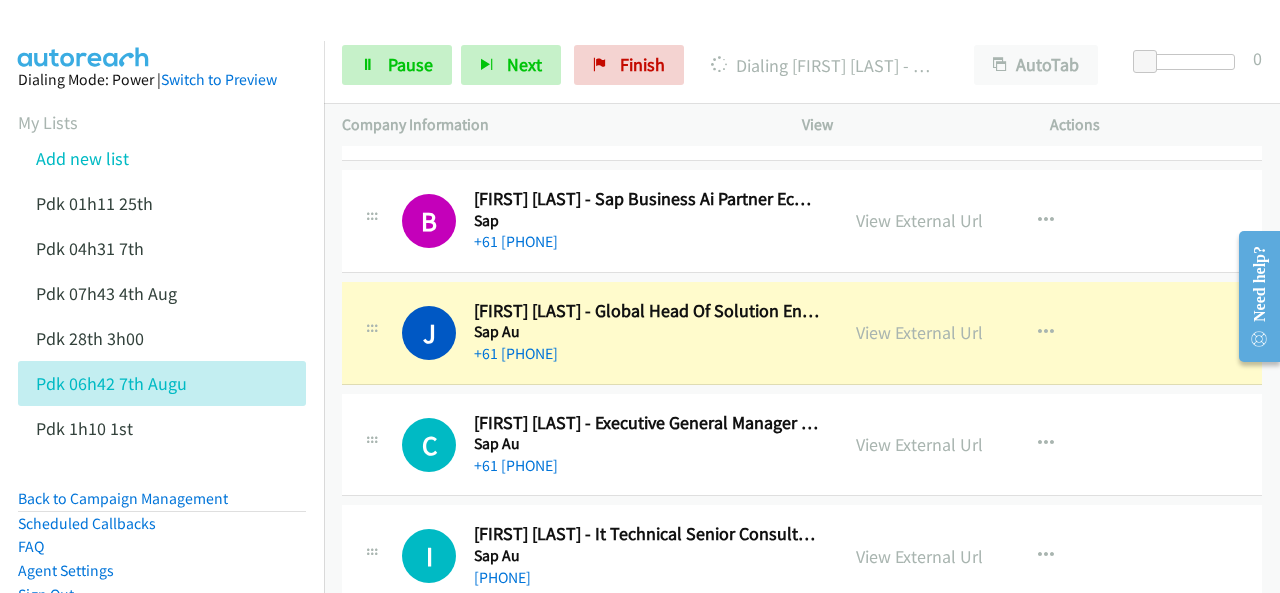 scroll, scrollTop: 900, scrollLeft: 0, axis: vertical 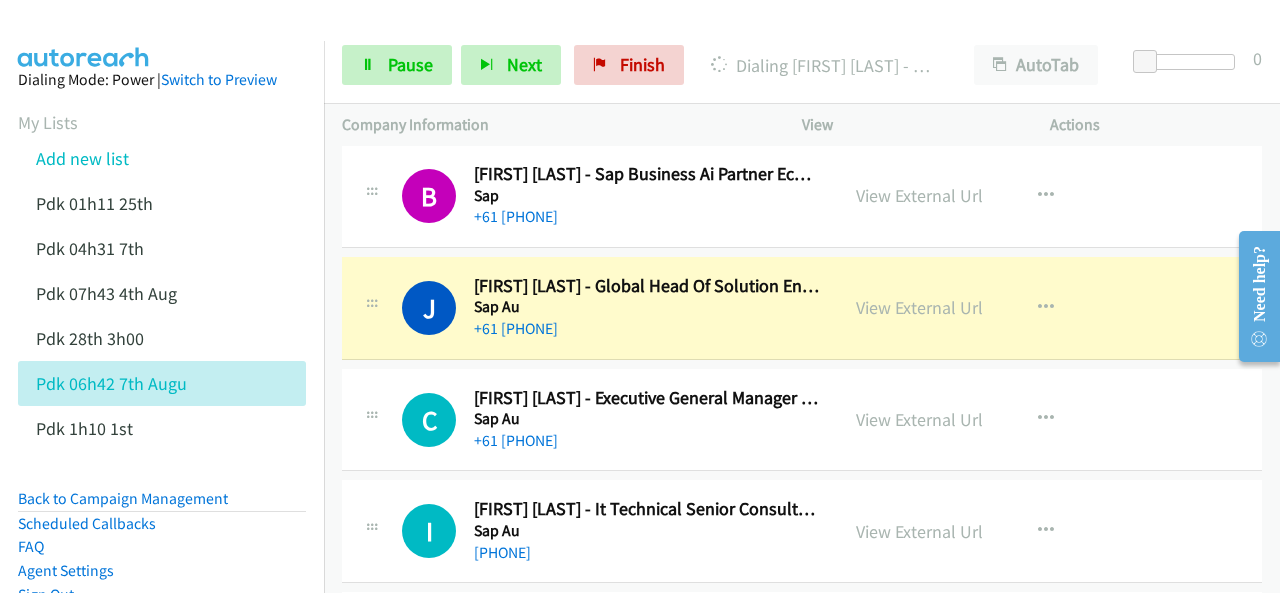click on "Dialing Mode: Power
|
Switch to Preview
My Lists
Add new list
Pdk  01h11 25th
Pdk 04h31 7th
Pdk 07h43 4th Aug
Pdk 28th 3h00
Pdk 06h42 7th Augu
Pdk 1h10 1st
Back to Campaign Management
Scheduled Callbacks
FAQ
Agent Settings
Sign Out
Compact View
Email Support" at bounding box center (162, 392) 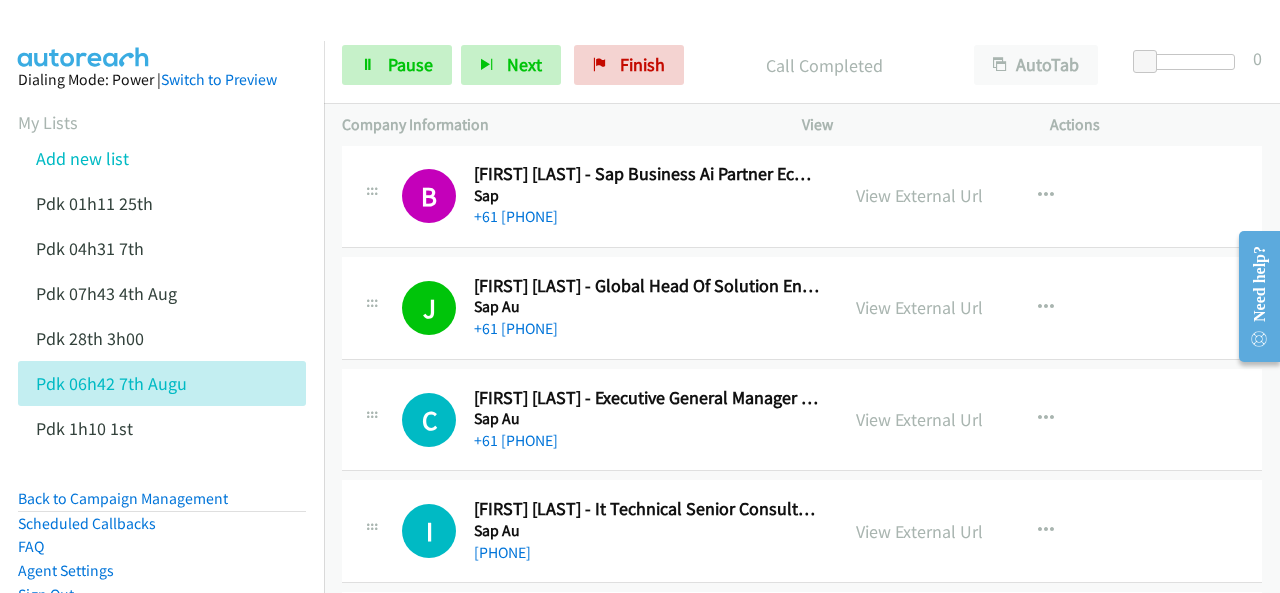 click at bounding box center [84, 35] 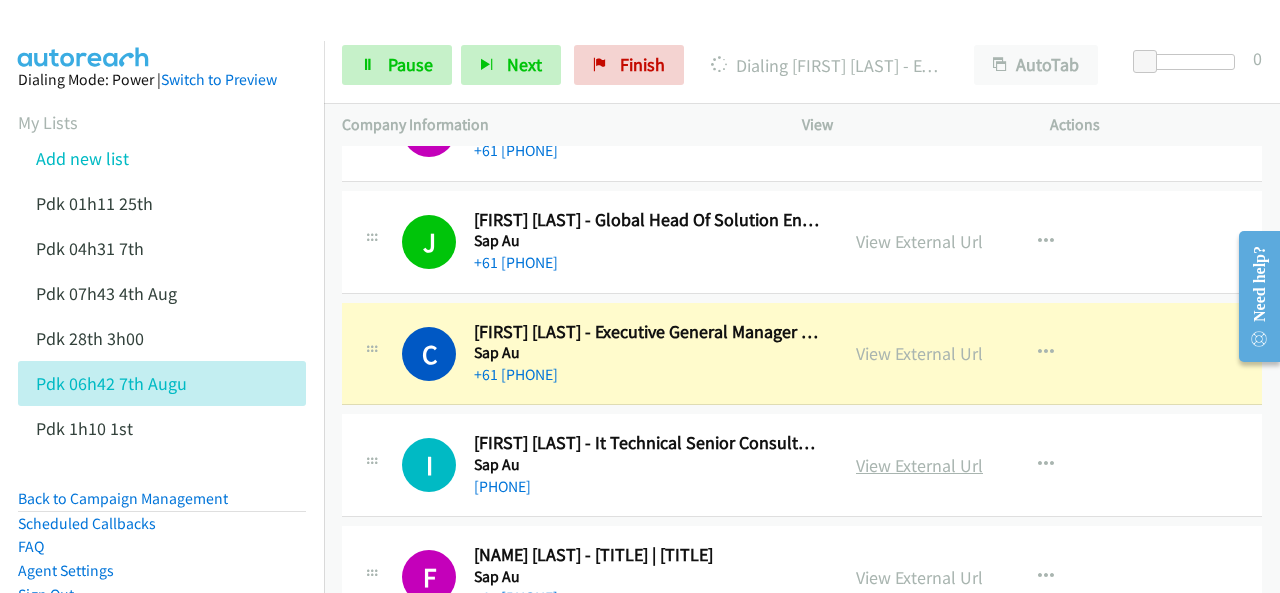 scroll, scrollTop: 1000, scrollLeft: 0, axis: vertical 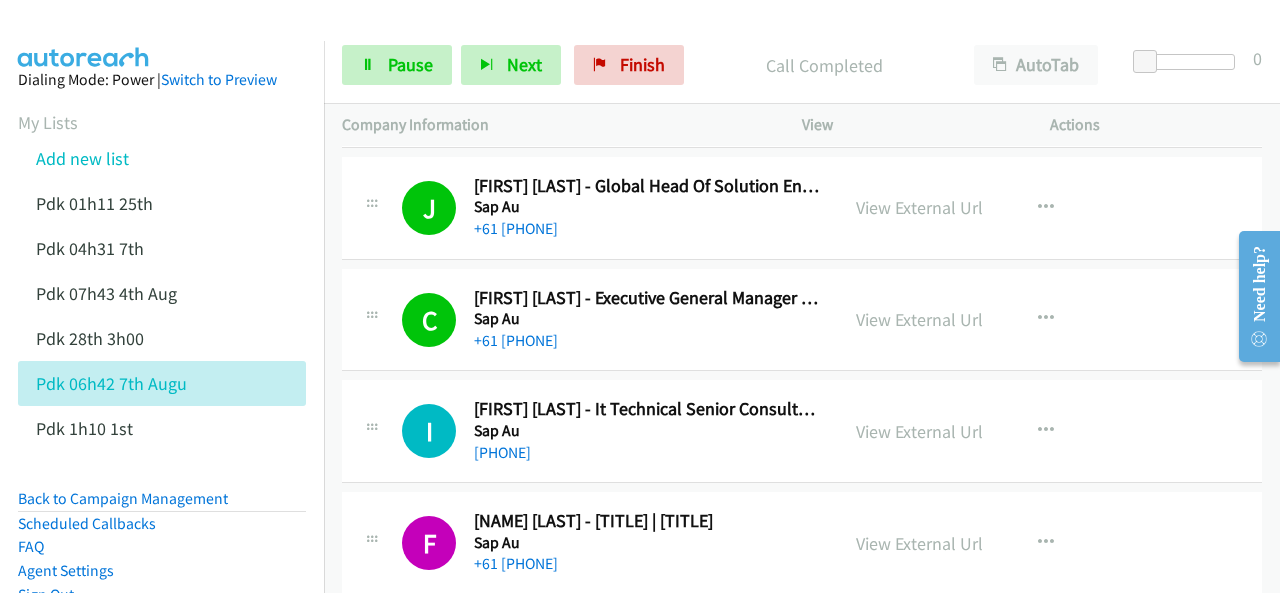 click at bounding box center [84, 35] 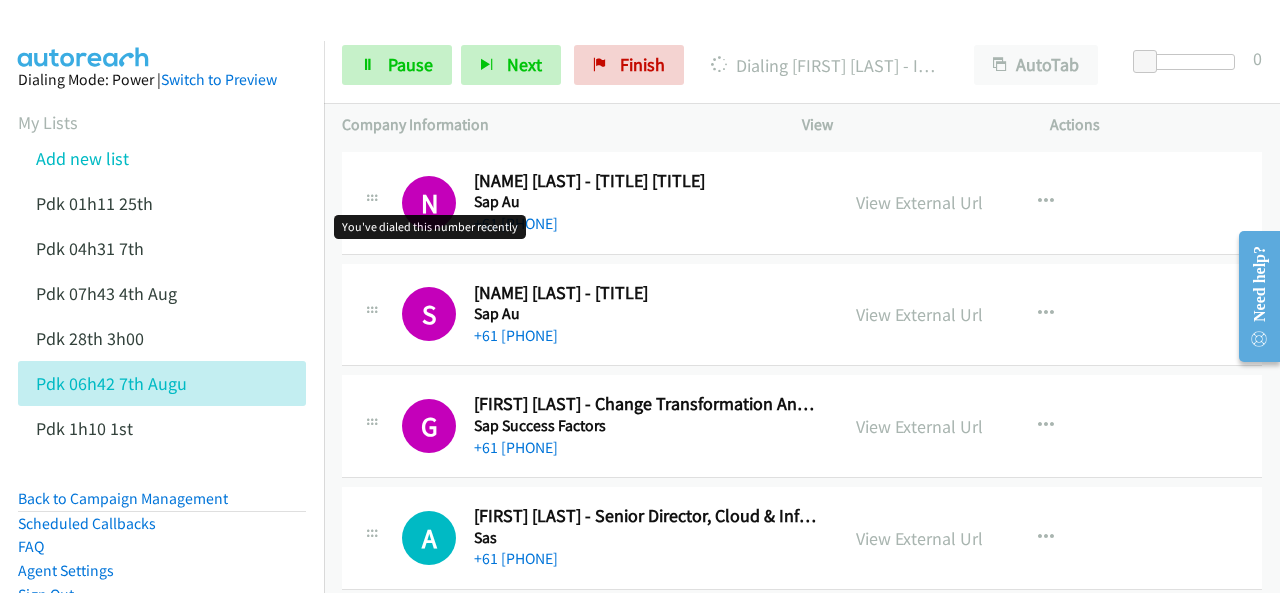 scroll, scrollTop: 1800, scrollLeft: 0, axis: vertical 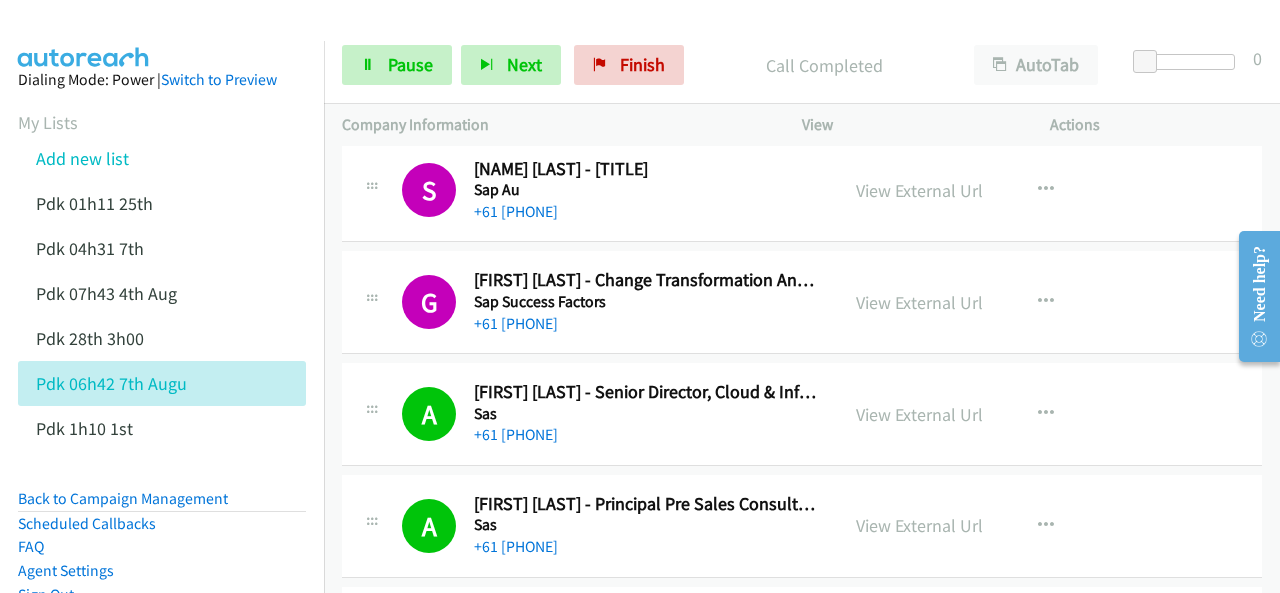 click at bounding box center (84, 35) 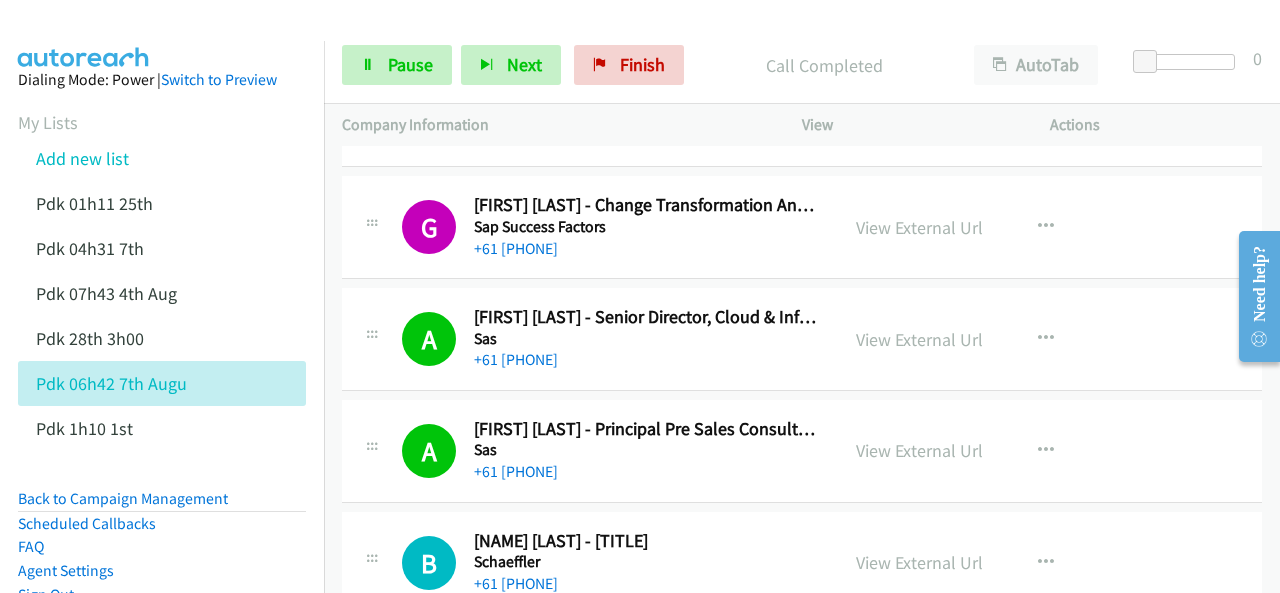 scroll, scrollTop: 1900, scrollLeft: 0, axis: vertical 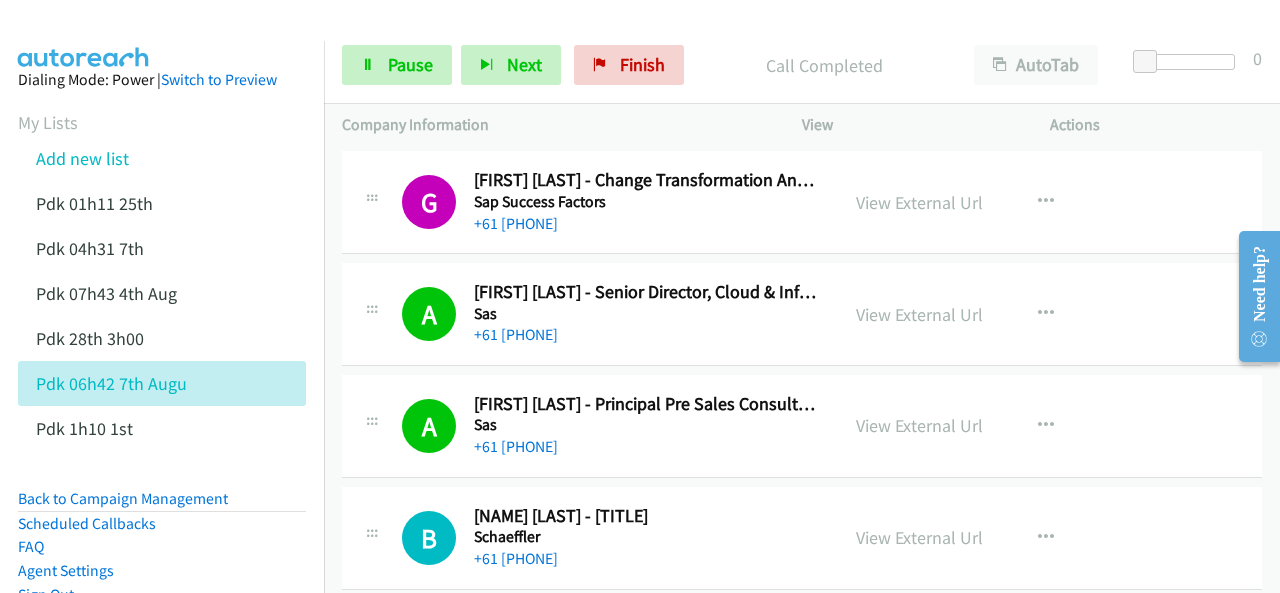 click on "Dialing Mode: Power
|
Switch to Preview
My Lists
Add new list
Pdk  01h11 25th
Pdk 04h31 7th
Pdk 07h43 4th Aug
Pdk 28th 3h00
Pdk 06h42 7th Augu
Pdk 1h10 1st
Back to Campaign Management
Scheduled Callbacks
FAQ
Agent Settings
Sign Out
Compact View
Email Support" at bounding box center [162, 392] 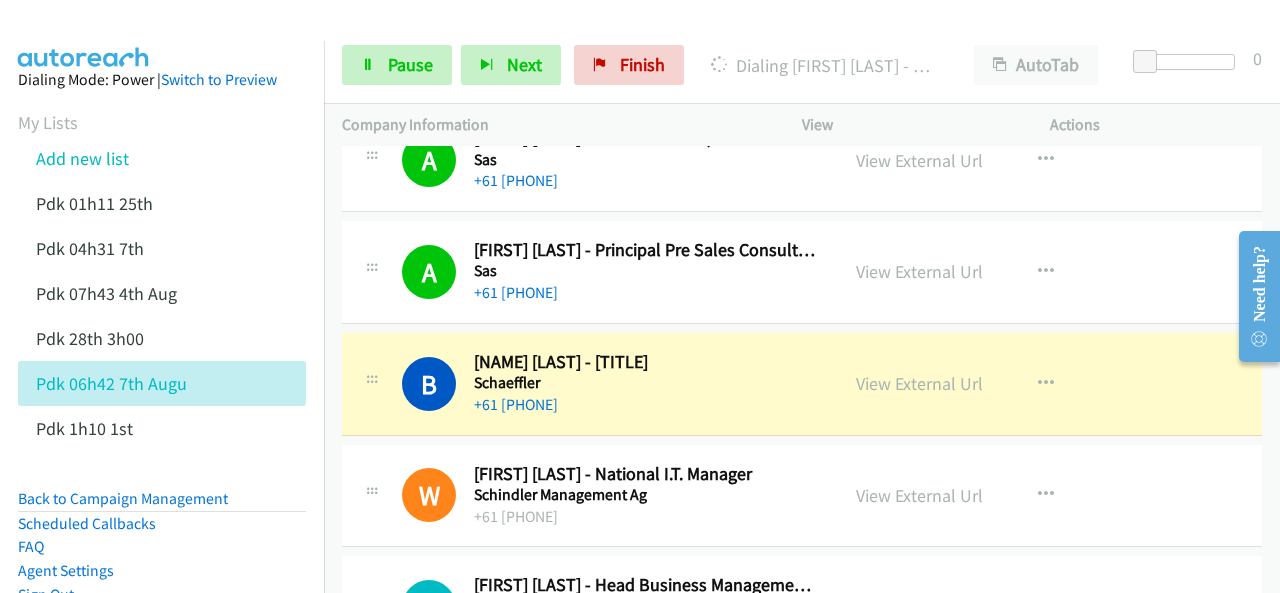 scroll, scrollTop: 2200, scrollLeft: 0, axis: vertical 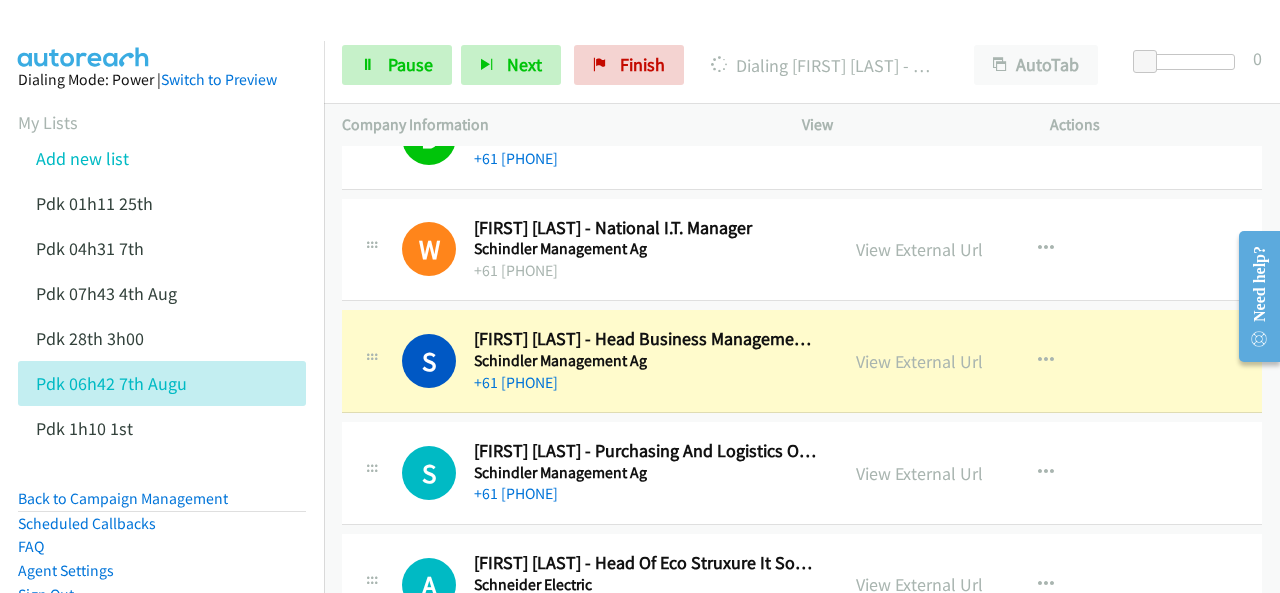 click at bounding box center [84, 35] 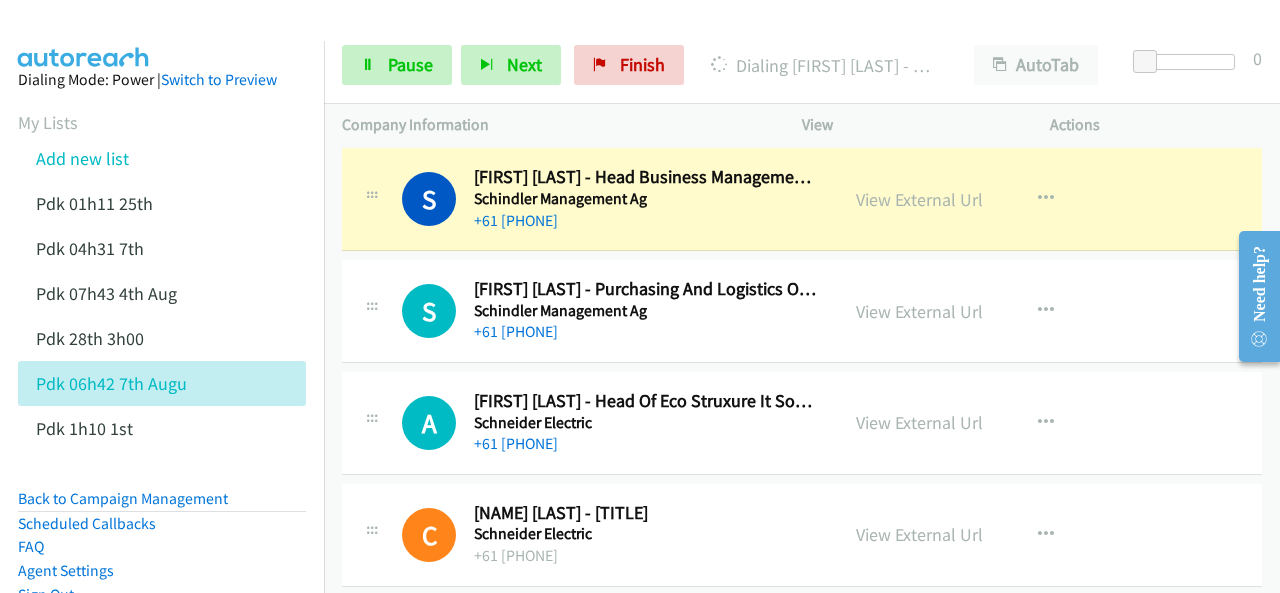 scroll, scrollTop: 2500, scrollLeft: 0, axis: vertical 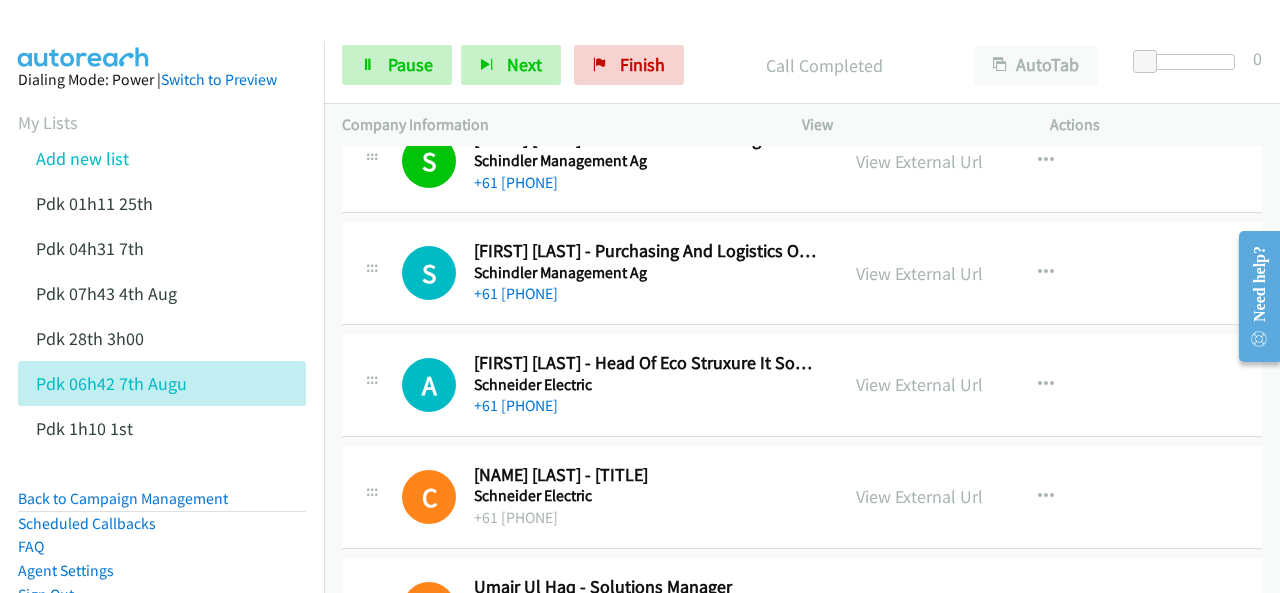 click at bounding box center (84, 35) 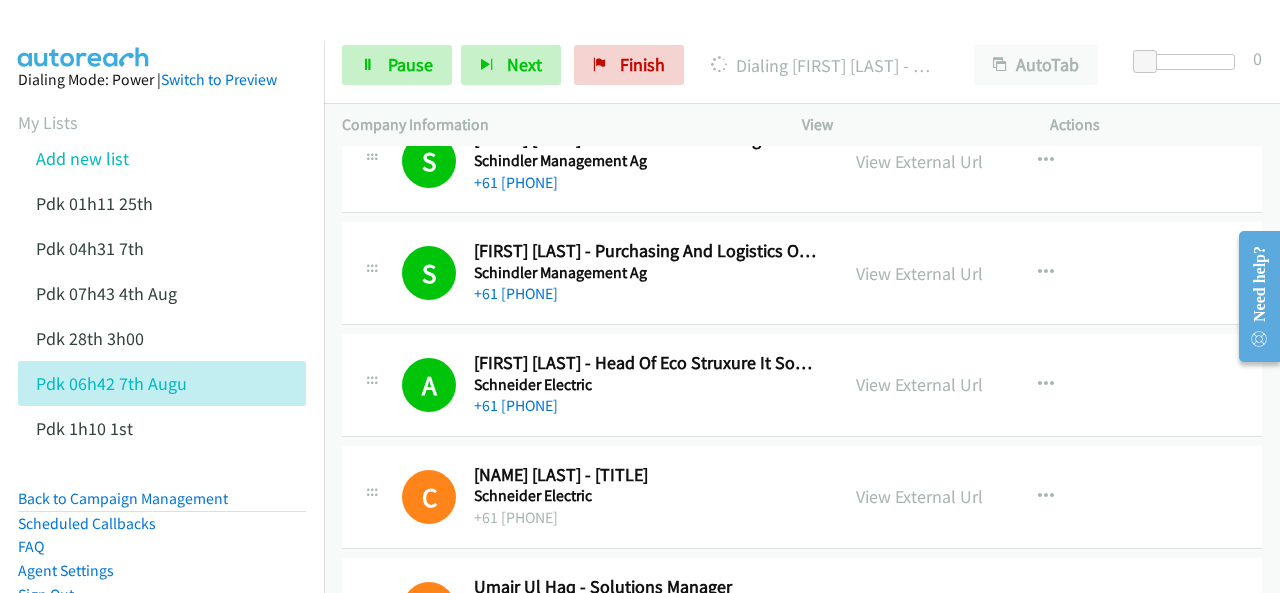 click on "Dialing Mode: Power
|
Switch to Preview
My Lists
Add new list
Pdk  01h11 25th
Pdk 04h31 7th
Pdk 07h43 4th Aug
Pdk 28th 3h00
Pdk 06h42 7th Augu
Pdk 1h10 1st
Back to Campaign Management
Scheduled Callbacks
FAQ
Agent Settings
Sign Out
Compact View
Email Support" at bounding box center (162, 392) 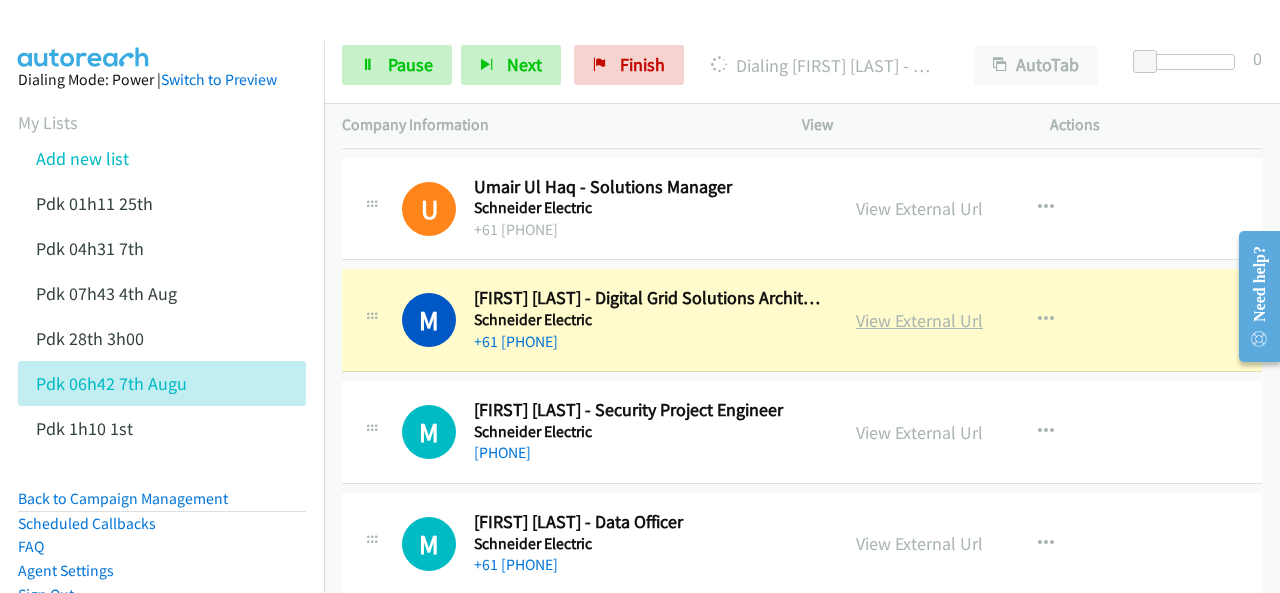 click on "View External Url" at bounding box center [919, 320] 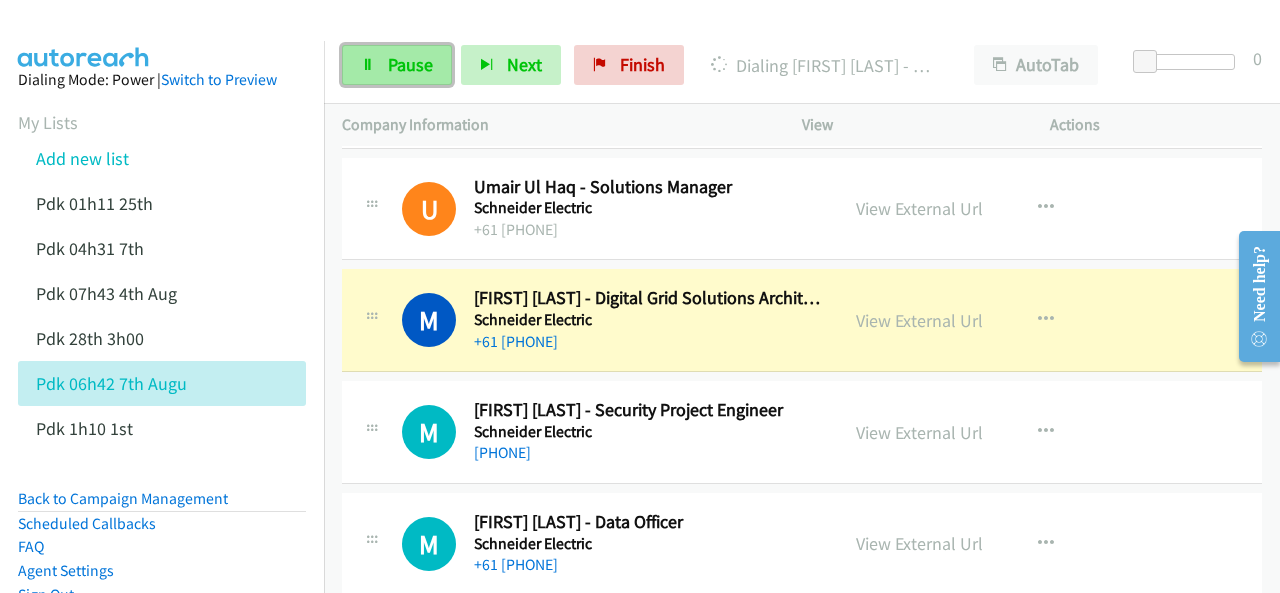 click on "Pause" at bounding box center [410, 64] 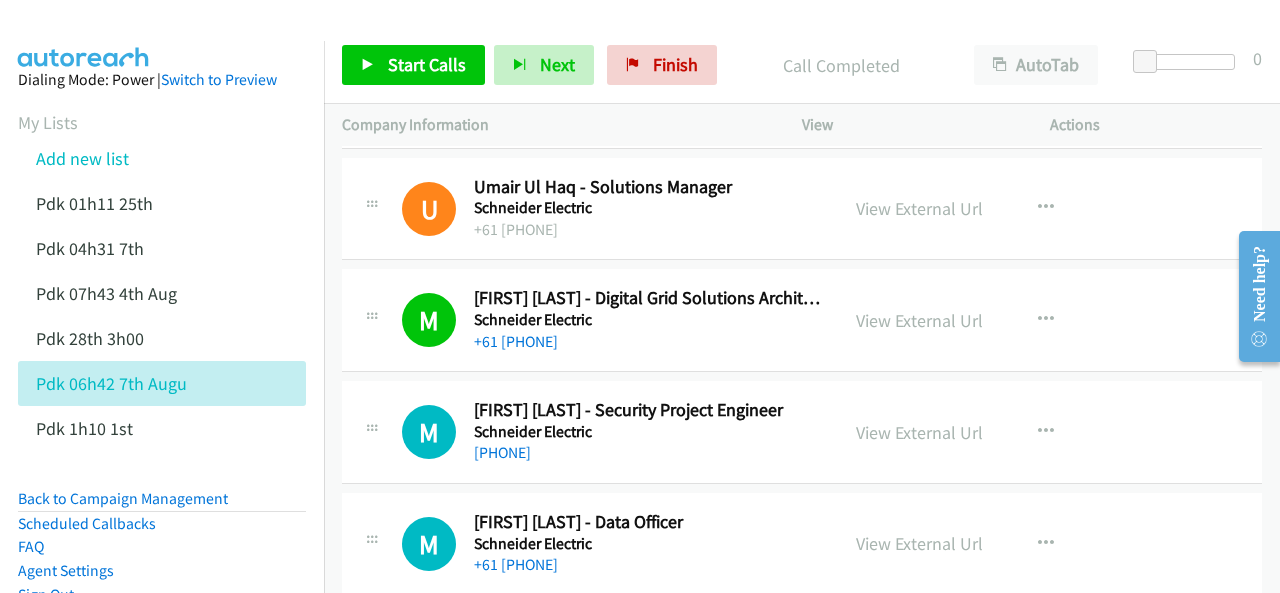 click on "Dialing Mode: Power
|
Switch to Preview
My Lists
Add new list
Pdk  01h11 25th
Pdk 04h31 7th
Pdk 07h43 4th Aug
Pdk 28th 3h00
Pdk 06h42 7th Augu
Pdk 1h10 1st
Back to Campaign Management
Scheduled Callbacks
FAQ
Agent Settings
Sign Out
Compact View
Email Support" at bounding box center (162, 392) 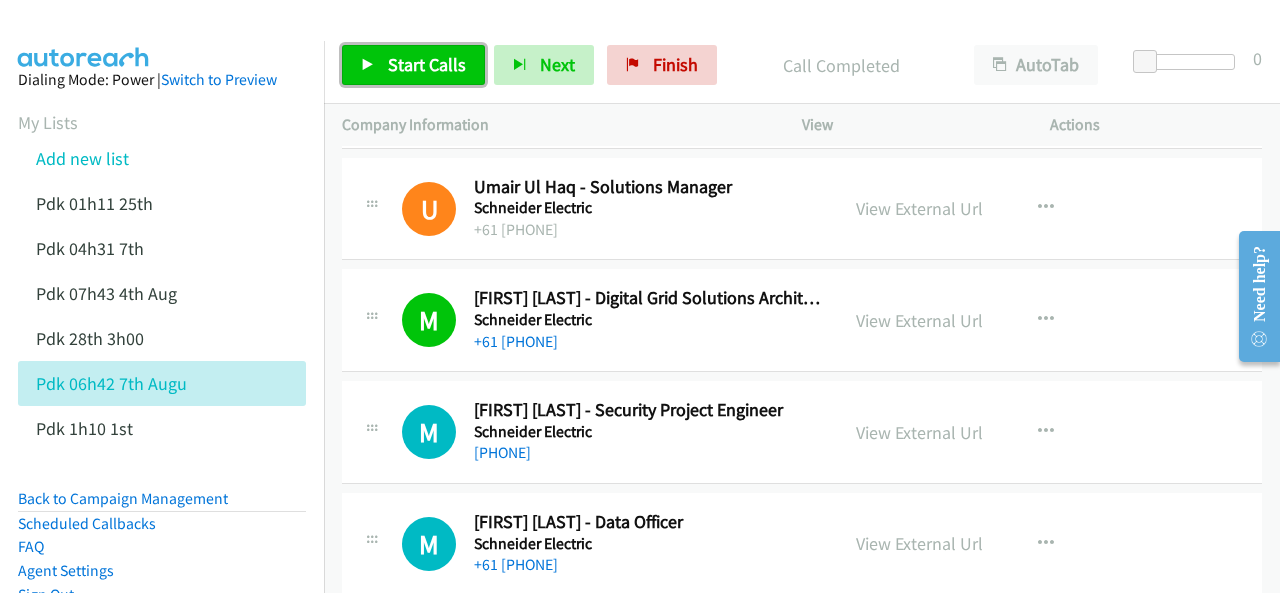 click on "Start Calls" at bounding box center (427, 64) 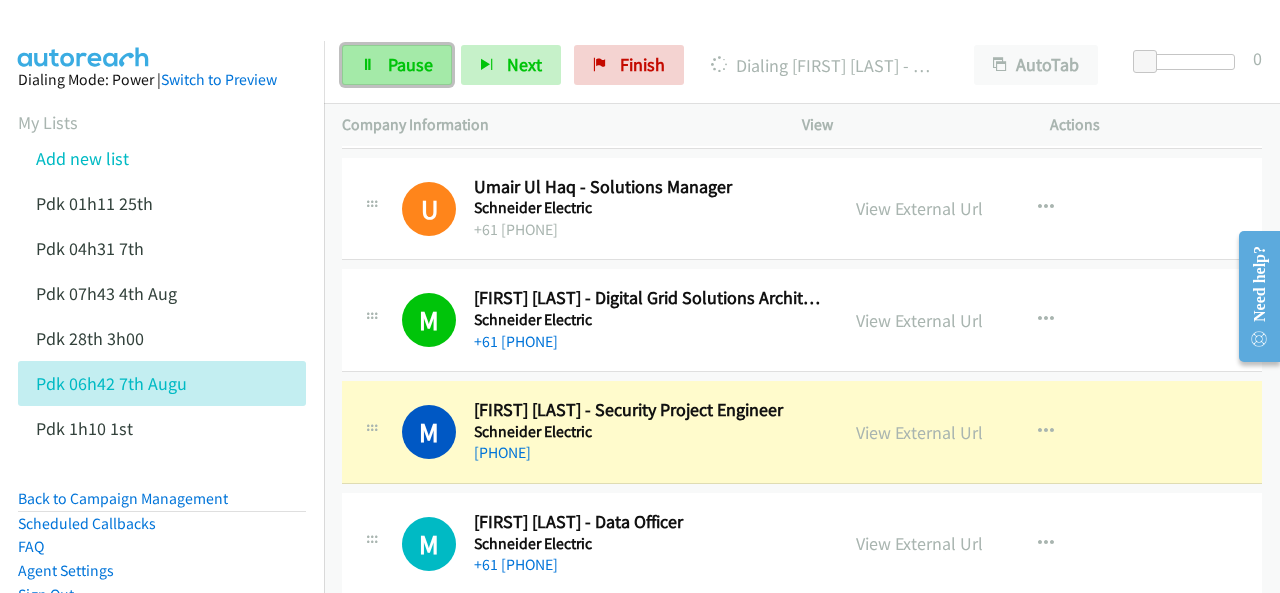click on "Pause" at bounding box center (410, 64) 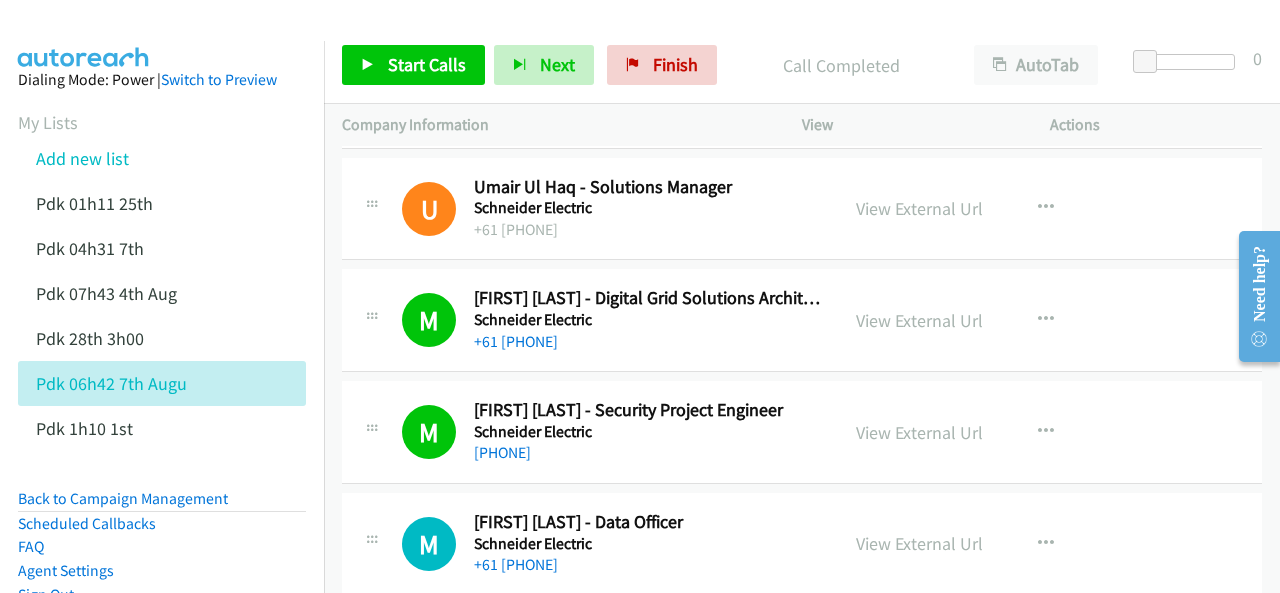 click on "Start Calls
Pause
Next
Finish
Call Completed
AutoTab
AutoTab
0" at bounding box center (802, 65) 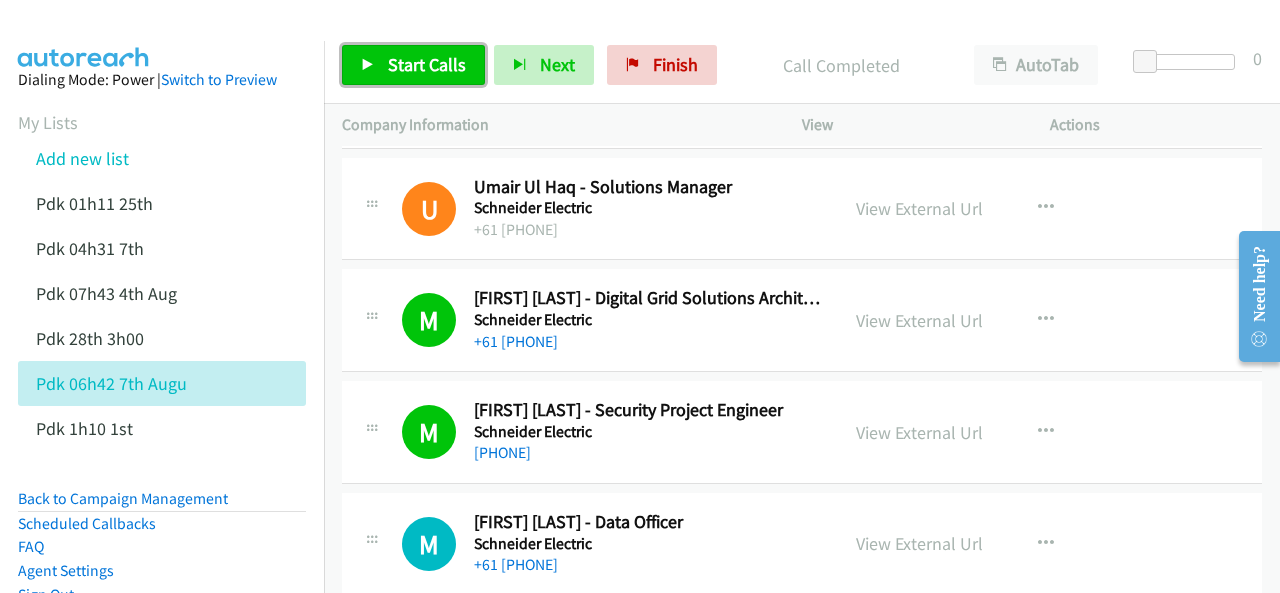 click on "Start Calls" at bounding box center [427, 64] 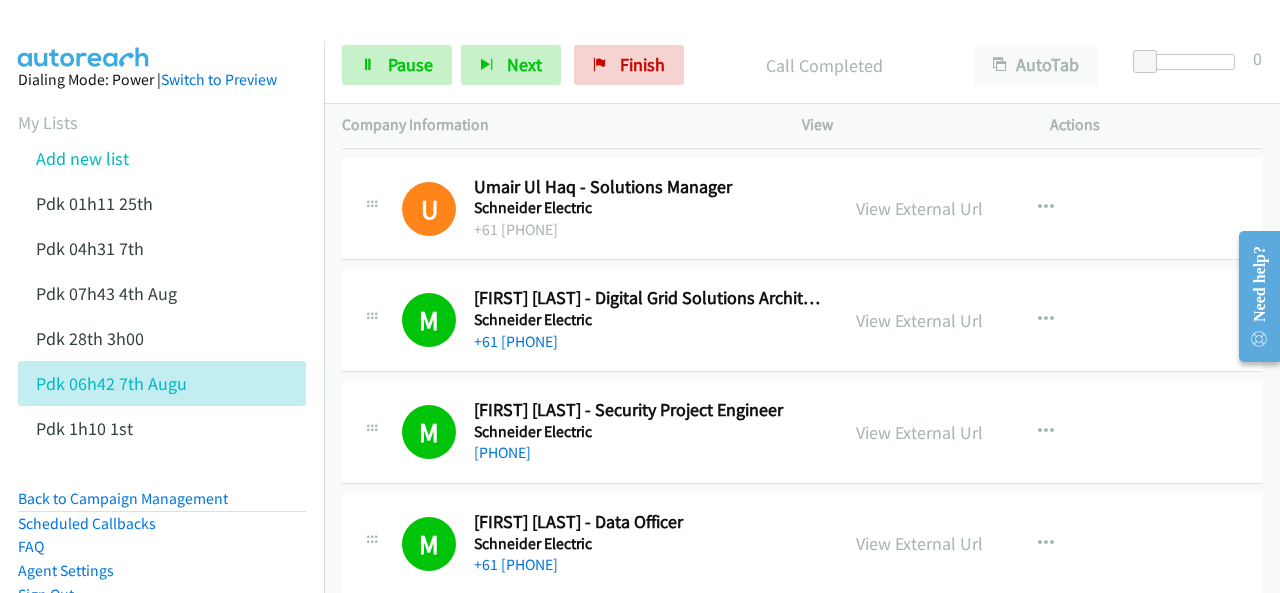 click at bounding box center [84, 35] 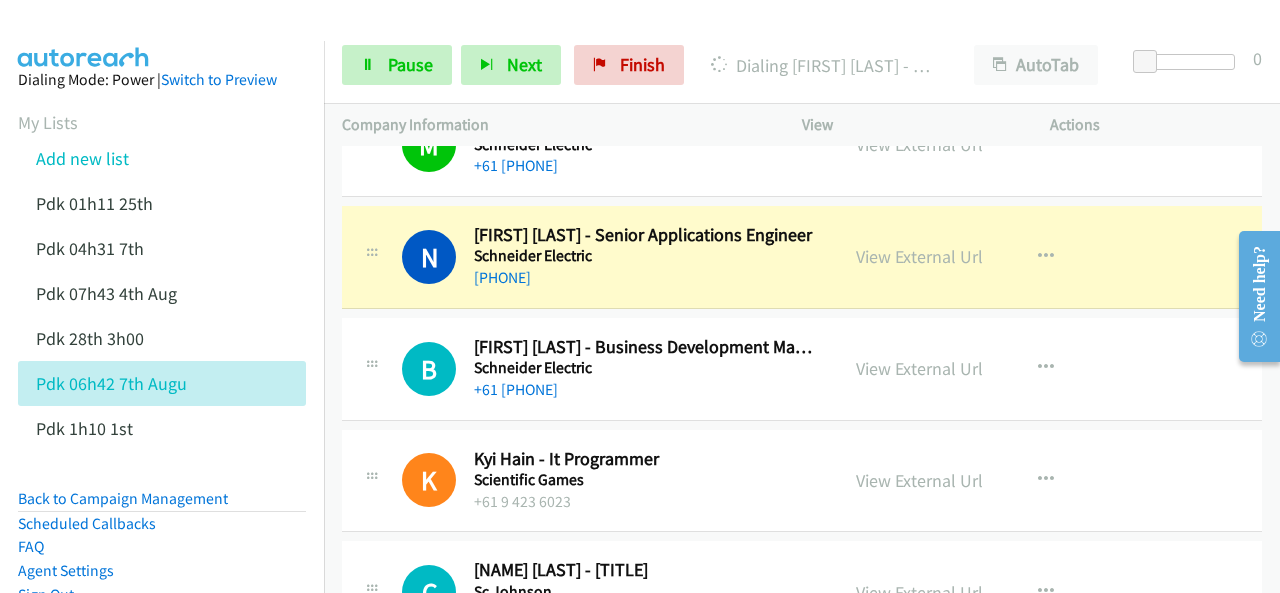 scroll, scrollTop: 3300, scrollLeft: 0, axis: vertical 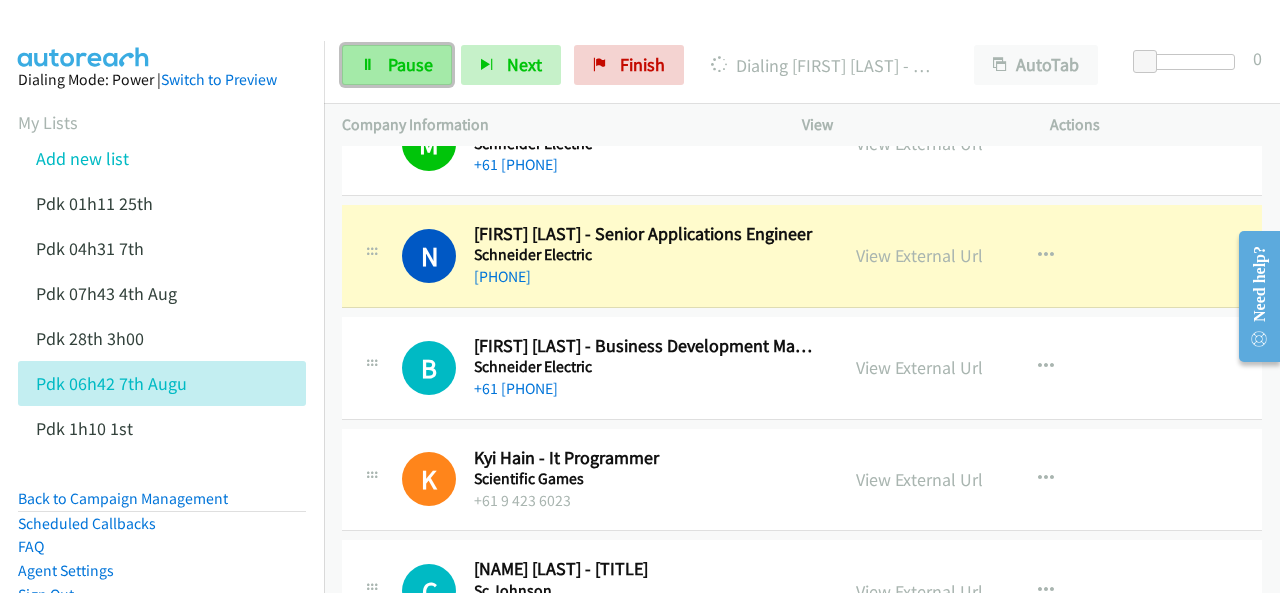 click on "Pause" at bounding box center (397, 65) 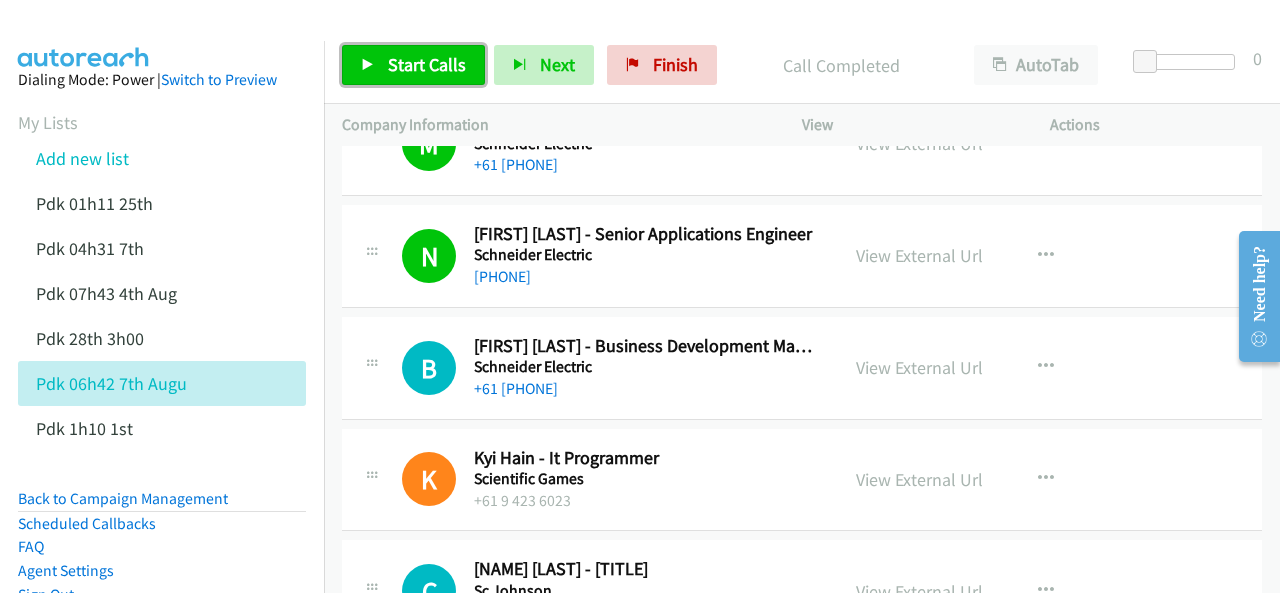 click on "Start Calls" at bounding box center [427, 64] 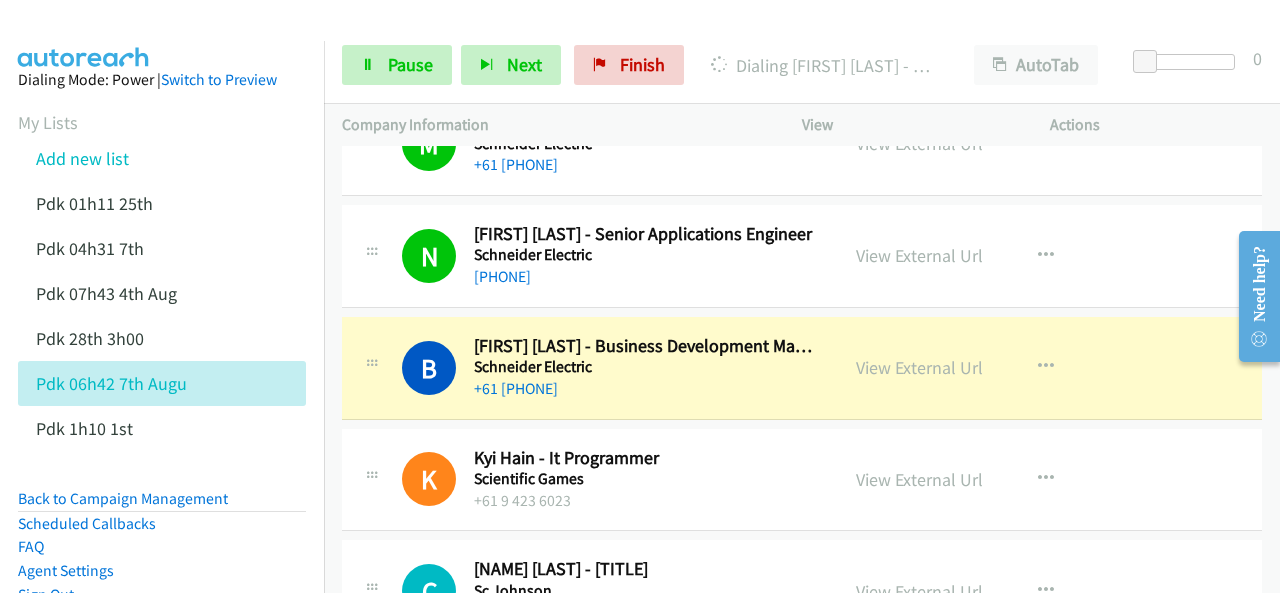 click at bounding box center [84, 35] 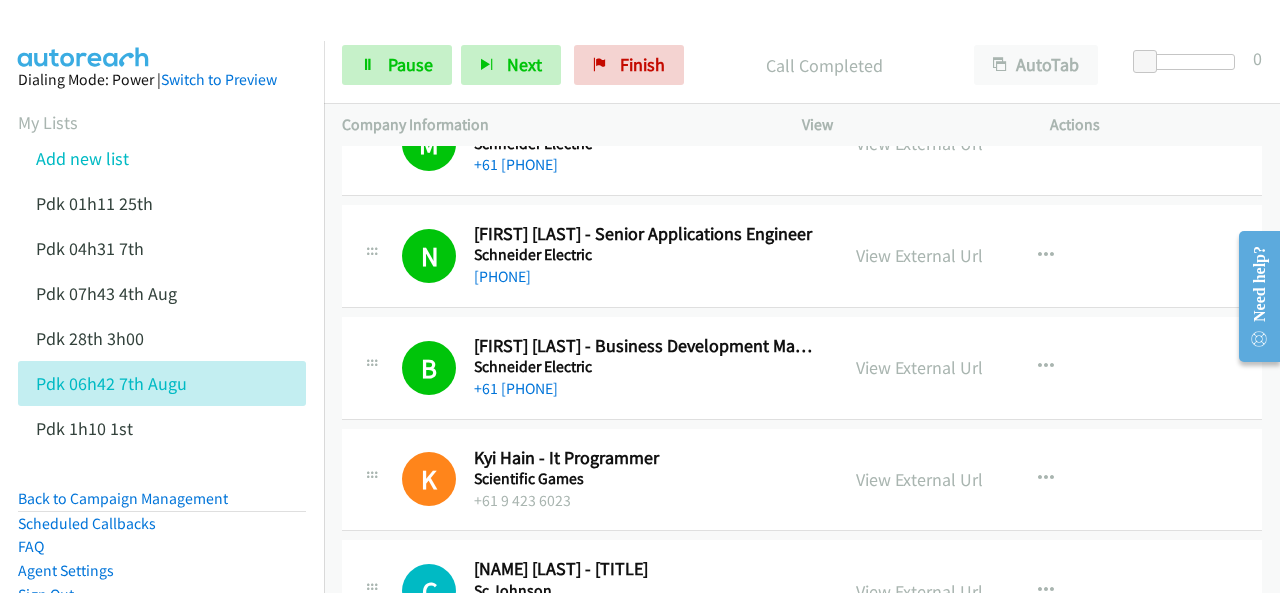 click on "Dialing Mode: Power
|
Switch to Preview
My Lists
Add new list
Pdk  01h11 25th
Pdk 04h31 7th
Pdk 07h43 4th Aug
Pdk 28th 3h00
Pdk 06h42 7th Augu
Pdk 1h10 1st
Back to Campaign Management
Scheduled Callbacks
FAQ
Agent Settings
Sign Out
Compact View
Email Support" at bounding box center (162, 392) 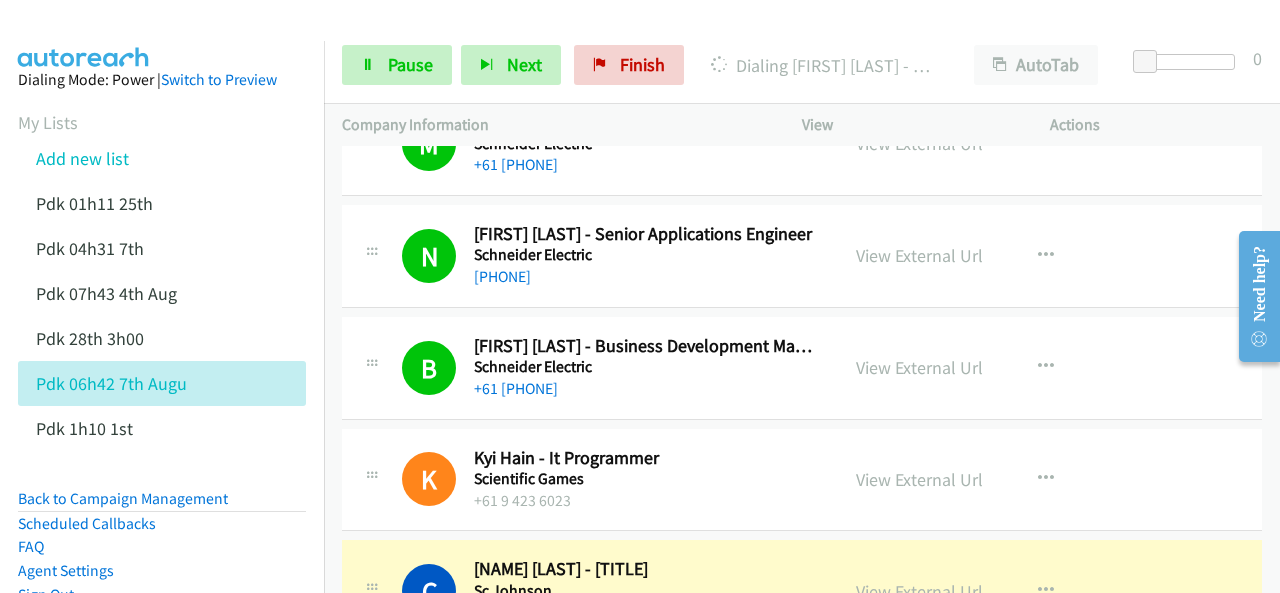 click at bounding box center [84, 35] 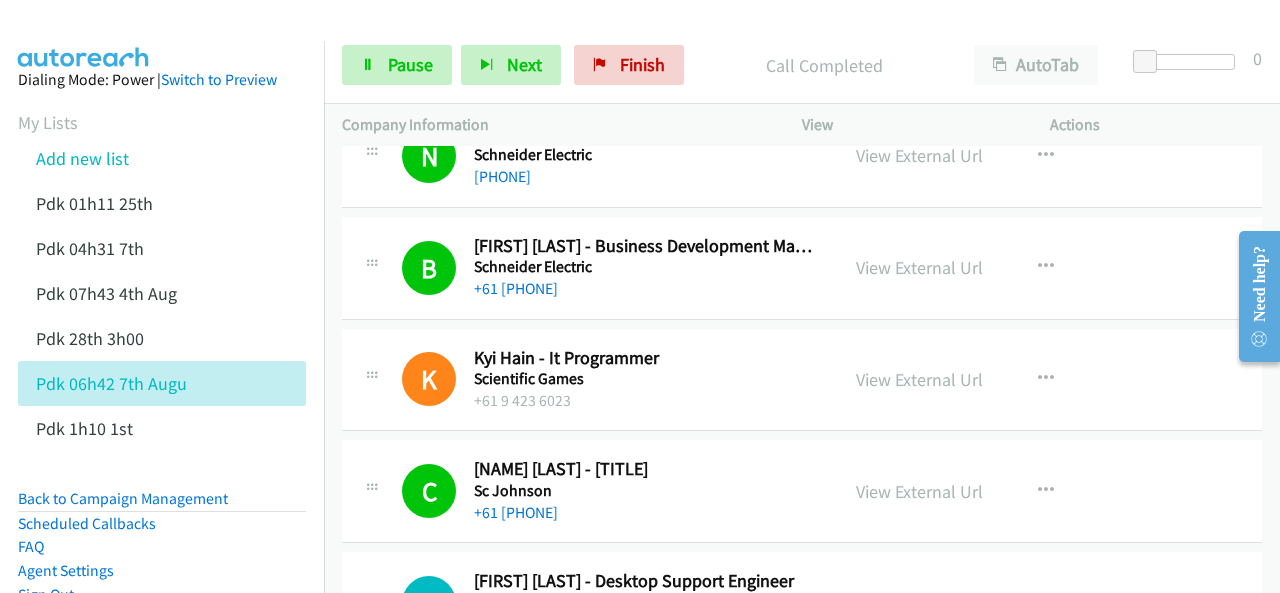click on "Start Calls
Pause
Next
Finish
Call Completed
AutoTab
AutoTab
0
Company Information
Info
Status
View
Actions
+1 415-964-1034
Call failed - Please reload the list and try again
The Callbar Failed to Load Please Open it and Reload the Page
Hmm something isn't quite right.. Please refresh the page
Hmm something isn't quite right.. Please refresh the page
The entire list has been dialed down. We'll auto-refresh when new numbers are added.
Loading New Records ...
I
Callback Scheduled
Isobel Wales - Senior Solution Advisor For Sap Success Factors
Sap
Australia/Sydney
+61 405 324 723
View External Url
View External Url
Schedule/Manage Callback
Start Calls Here
Remove from list
Add to do not call list" at bounding box center (640, 47) 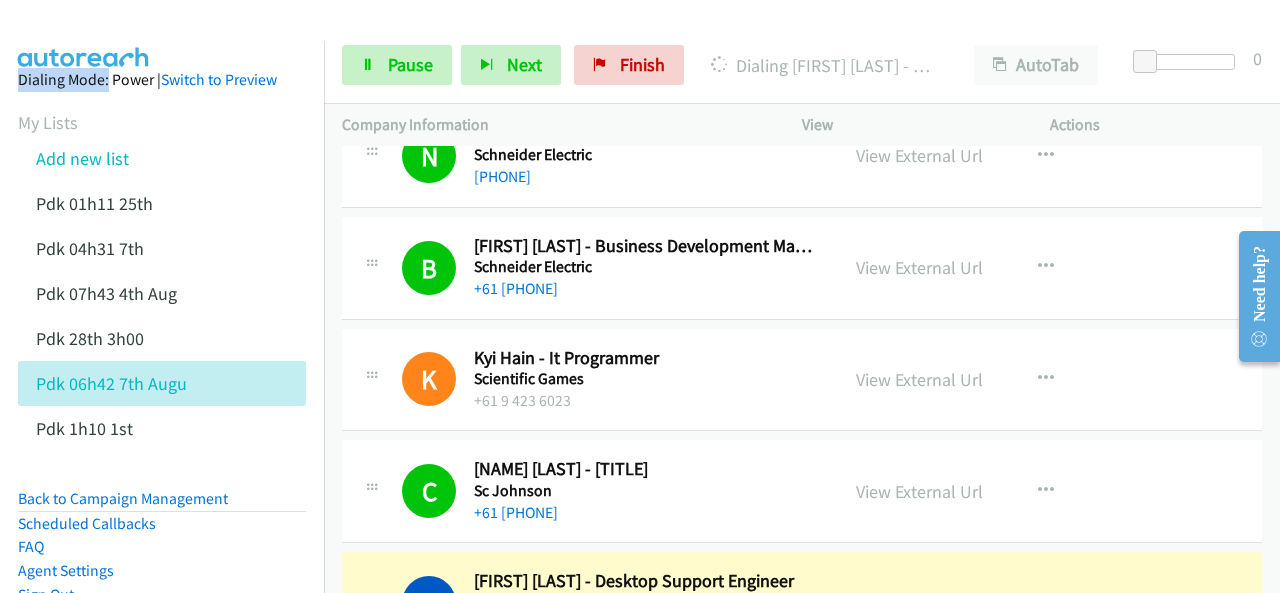 drag, startPoint x: 85, startPoint y: 26, endPoint x: 102, endPoint y: 26, distance: 17 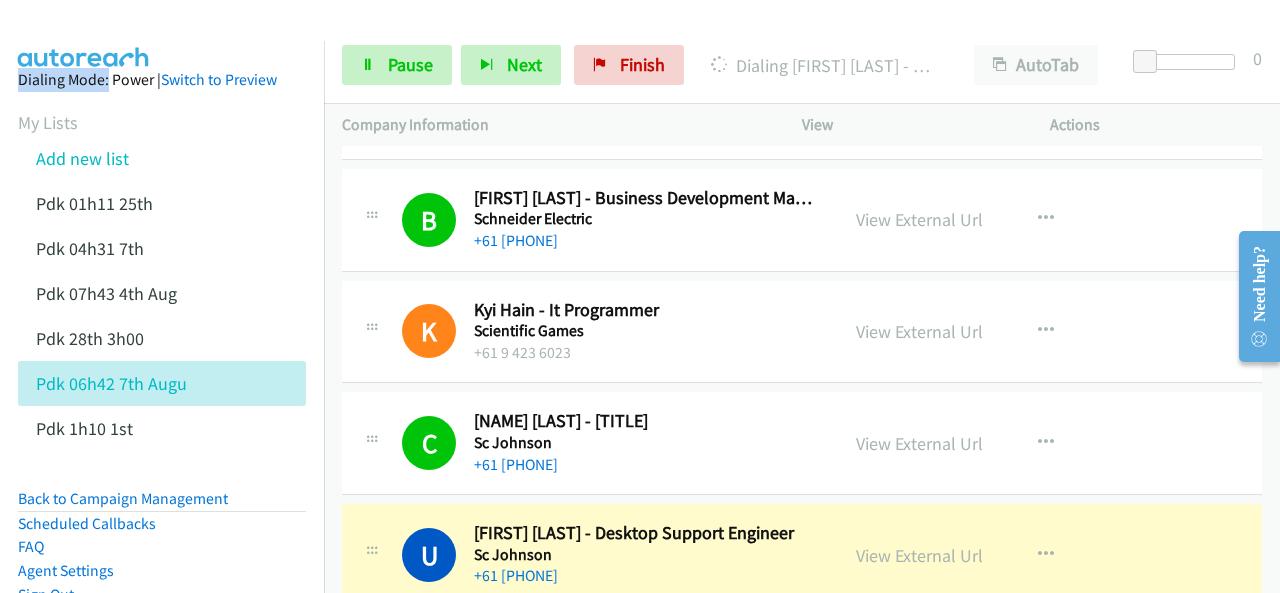 scroll, scrollTop: 3500, scrollLeft: 0, axis: vertical 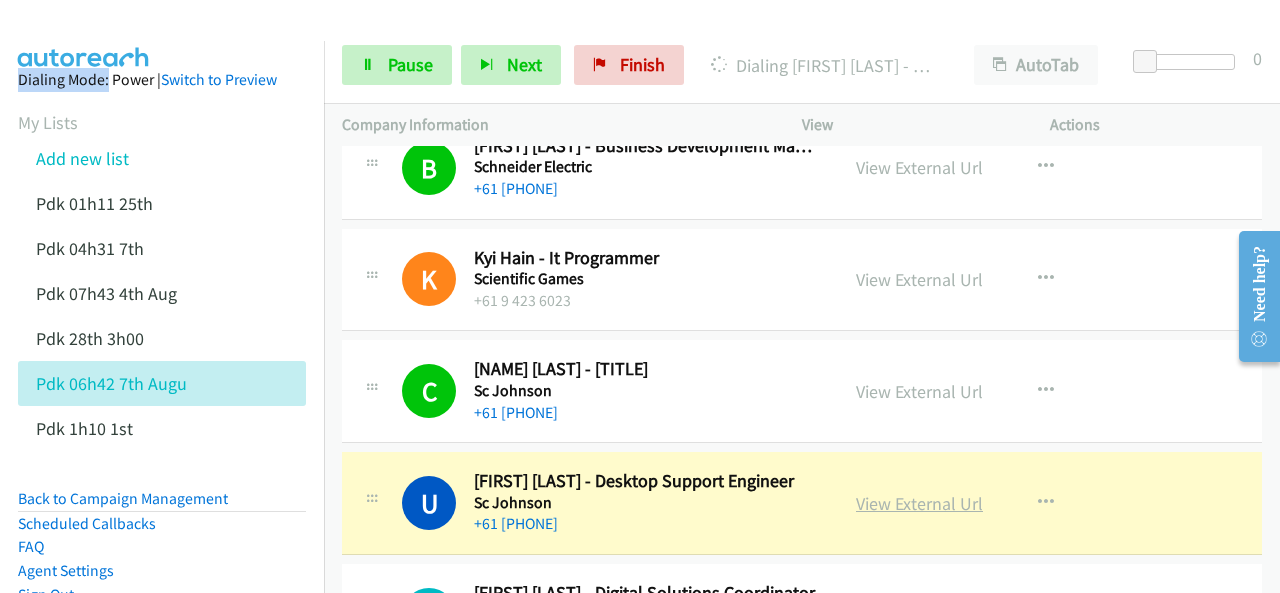 click on "View External Url" at bounding box center (919, 503) 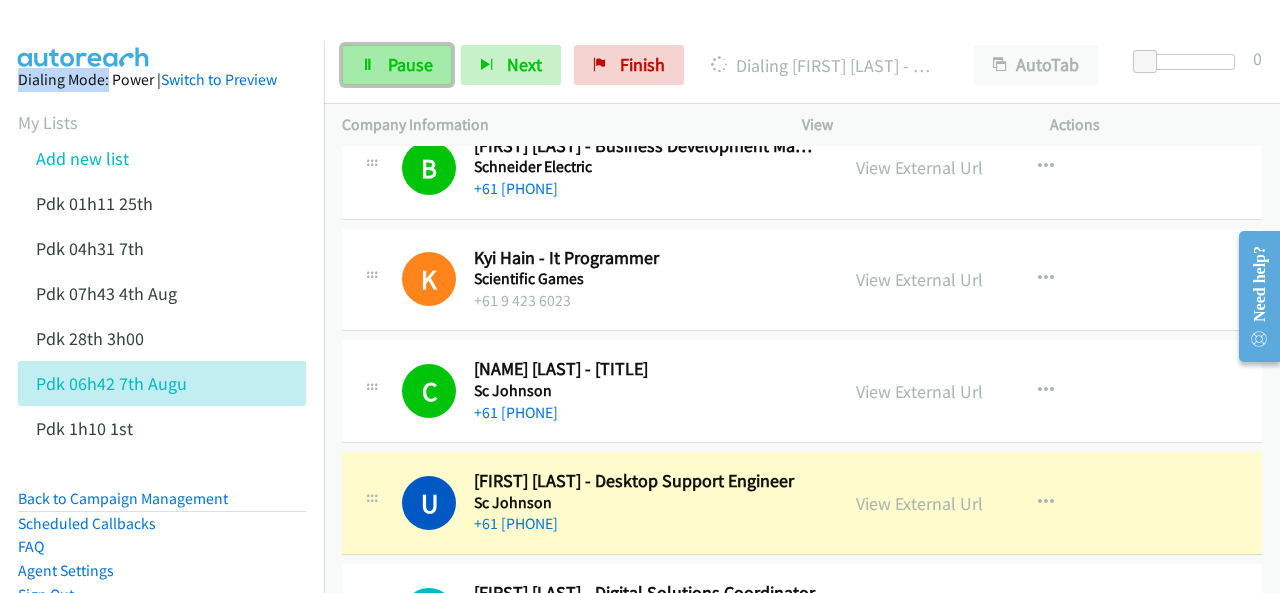 click on "Pause" at bounding box center (410, 64) 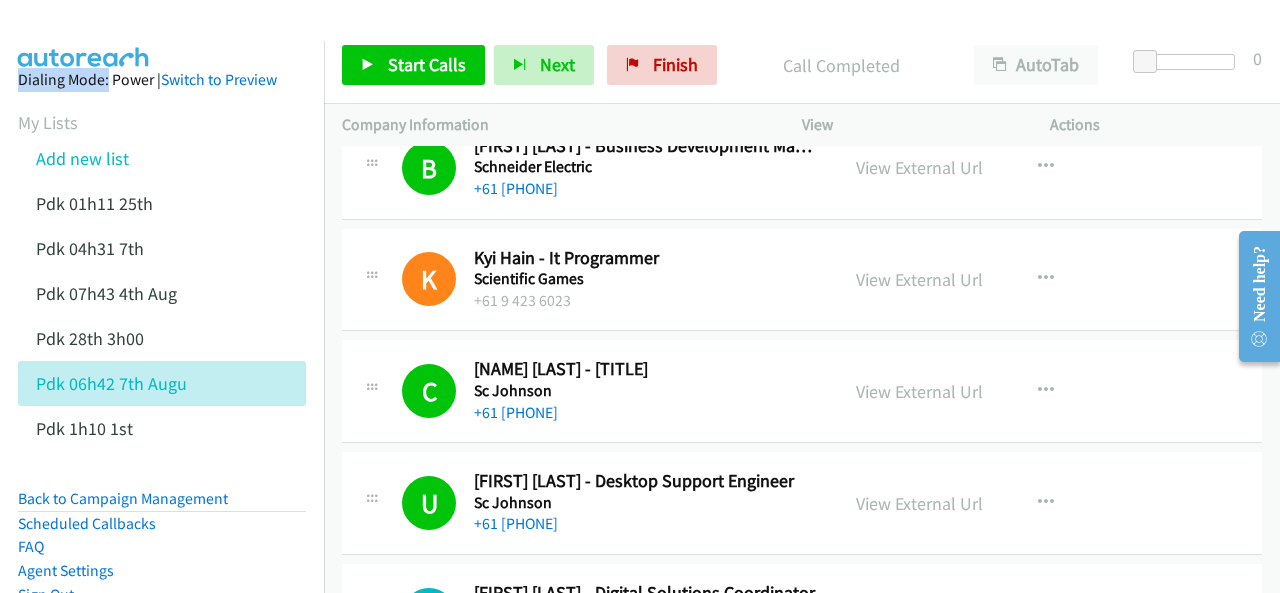 click at bounding box center (84, 35) 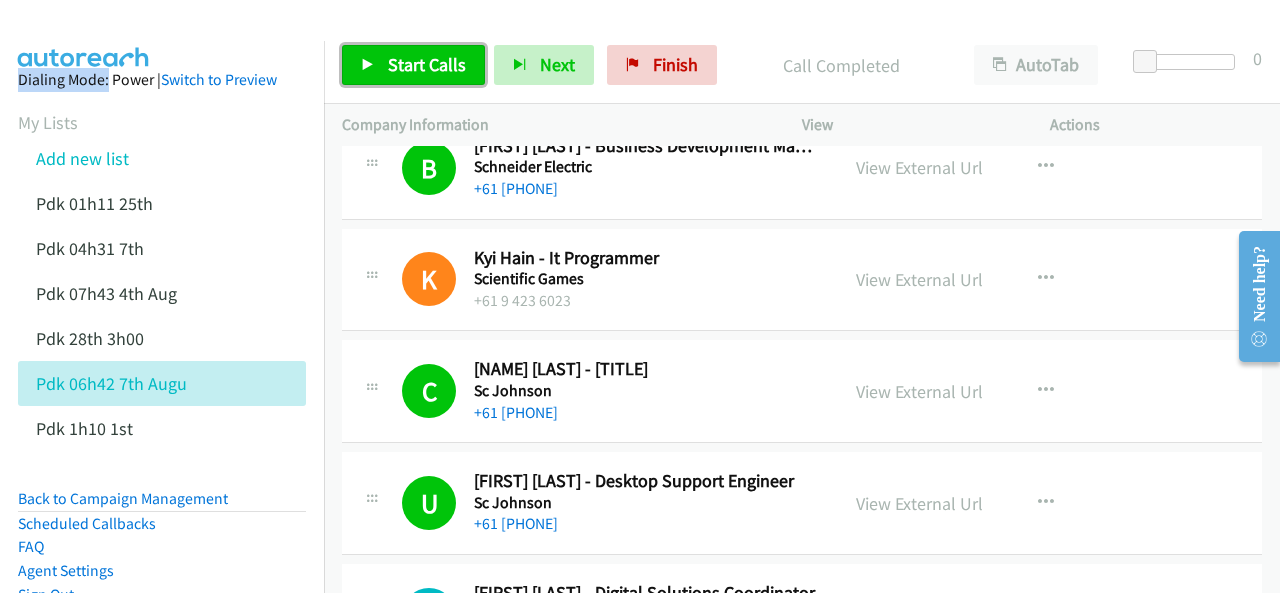 click on "Start Calls" at bounding box center [427, 64] 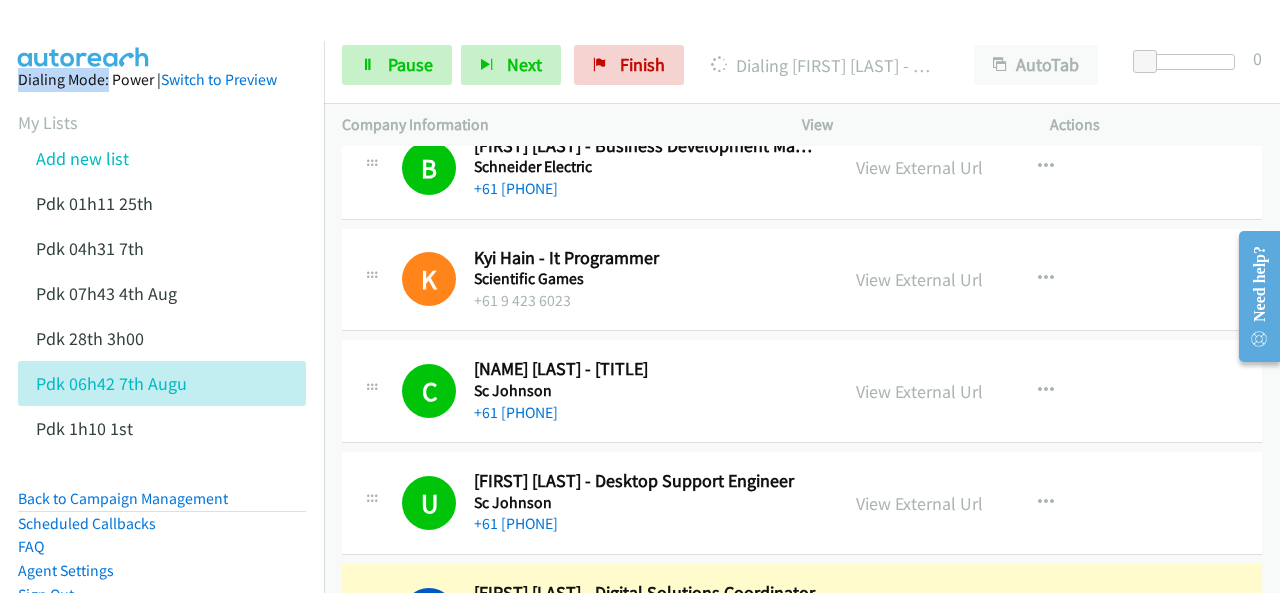click at bounding box center [84, 35] 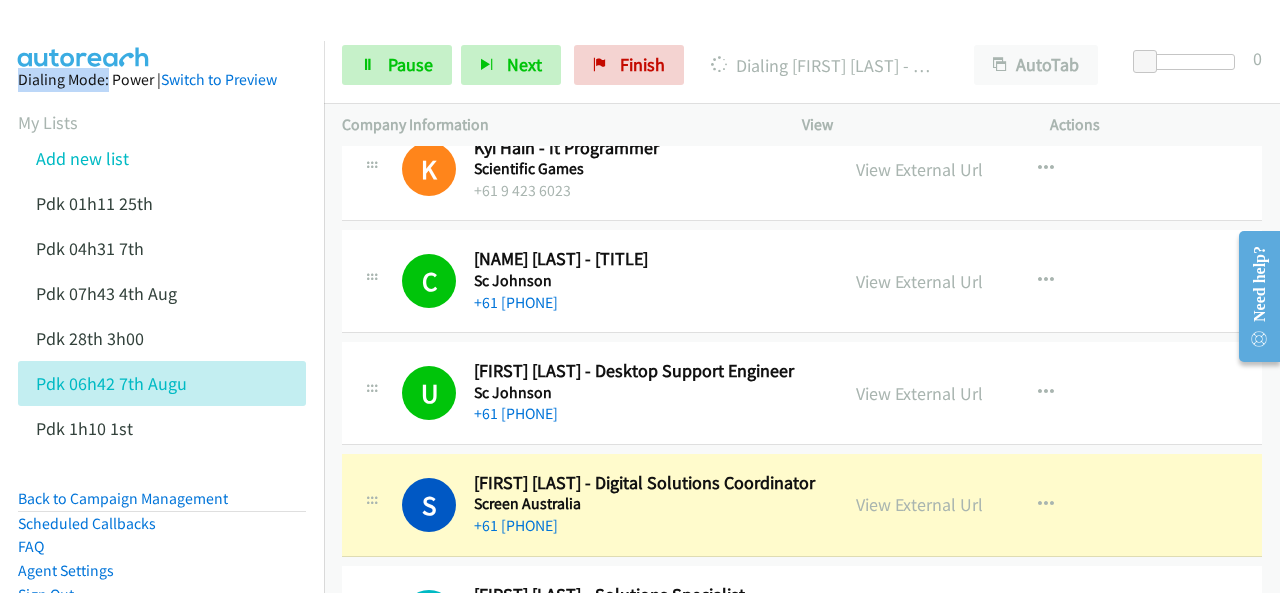scroll, scrollTop: 3700, scrollLeft: 0, axis: vertical 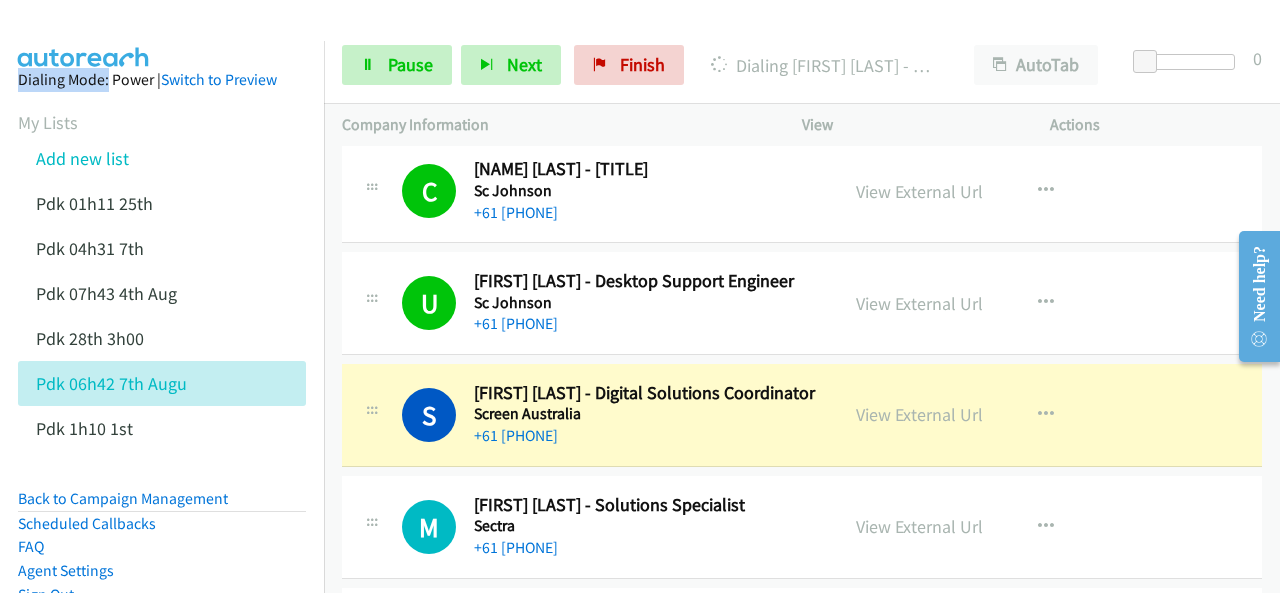 click at bounding box center [84, 35] 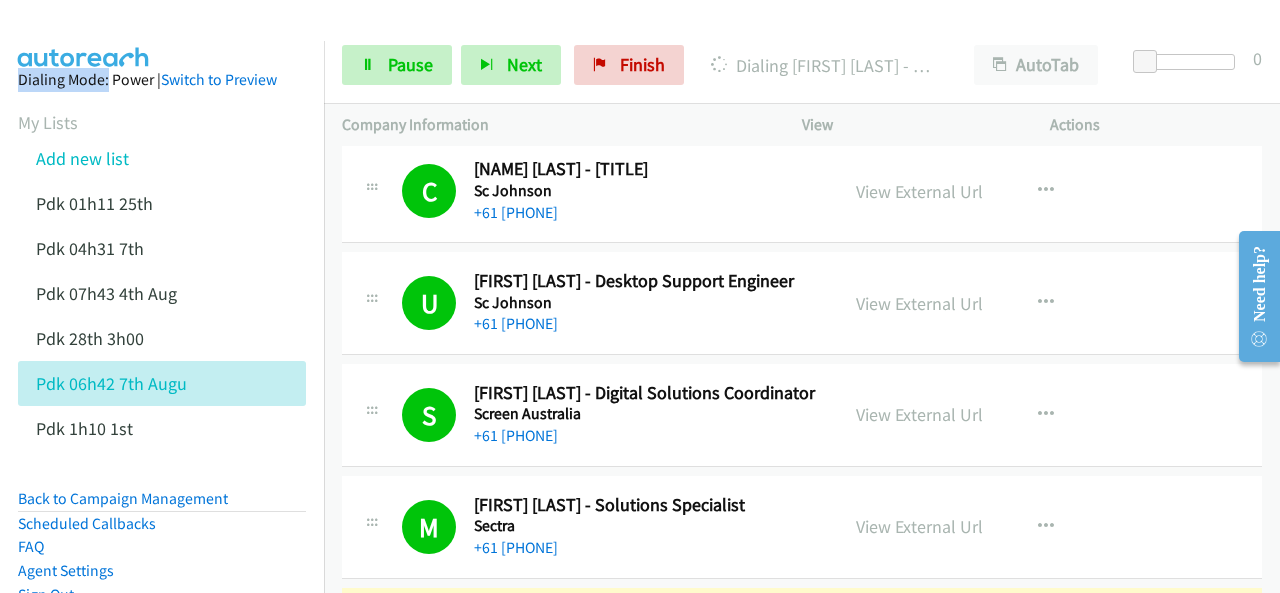 click on "Dialing Mode: Power
|
Switch to Preview
My Lists
Add new list
Pdk  01h11 25th
Pdk 04h31 7th
Pdk 07h43 4th Aug
Pdk 28th 3h00
Pdk 06h42 7th Augu
Pdk 1h10 1st
Back to Campaign Management
Scheduled Callbacks
FAQ
Agent Settings
Sign Out
Compact View
Email Support" at bounding box center [162, 392] 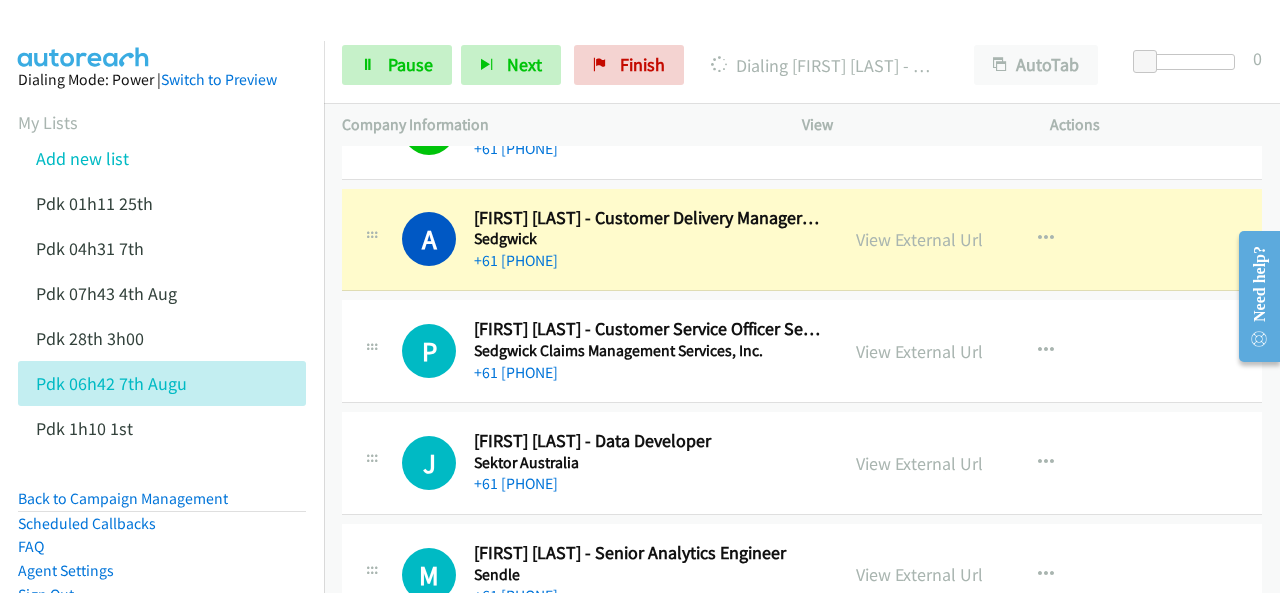 scroll, scrollTop: 4100, scrollLeft: 0, axis: vertical 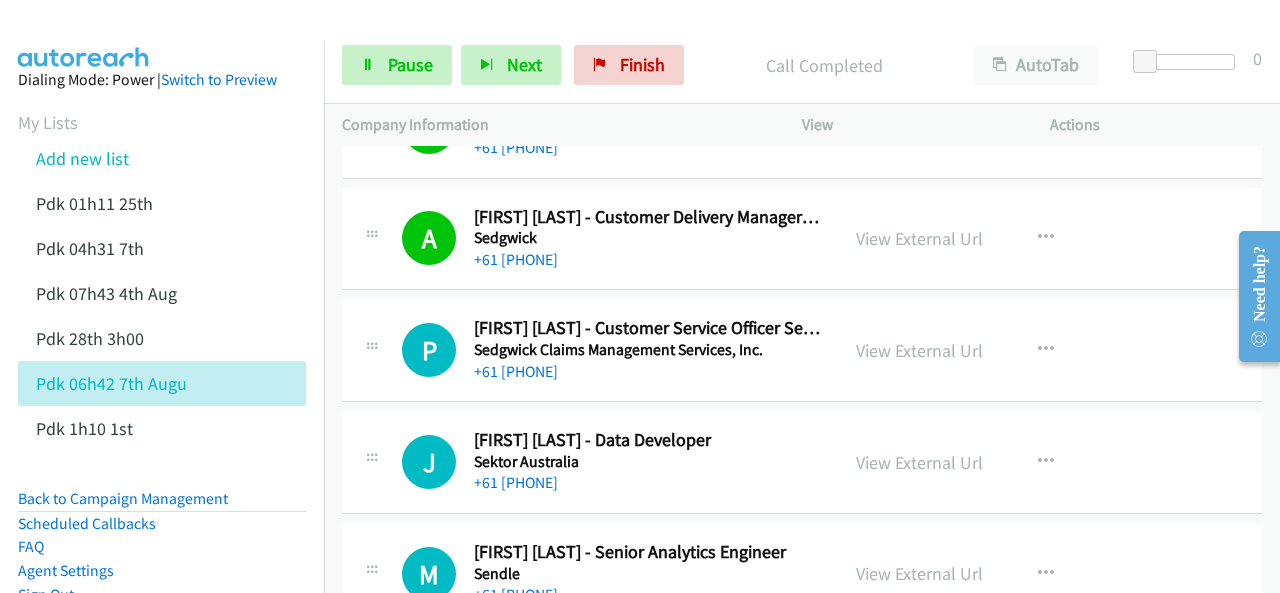 click on "Dialing Mode: Power
|
Switch to Preview
My Lists
Add new list
Pdk  01h11 25th
Pdk 04h31 7th
Pdk 07h43 4th Aug
Pdk 28th 3h00
Pdk 06h42 7th Augu
Pdk 1h10 1st
Back to Campaign Management
Scheduled Callbacks
FAQ
Agent Settings
Sign Out
Compact View
Email Support" at bounding box center [162, 392] 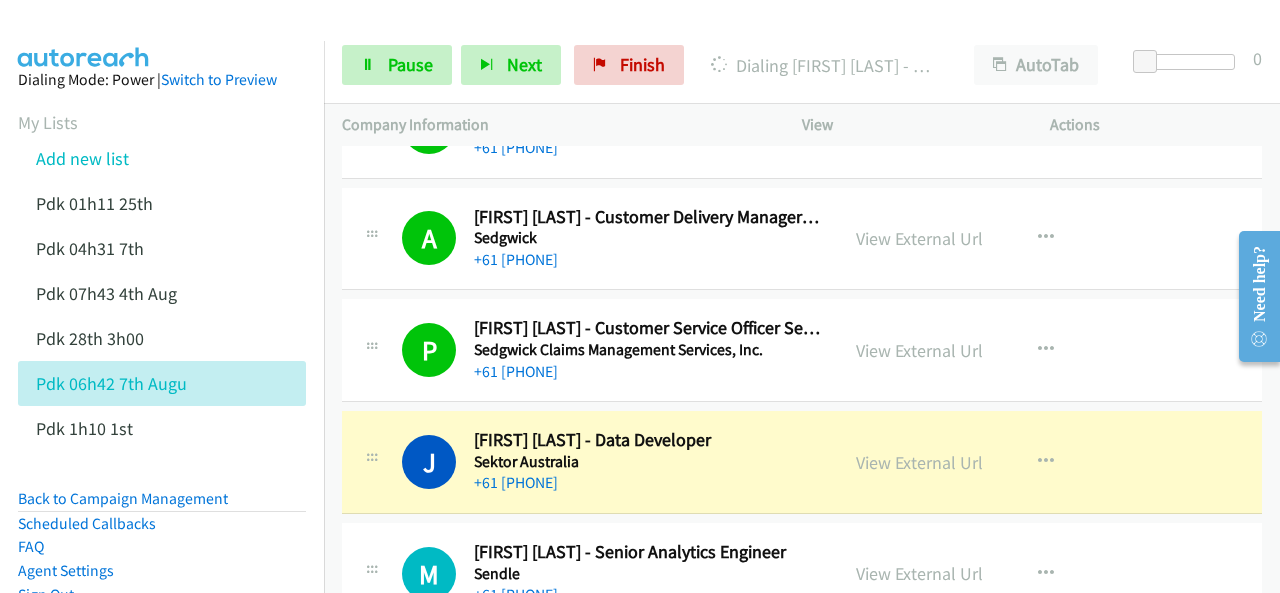click on "Start Calls
Pause
Next
Finish
Dialing Jessie Cullen - Data Developer
AutoTab
AutoTab
0
Company Information
Info
Status
View
Actions
+1 415-964-1034
Call failed - Please reload the list and try again
The Callbar Failed to Load Please Open it and Reload the Page
Hmm something isn't quite right.. Please refresh the page
Hmm something isn't quite right.. Please refresh the page
The entire list has been dialed down. We'll auto-refresh when new numbers are added.
Loading New Records ...
I
Callback Scheduled
Isobel Wales - Senior Solution Advisor For Sap Success Factors
Sap
Australia/Sydney
+61 405 324 723
View External Url
View External Url
Schedule/Manage Callback
Start Calls Here
Remove from list" at bounding box center [640, 47] 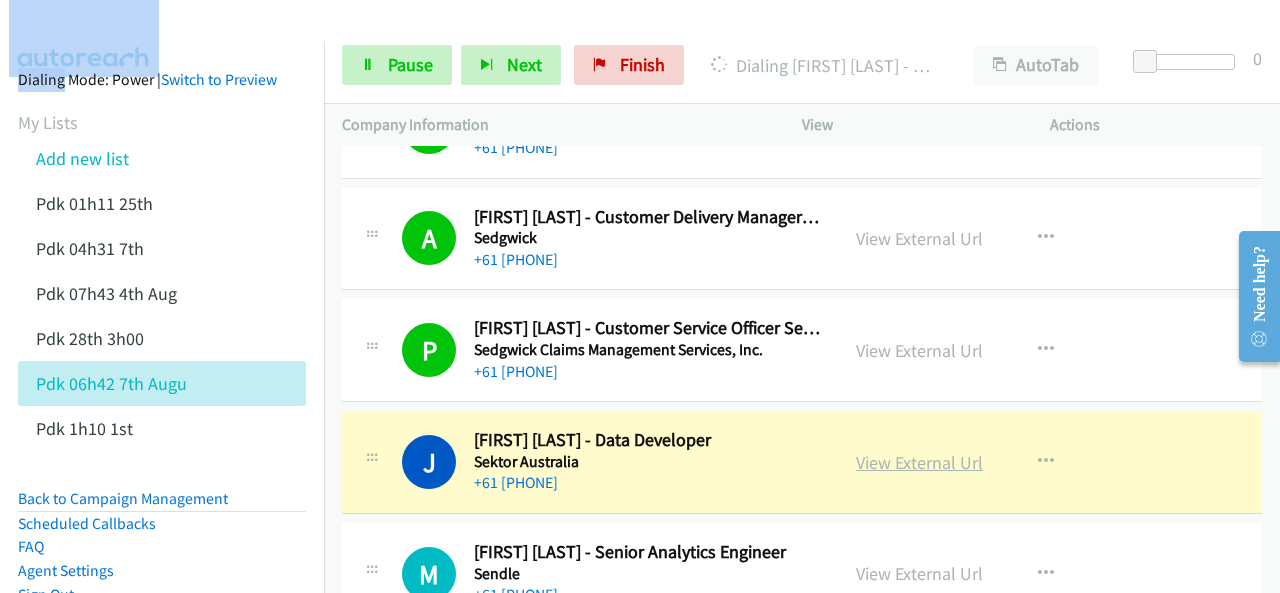 click on "View External Url" at bounding box center (919, 462) 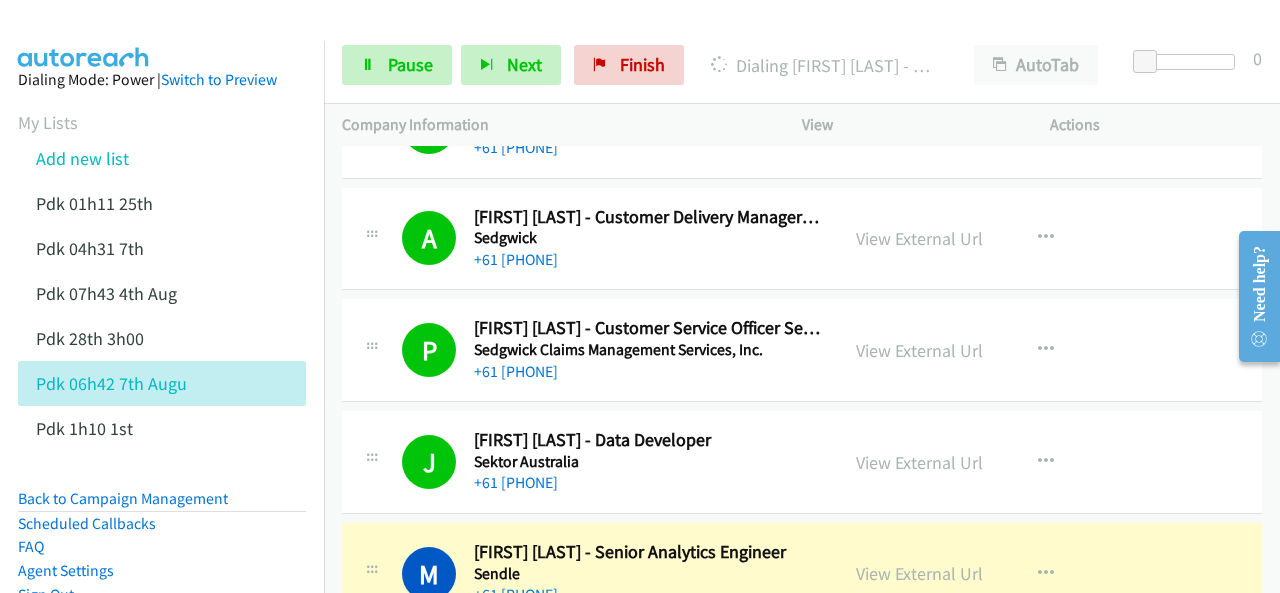 click on "Dialing Mode: Power
|
Switch to Preview
My Lists
Add new list
Pdk  01h11 25th
Pdk 04h31 7th
Pdk 07h43 4th Aug
Pdk 28th 3h00
Pdk 06h42 7th Augu
Pdk 1h10 1st
Back to Campaign Management
Scheduled Callbacks
FAQ
Agent Settings
Sign Out
Compact View
Email Support" at bounding box center [162, 392] 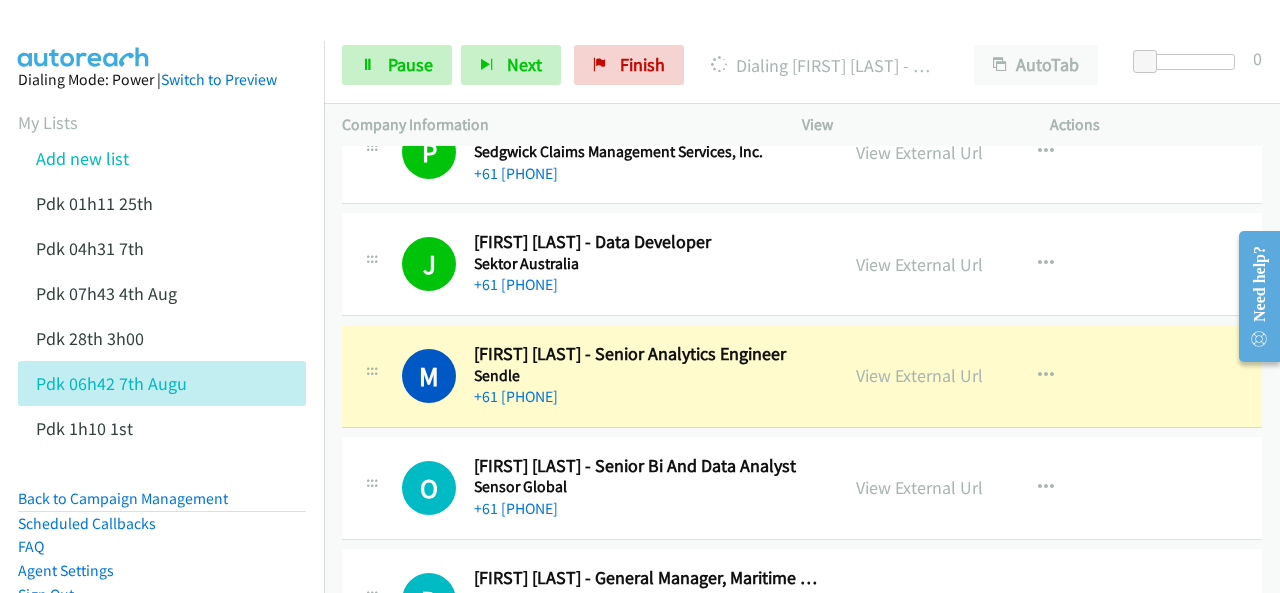 scroll, scrollTop: 4400, scrollLeft: 0, axis: vertical 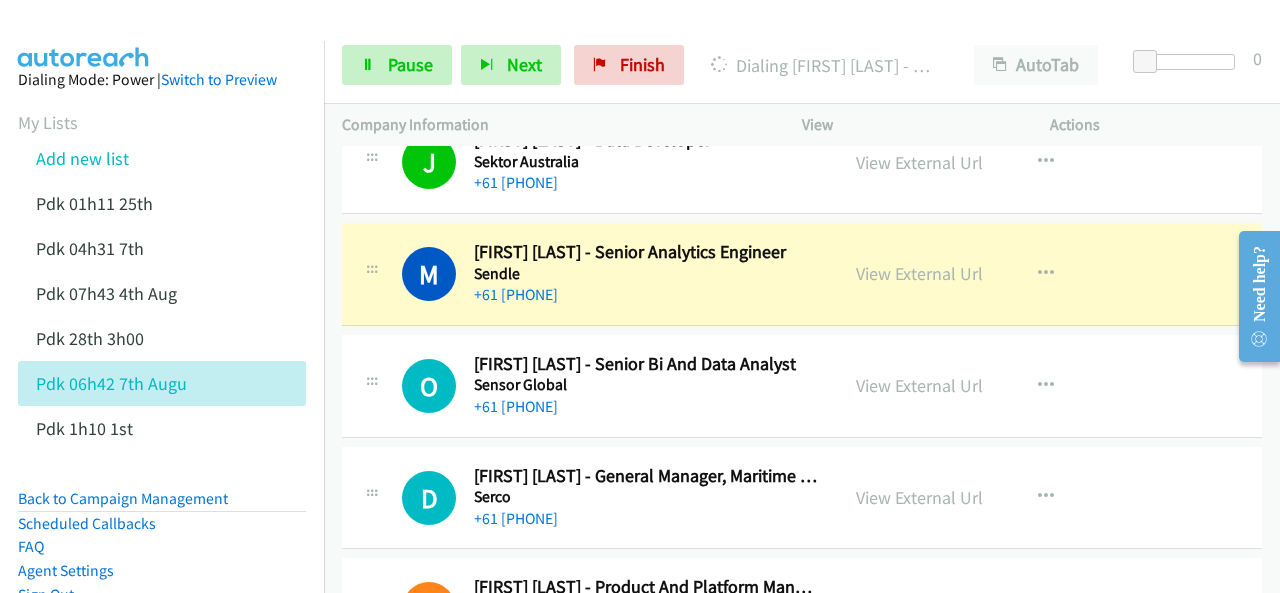 click at bounding box center (84, 35) 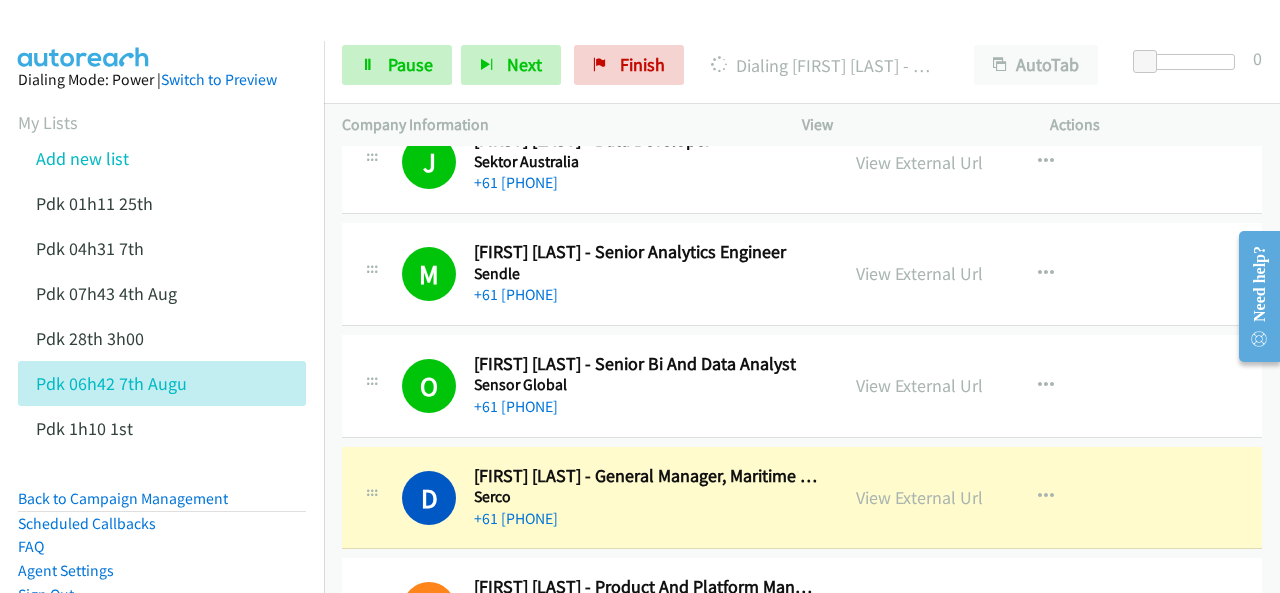 click at bounding box center [84, 35] 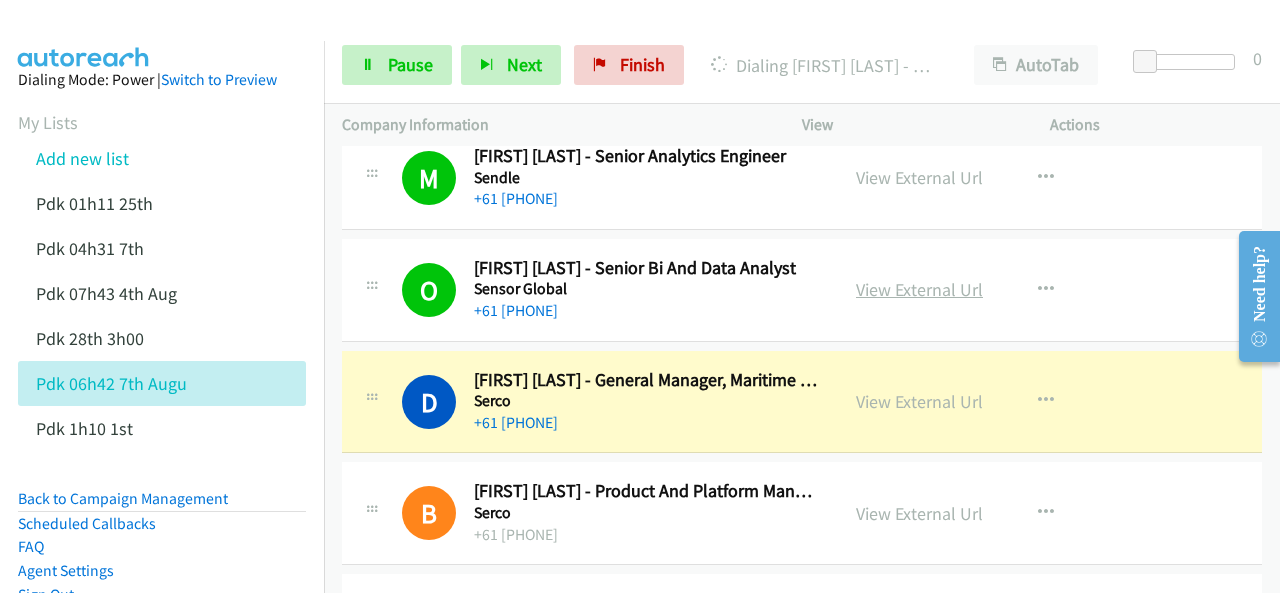 scroll, scrollTop: 4700, scrollLeft: 0, axis: vertical 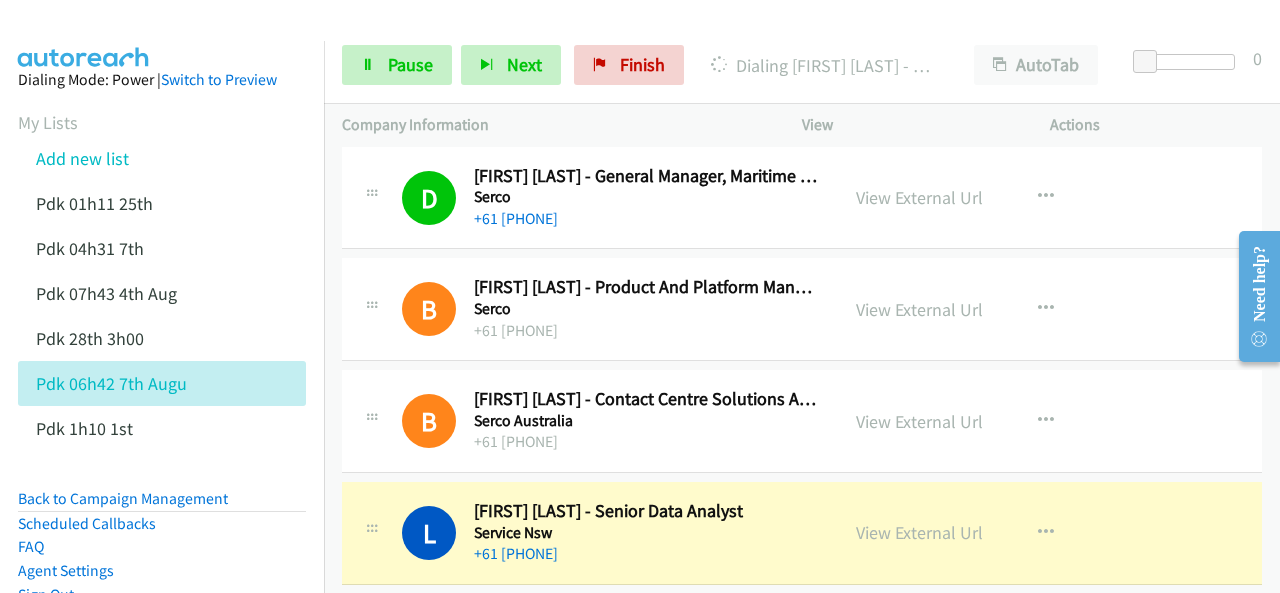 click at bounding box center [84, 35] 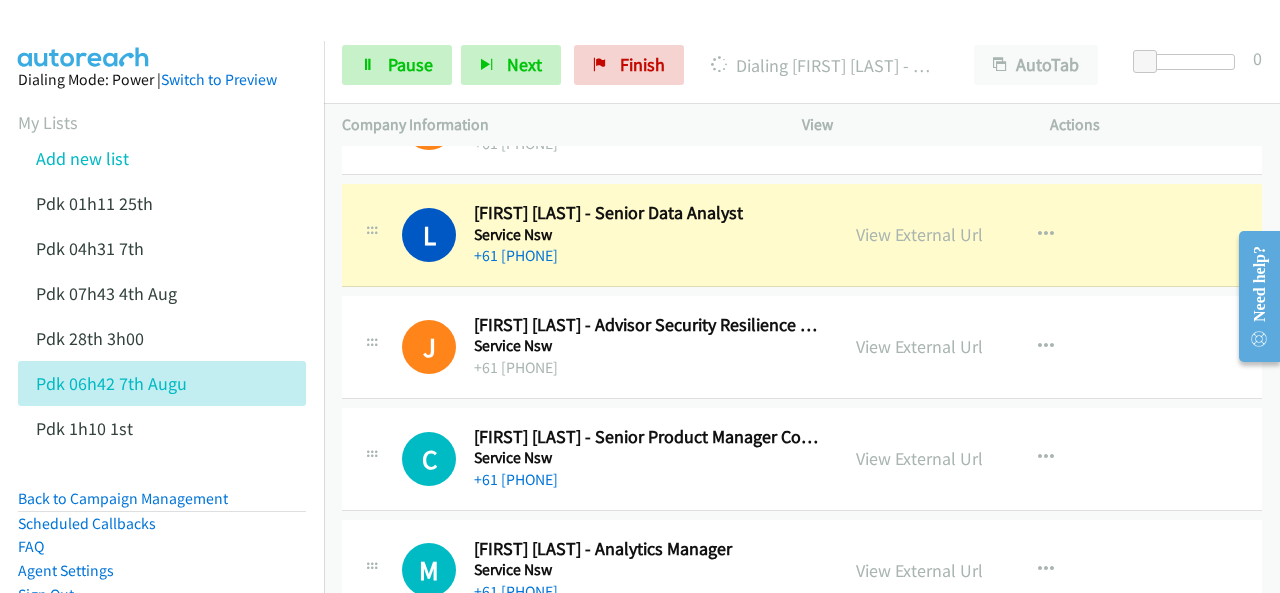 scroll, scrollTop: 5000, scrollLeft: 0, axis: vertical 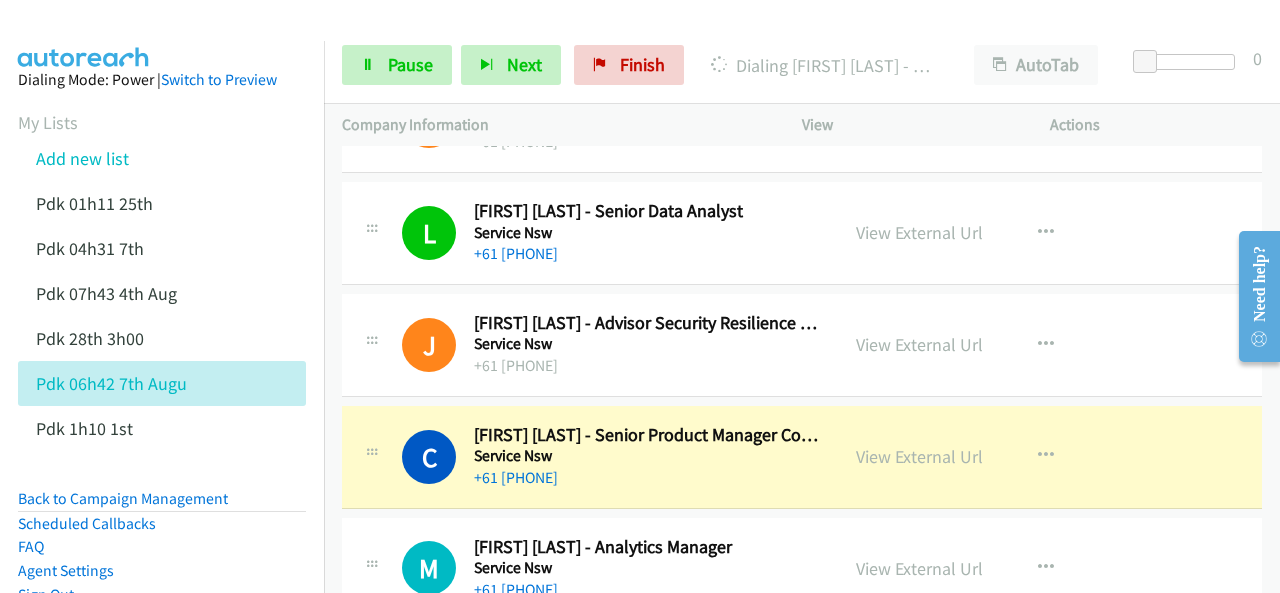 click at bounding box center (84, 35) 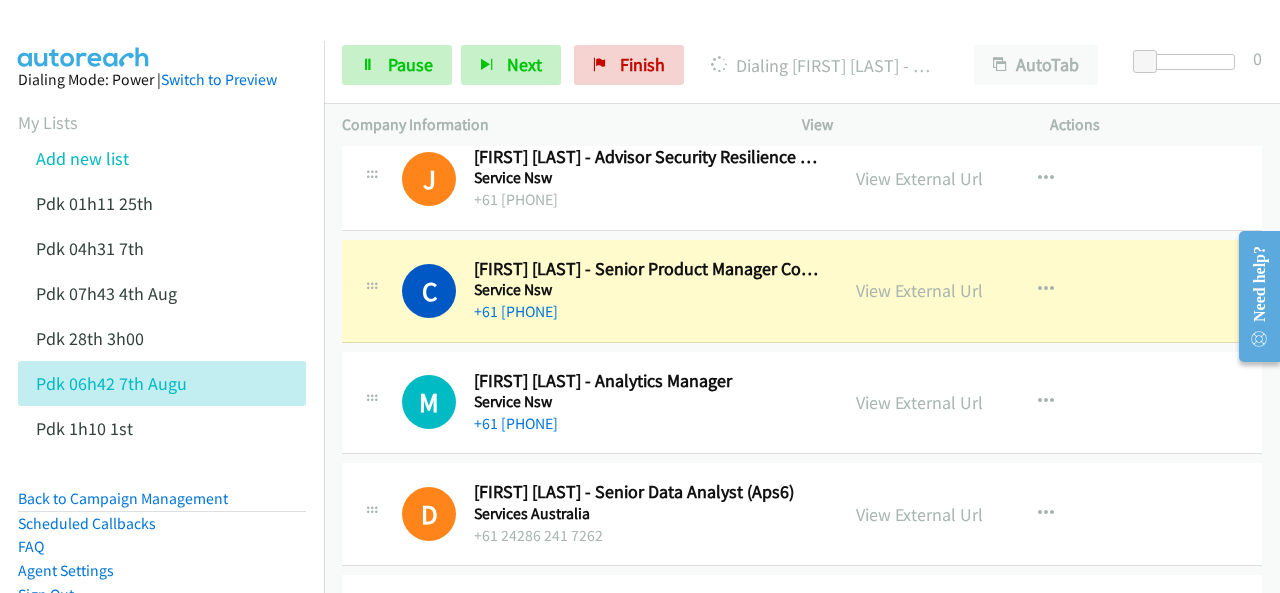 scroll, scrollTop: 5200, scrollLeft: 0, axis: vertical 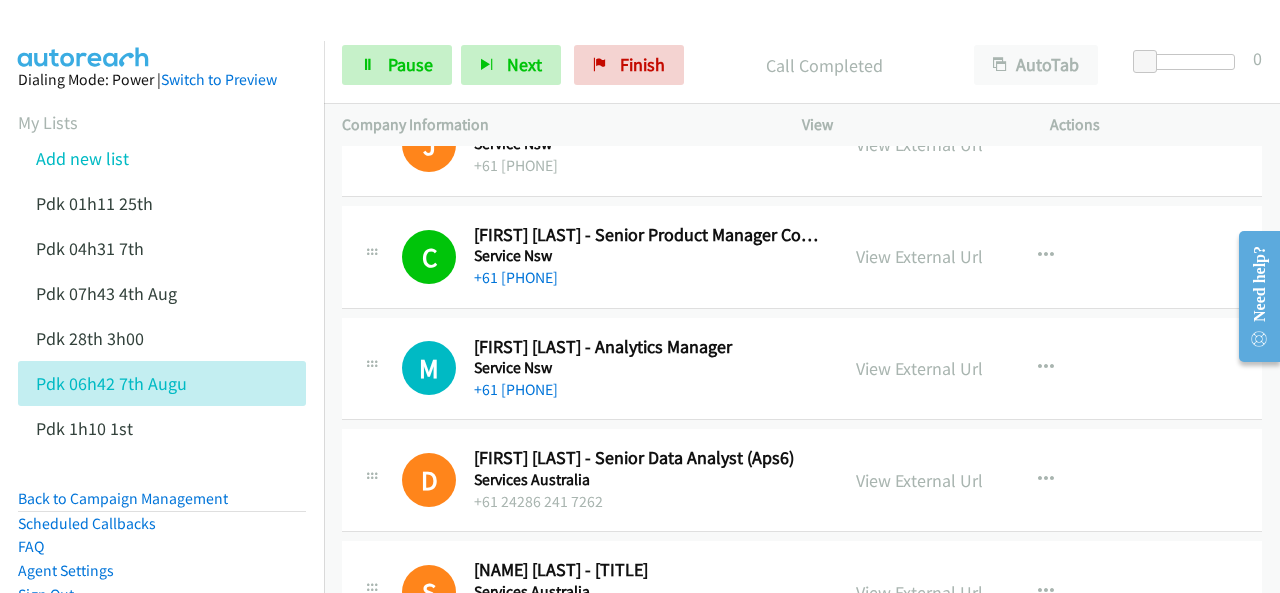 click at bounding box center [84, 35] 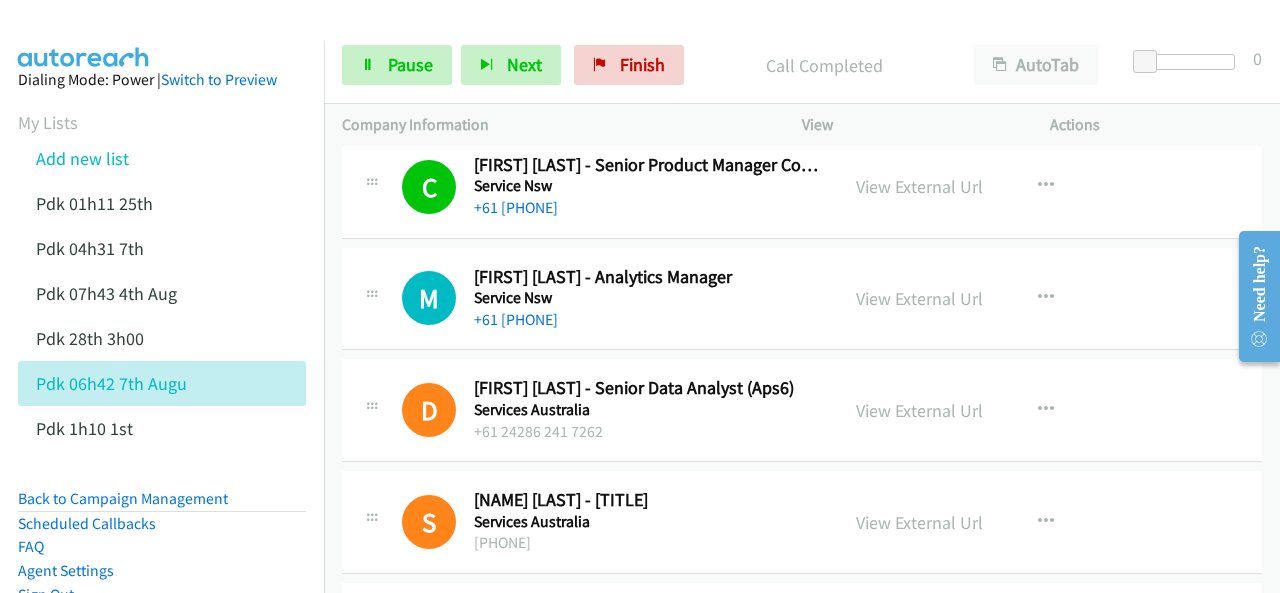 scroll, scrollTop: 5400, scrollLeft: 0, axis: vertical 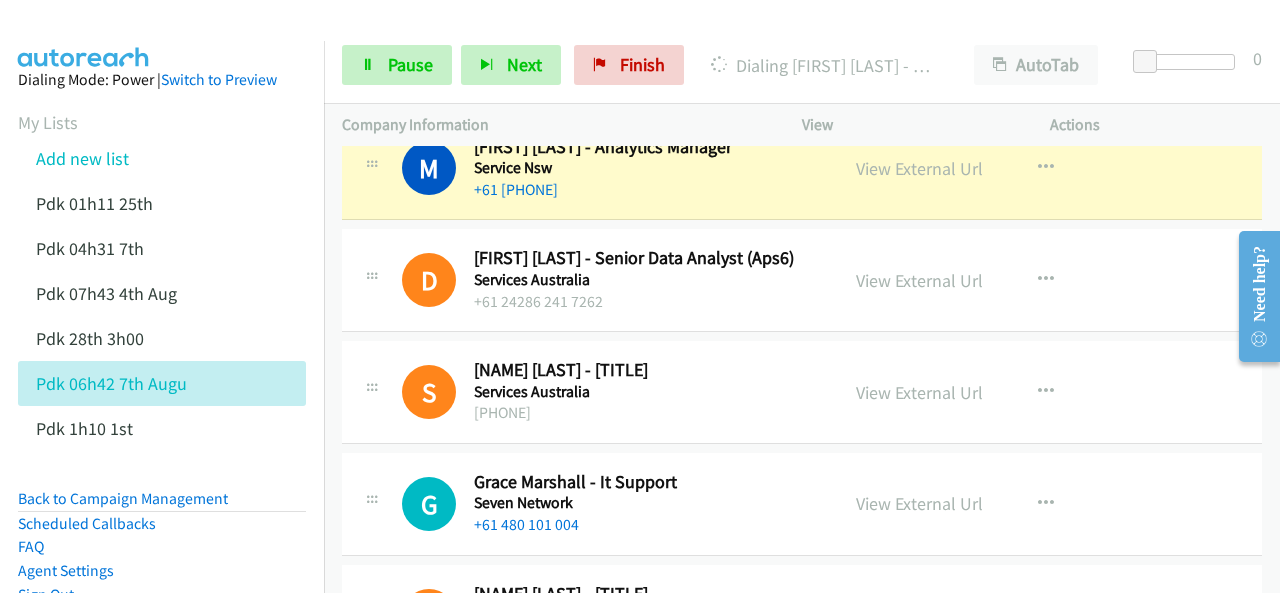 click at bounding box center [84, 35] 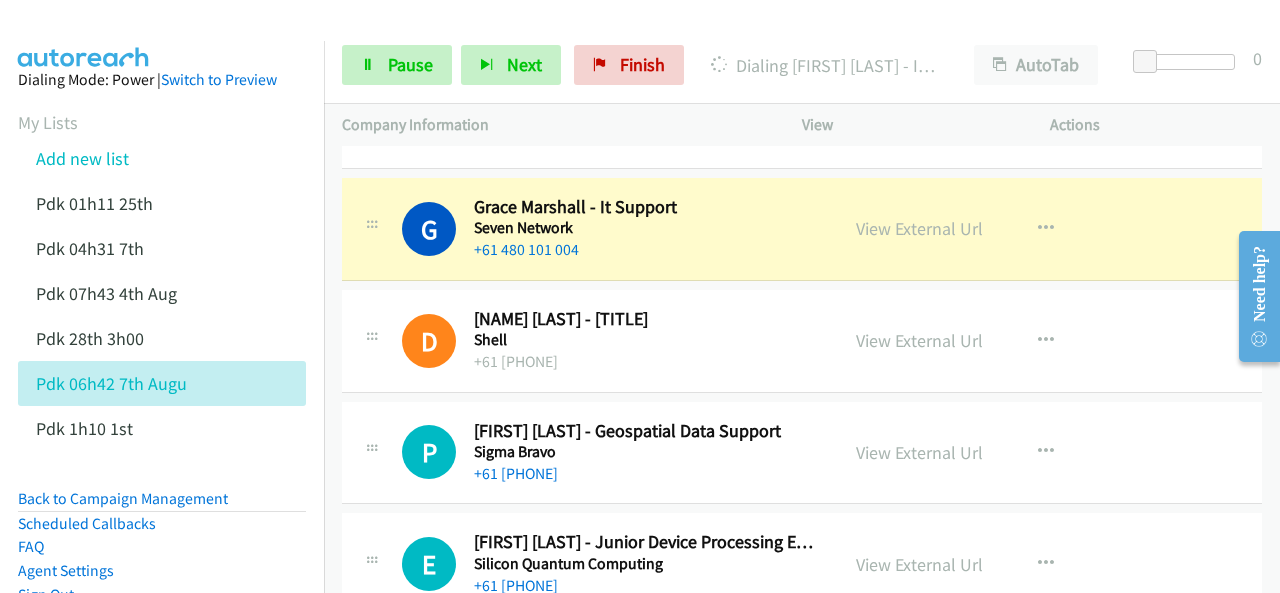 scroll, scrollTop: 5700, scrollLeft: 0, axis: vertical 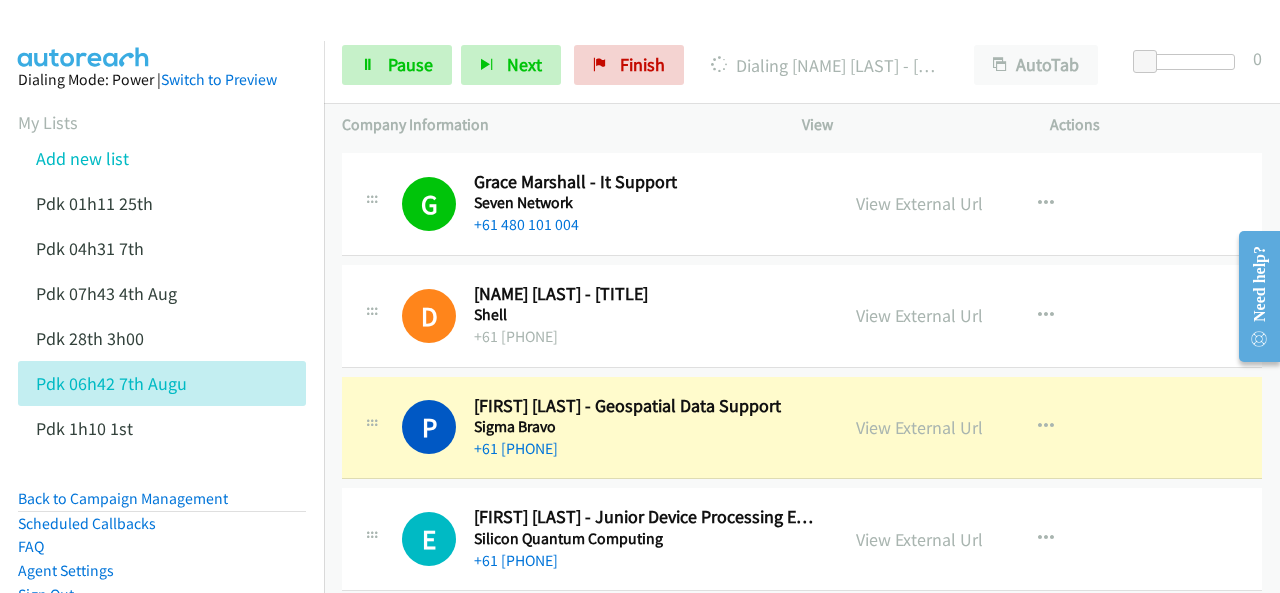 click on "Dialing Mode: Power
|
Switch to Preview
My Lists
Add new list
Pdk  01h11 25th
Pdk 04h31 7th
Pdk 07h43 4th Aug
Pdk 28th 3h00
Pdk 06h42 7th Augu
Pdk 1h10 1st
Back to Campaign Management
Scheduled Callbacks
FAQ
Agent Settings
Sign Out
Compact View
Email Support" at bounding box center (162, 392) 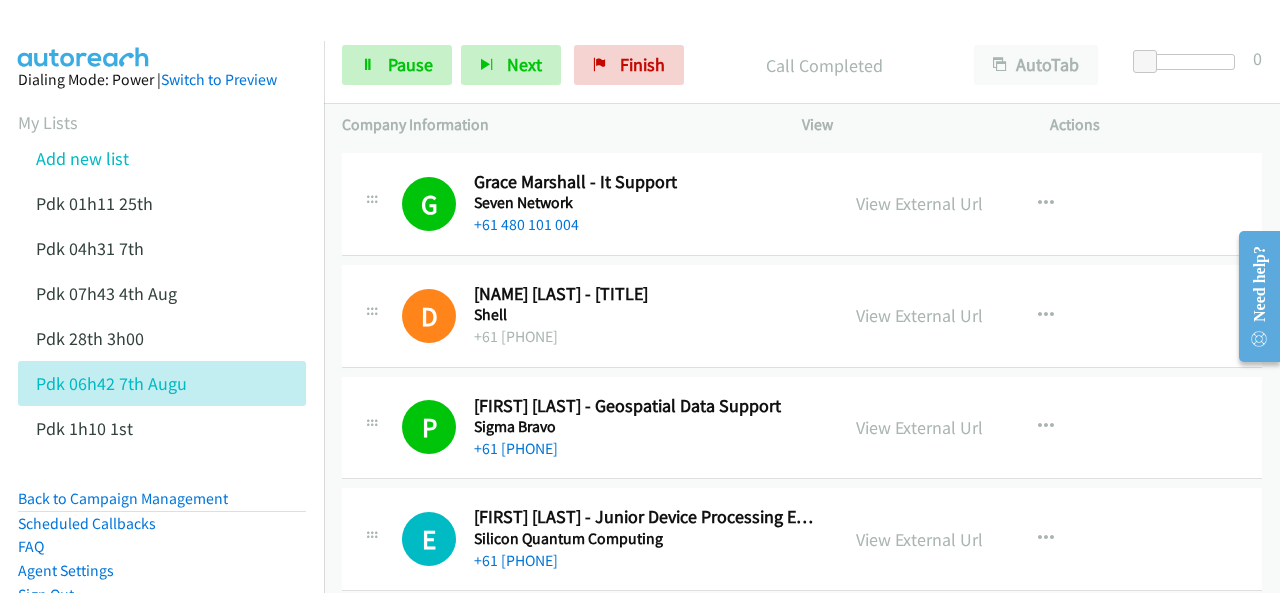 click at bounding box center [84, 35] 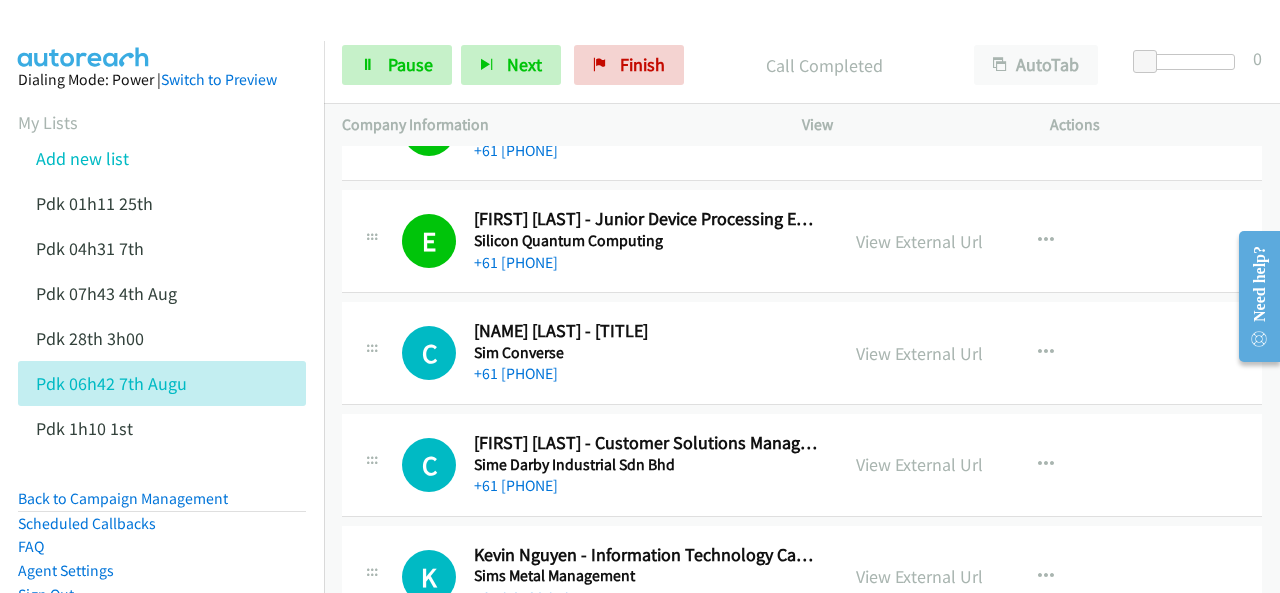 scroll, scrollTop: 6000, scrollLeft: 0, axis: vertical 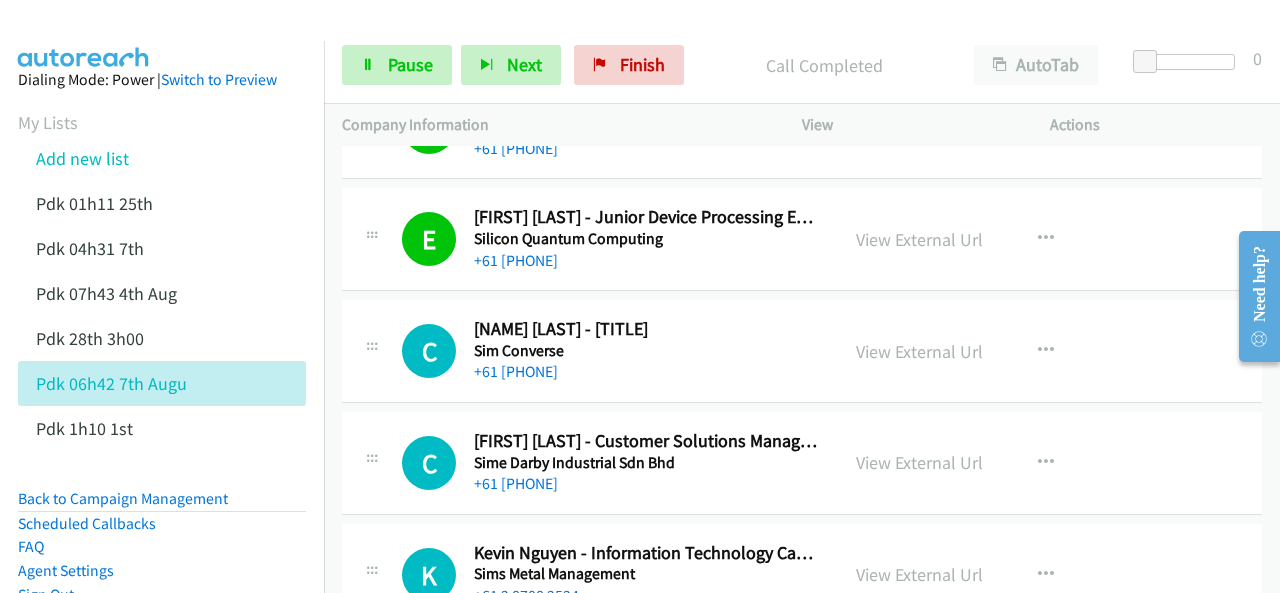 click at bounding box center (84, 35) 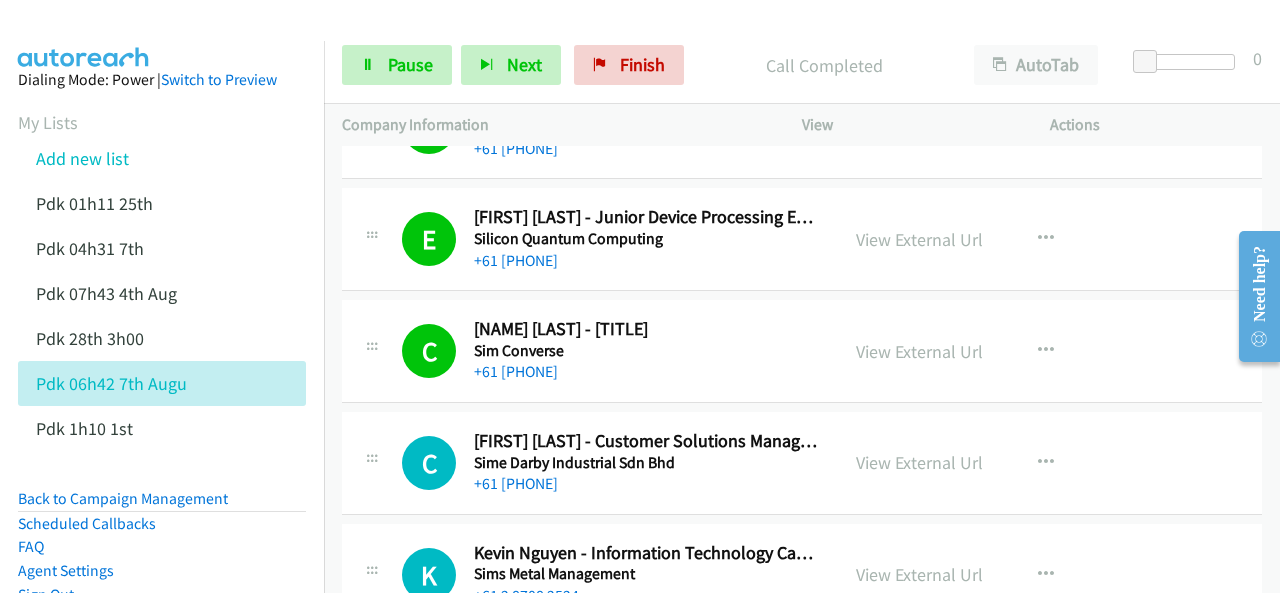 click on "Dialing Mode: Power
|
Switch to Preview
My Lists
Add new list
Pdk  01h11 25th
Pdk 04h31 7th
Pdk 07h43 4th Aug
Pdk 28th 3h00
Pdk 06h42 7th Augu
Pdk 1h10 1st
Back to Campaign Management
Scheduled Callbacks
FAQ
Agent Settings
Sign Out
Compact View
Email Support" at bounding box center [162, 392] 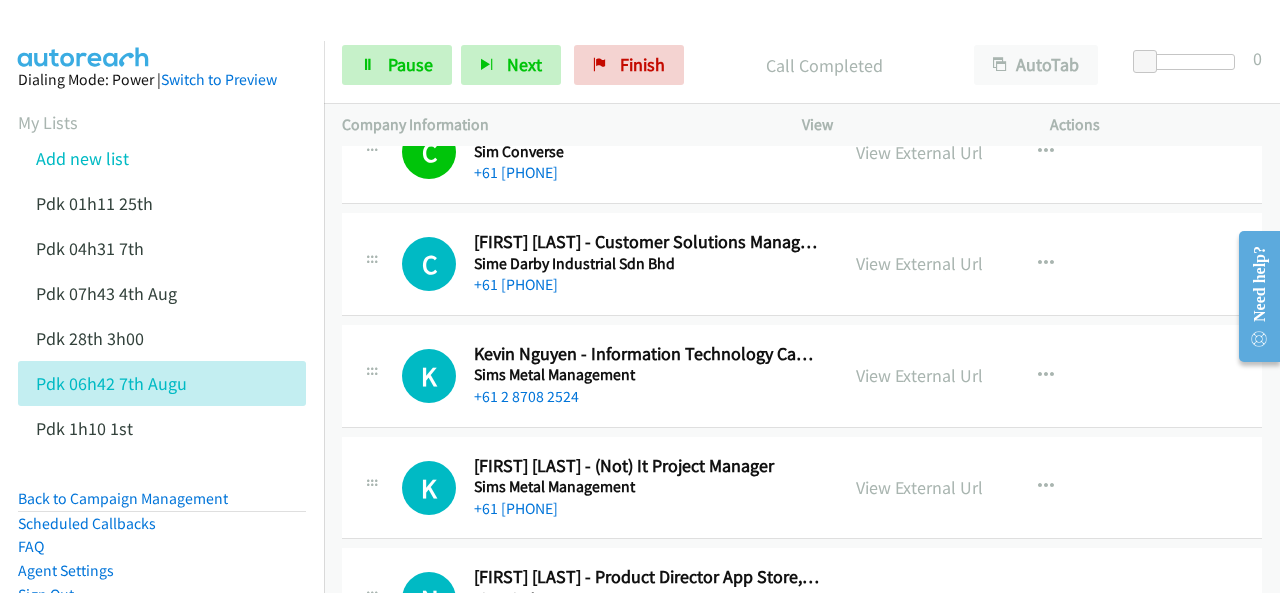 scroll, scrollTop: 6200, scrollLeft: 0, axis: vertical 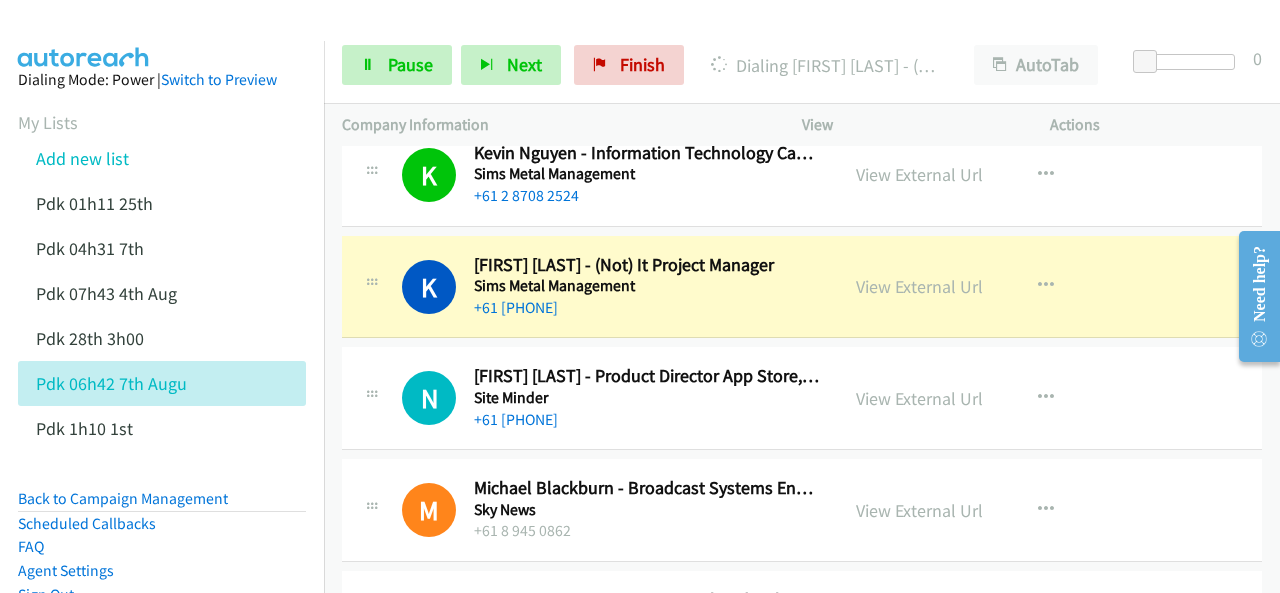 click at bounding box center [84, 35] 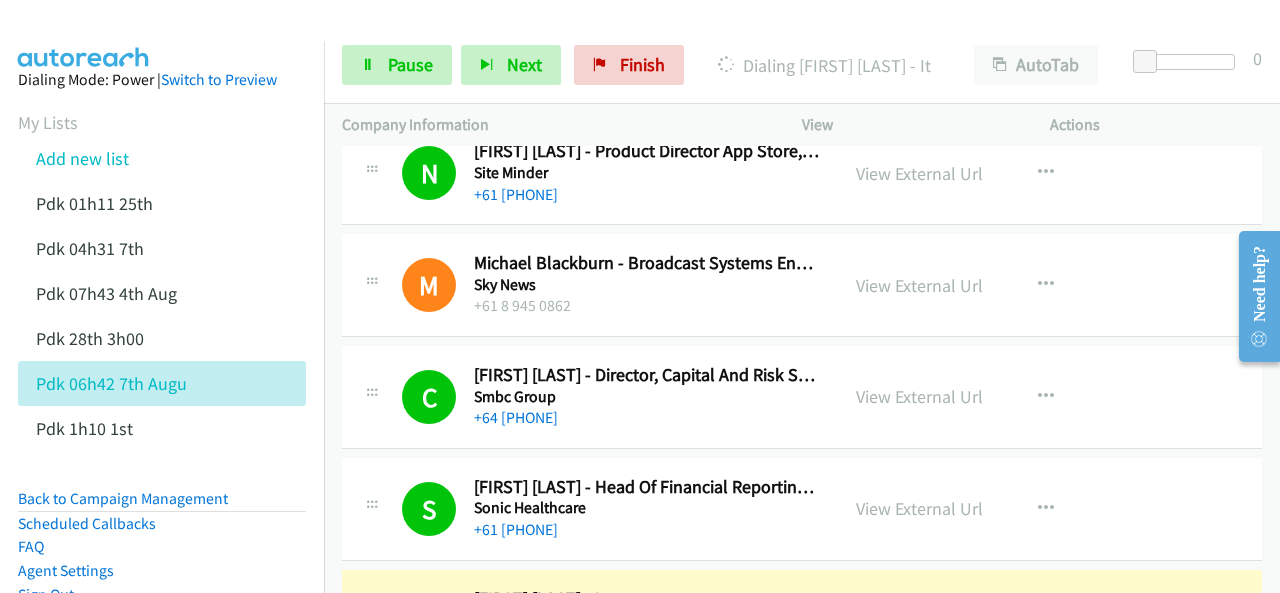 scroll, scrollTop: 6900, scrollLeft: 0, axis: vertical 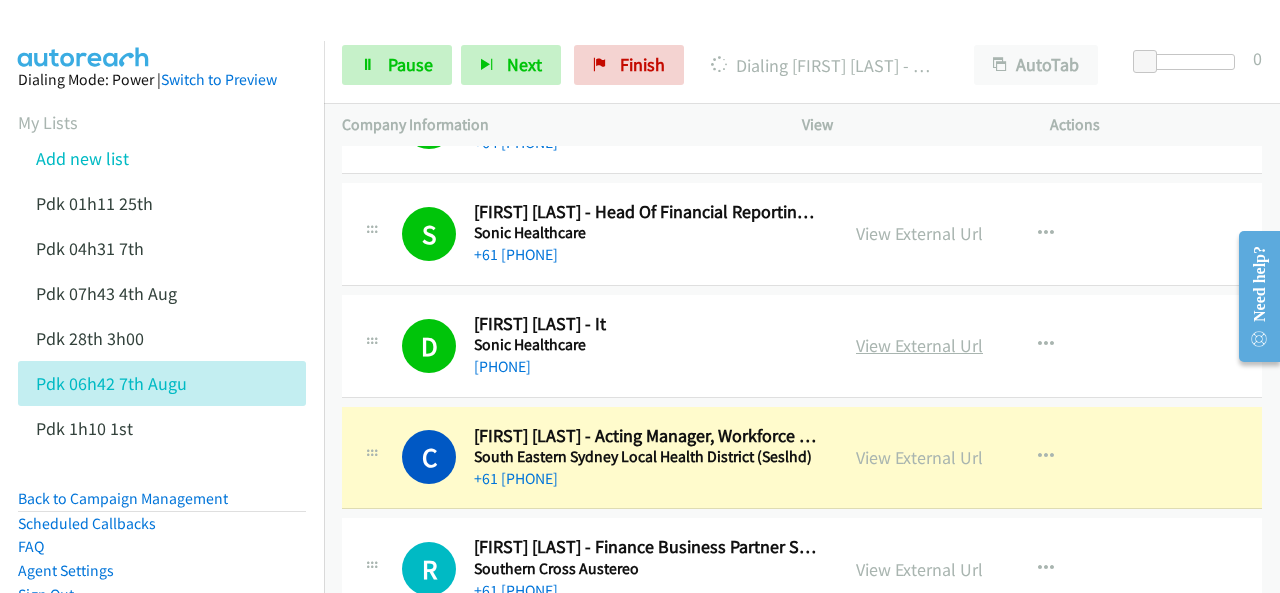 click on "View External Url" at bounding box center (919, 345) 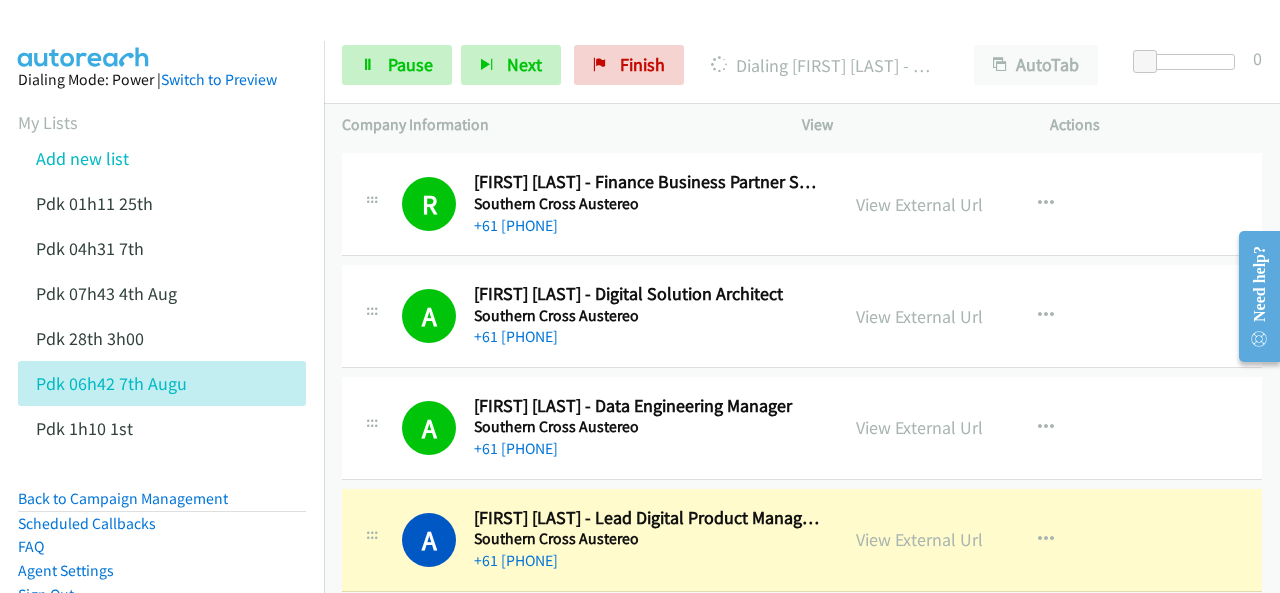scroll, scrollTop: 7400, scrollLeft: 0, axis: vertical 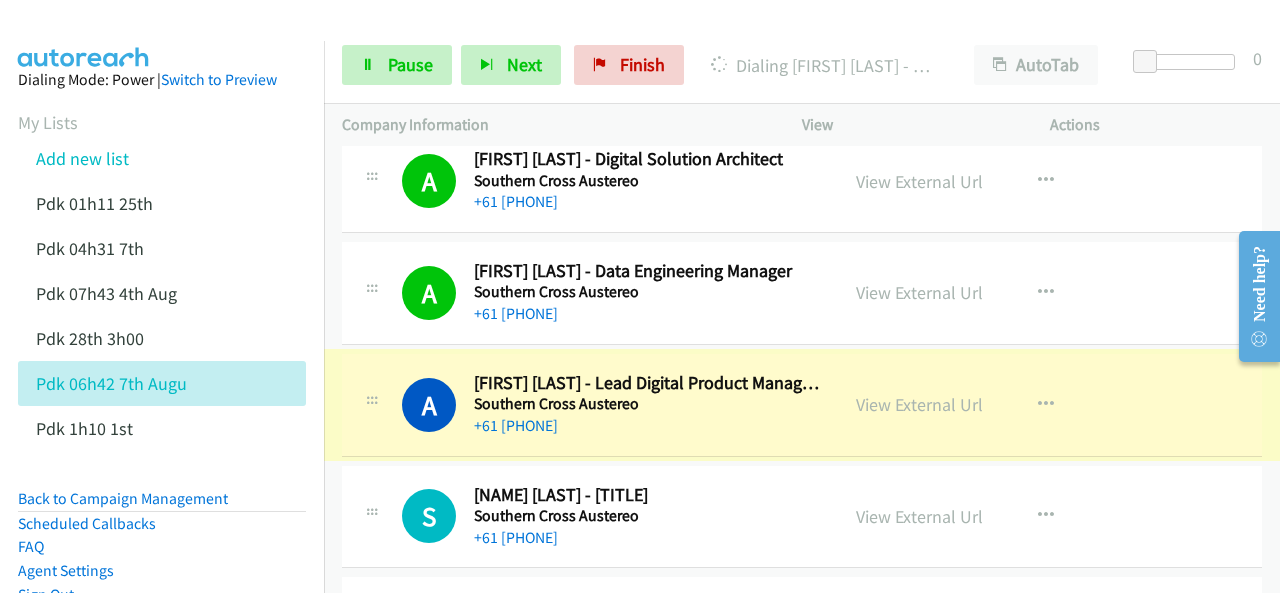 click on "View External Url" at bounding box center (919, 404) 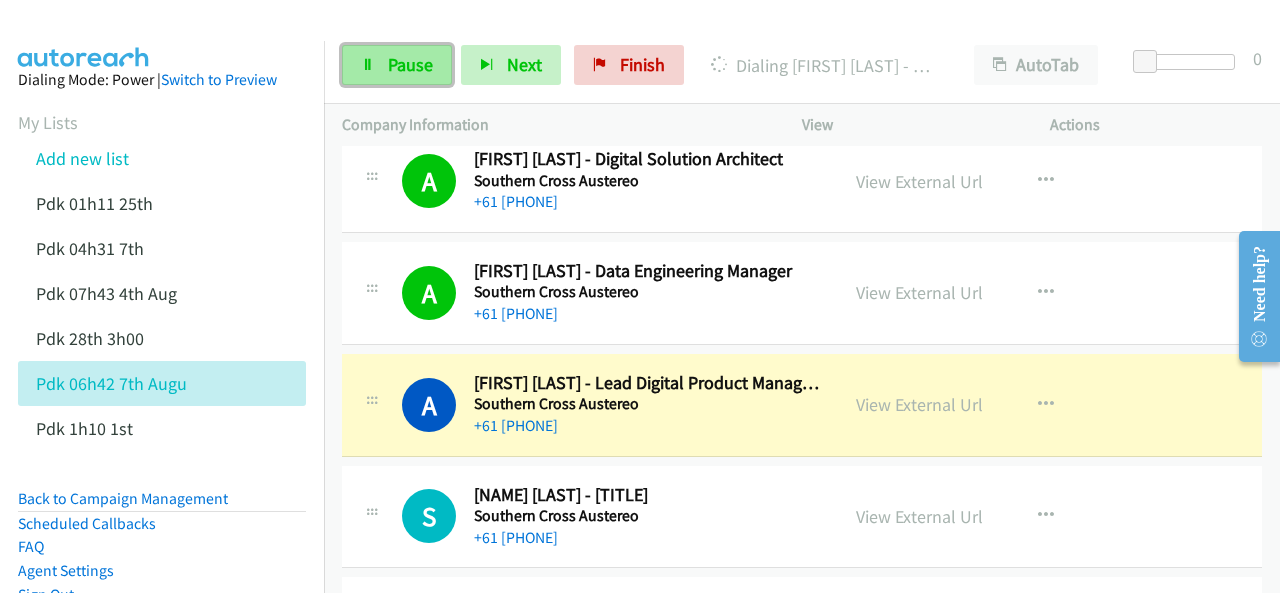 click at bounding box center (368, 66) 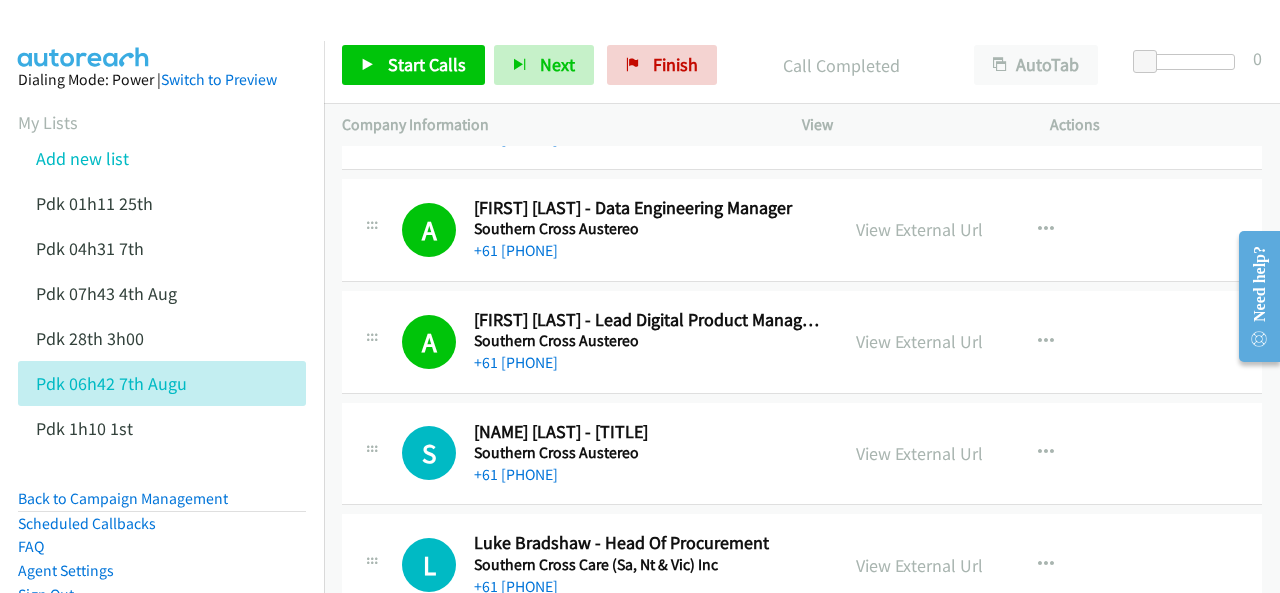scroll, scrollTop: 7600, scrollLeft: 0, axis: vertical 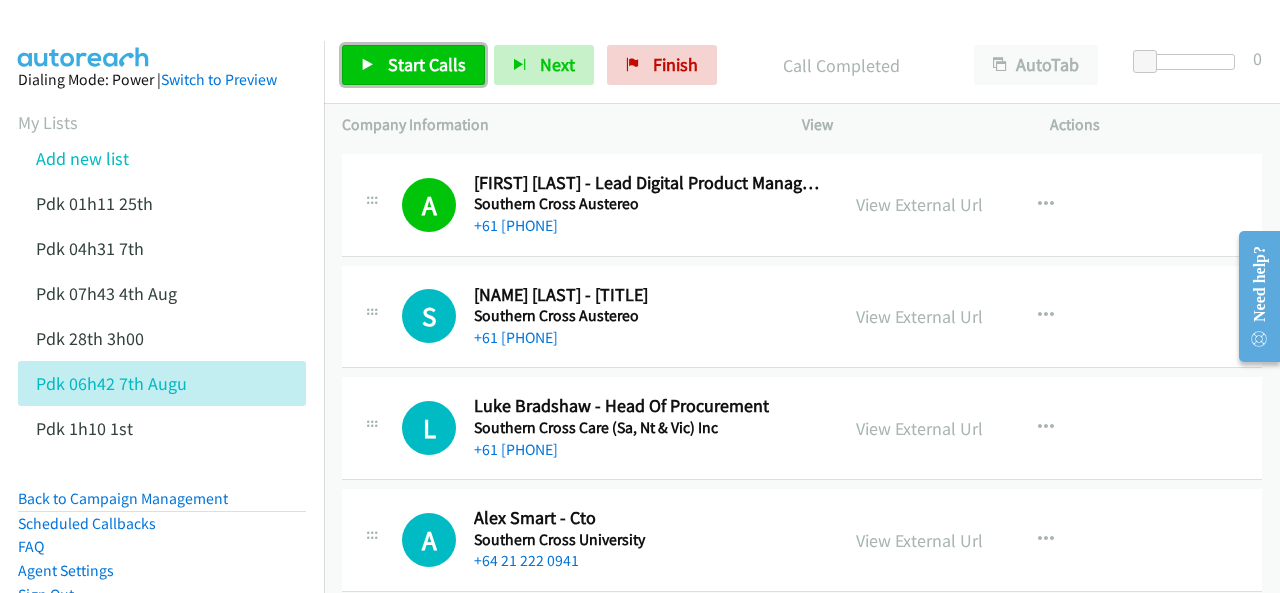 click on "Start Calls" at bounding box center [427, 64] 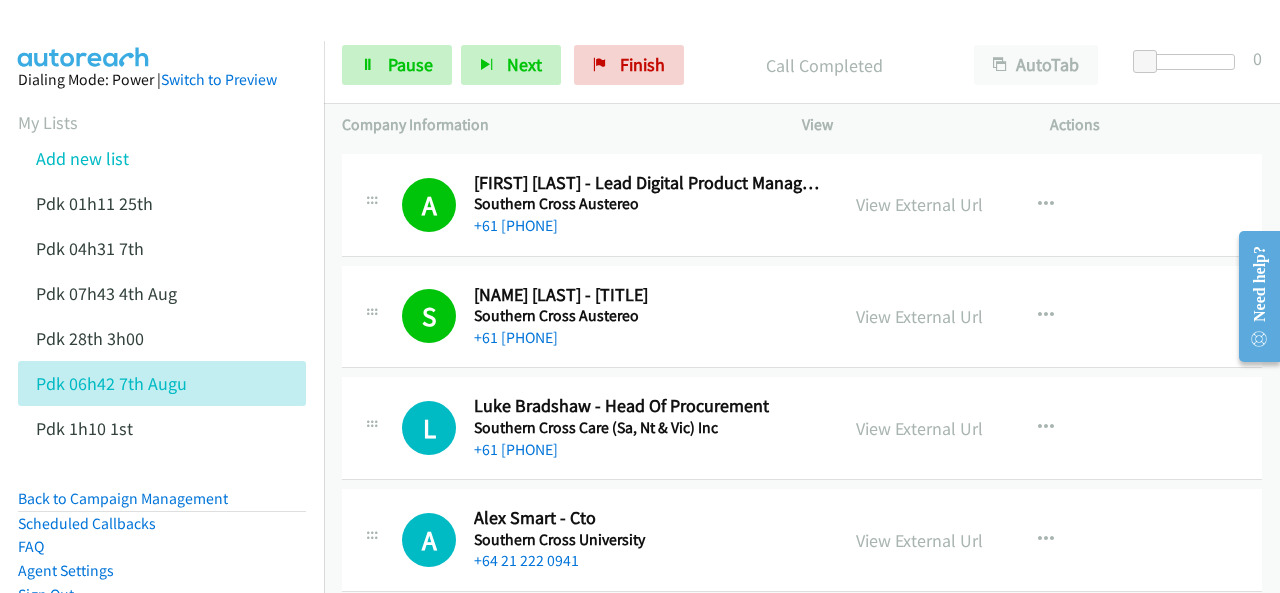 click on "Dialing Mode: Power
|
Switch to Preview
My Lists
Add new list
Pdk  01h11 25th
Pdk 04h31 7th
Pdk 07h43 4th Aug
Pdk 28th 3h00
Pdk 06h42 7th Augu
Pdk 1h10 1st
Back to Campaign Management
Scheduled Callbacks
FAQ
Agent Settings
Sign Out
Compact View
Email Support" at bounding box center [162, 392] 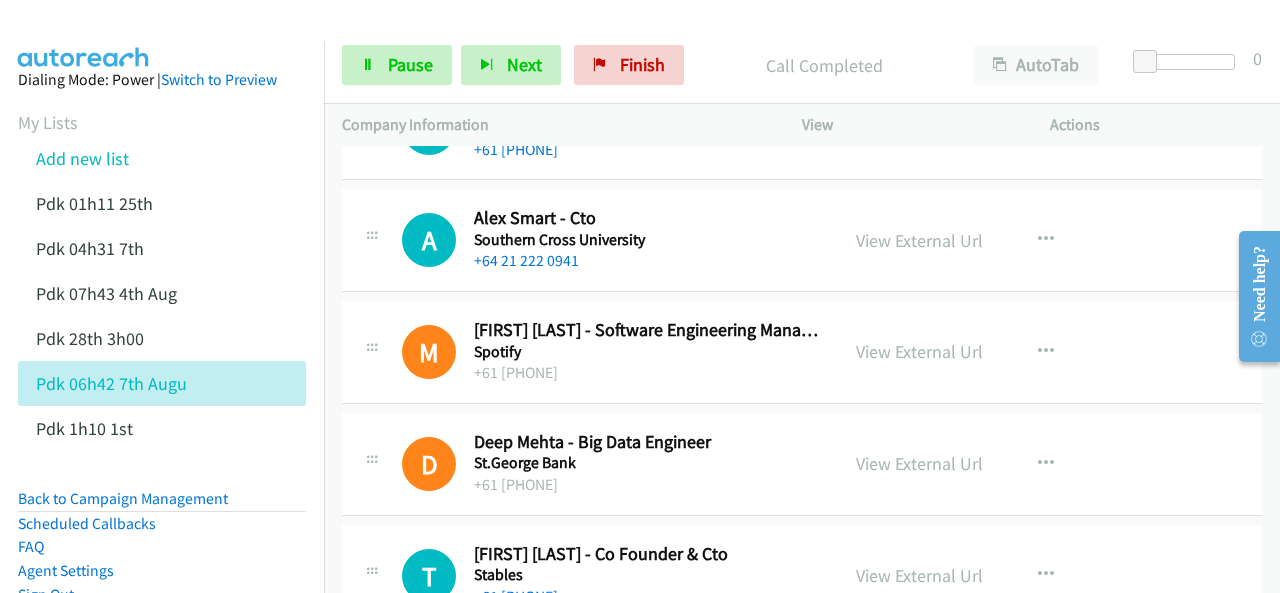 click at bounding box center [84, 35] 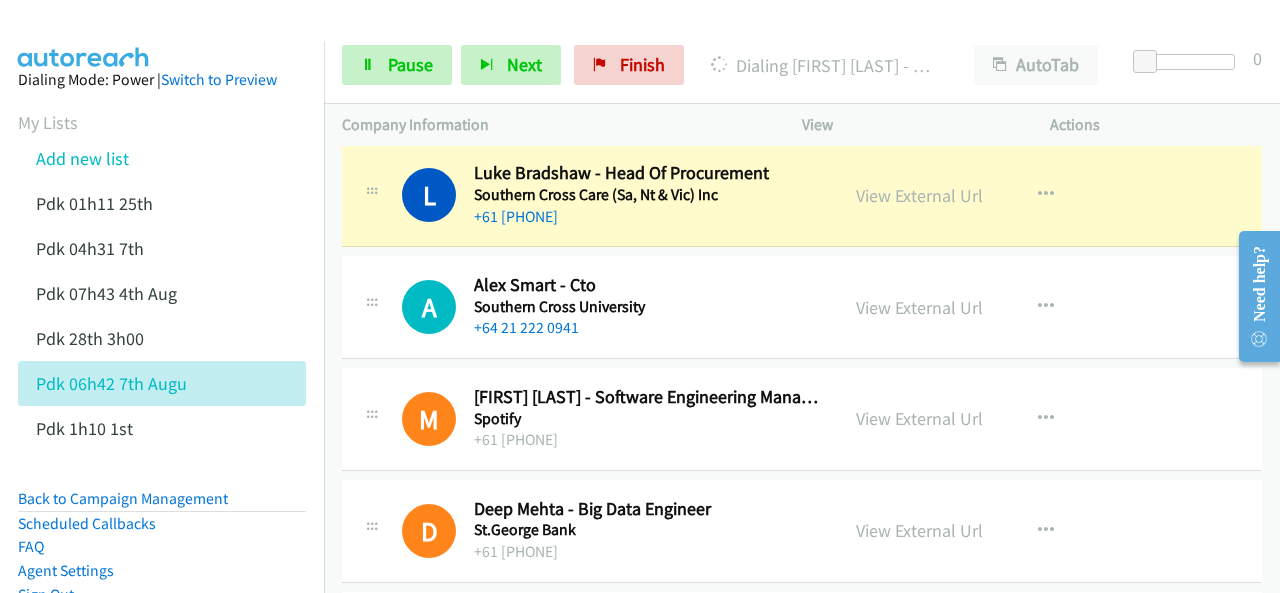 scroll, scrollTop: 7800, scrollLeft: 0, axis: vertical 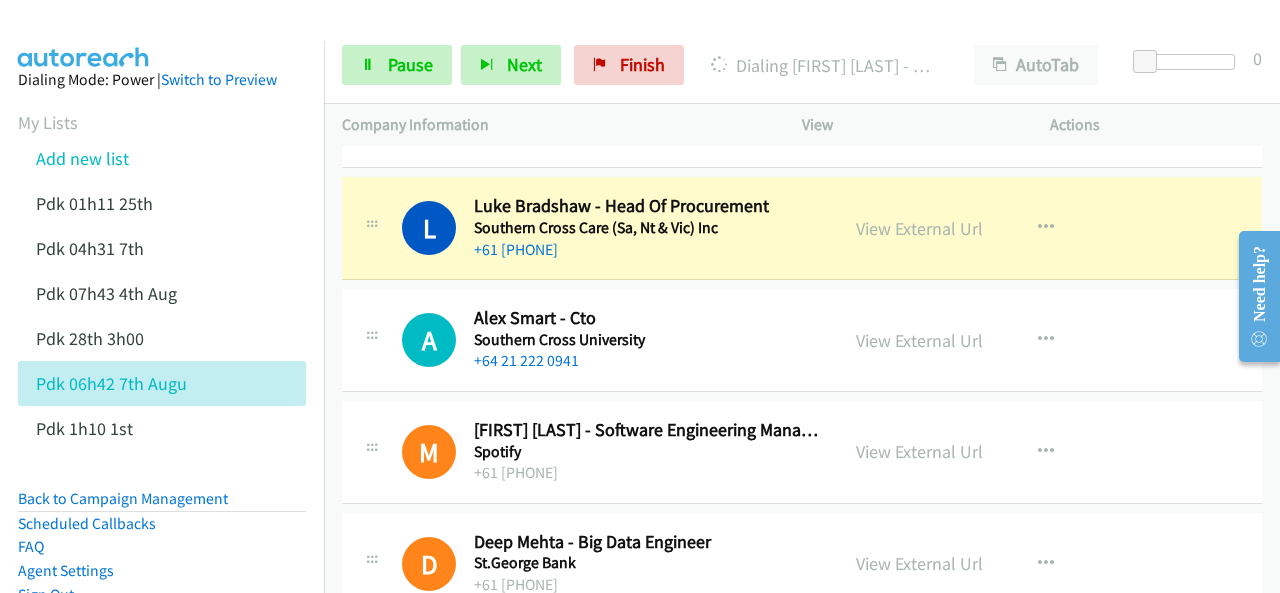 click at bounding box center (84, 35) 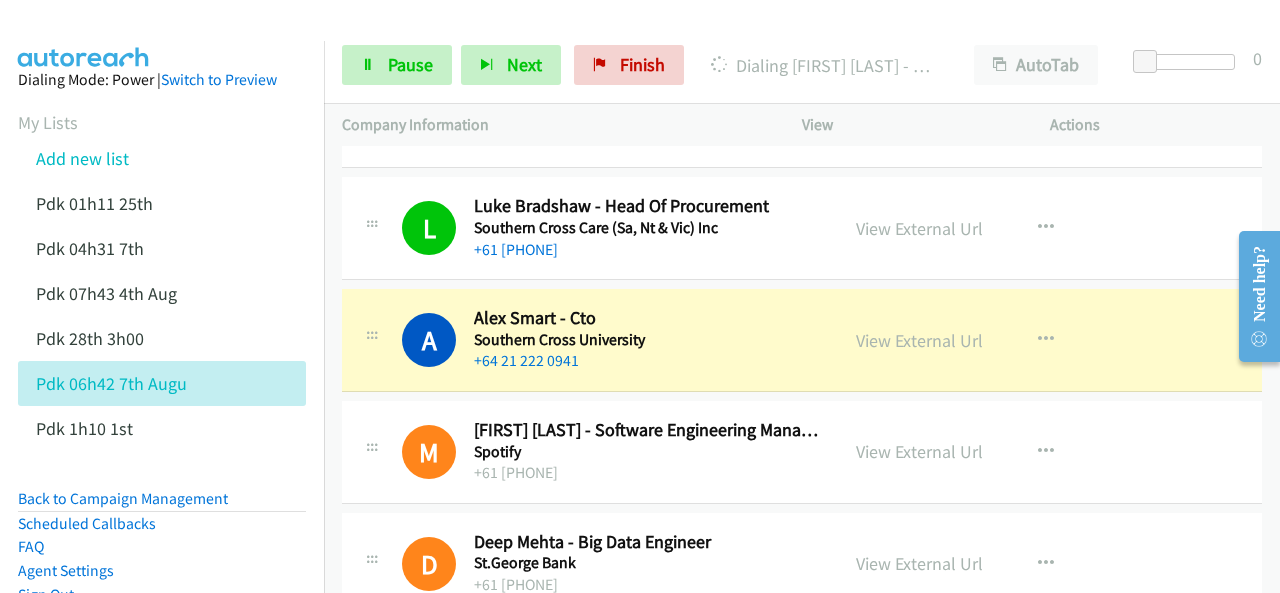 click at bounding box center (84, 35) 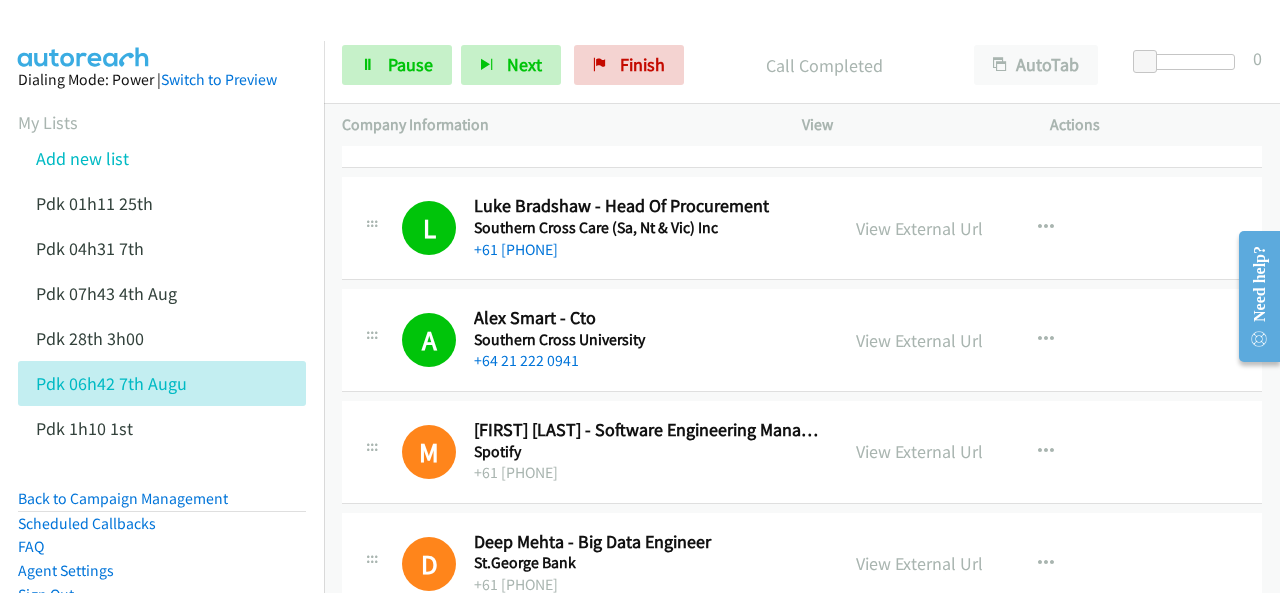 click at bounding box center (84, 35) 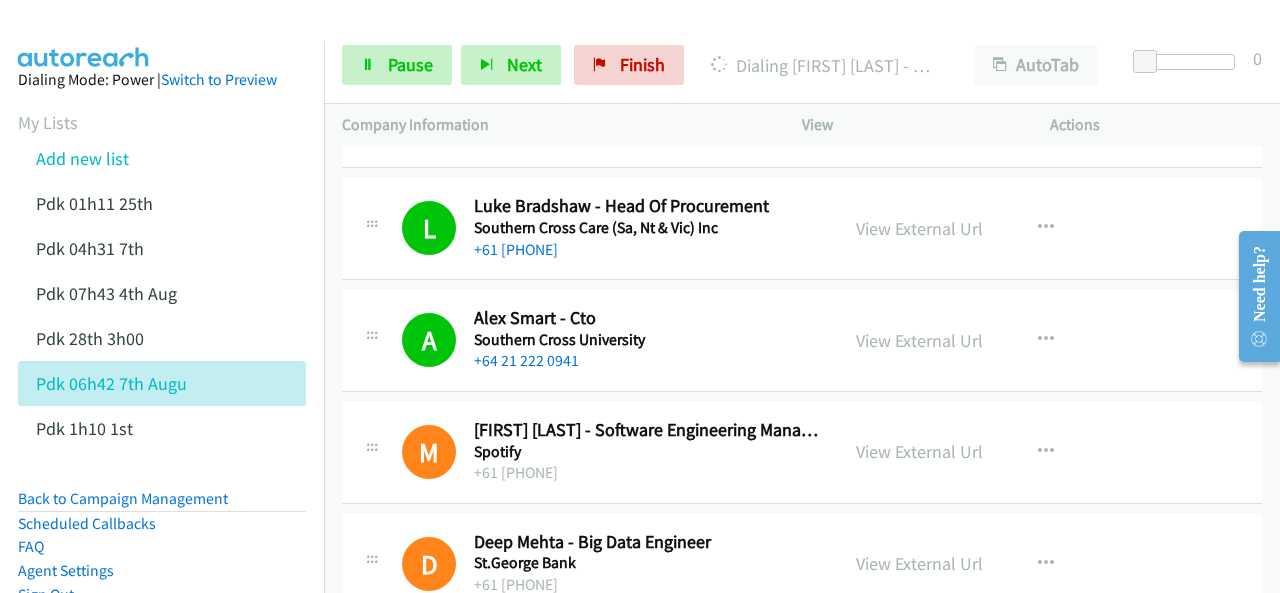 click at bounding box center (84, 35) 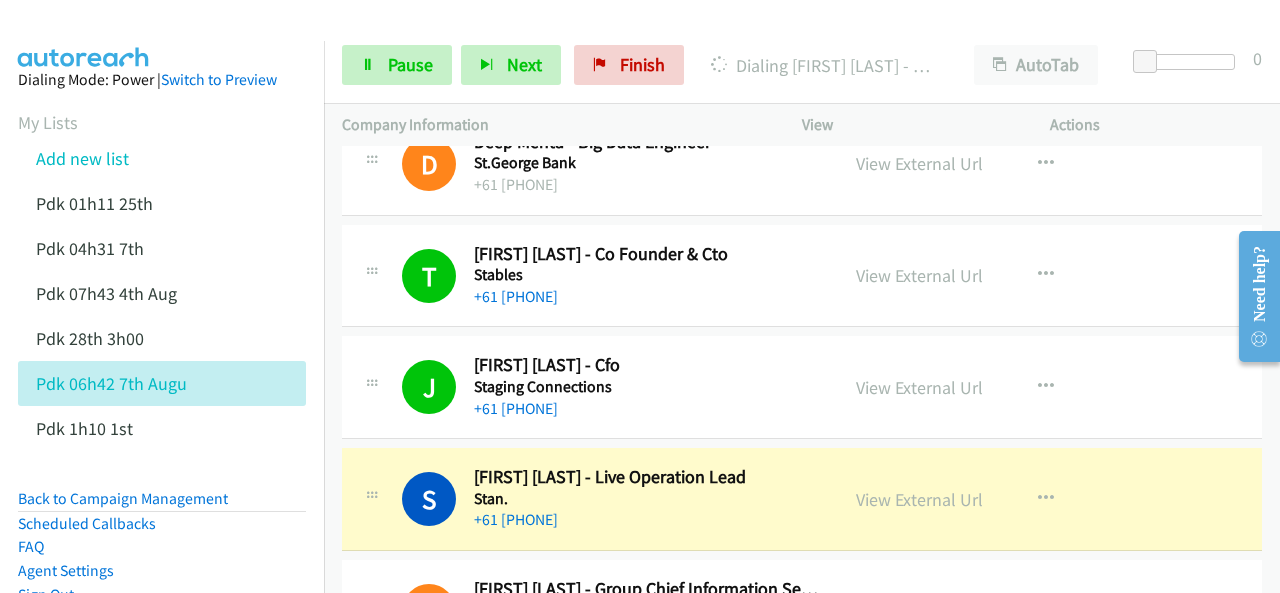 scroll, scrollTop: 8300, scrollLeft: 0, axis: vertical 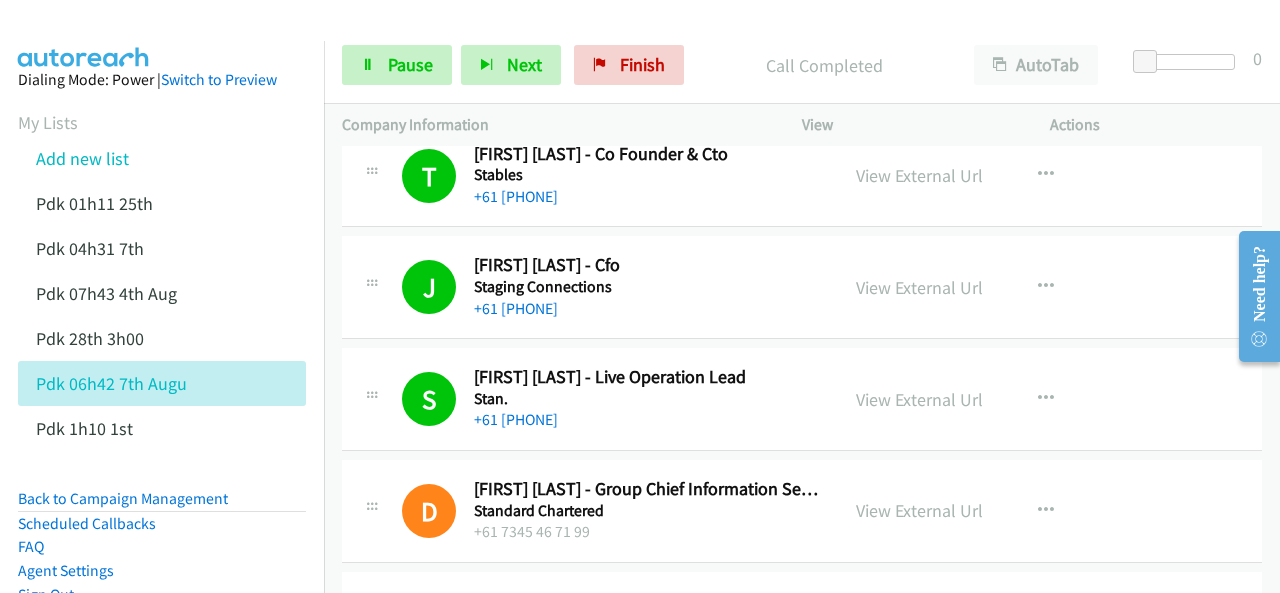 click at bounding box center [84, 35] 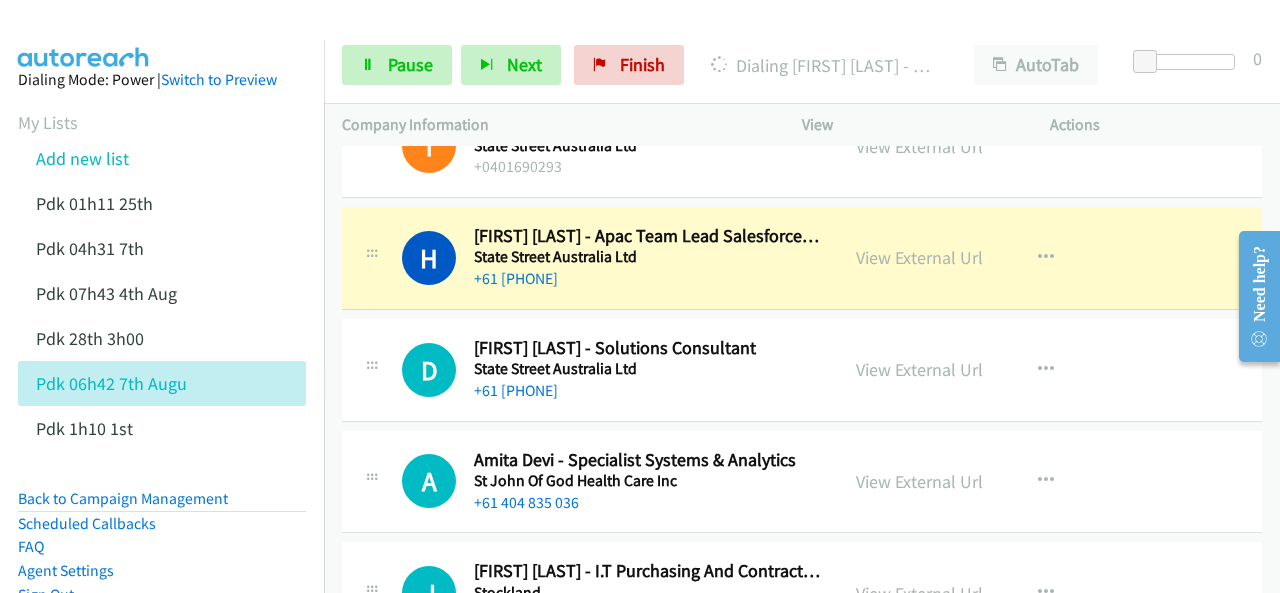 scroll, scrollTop: 9200, scrollLeft: 0, axis: vertical 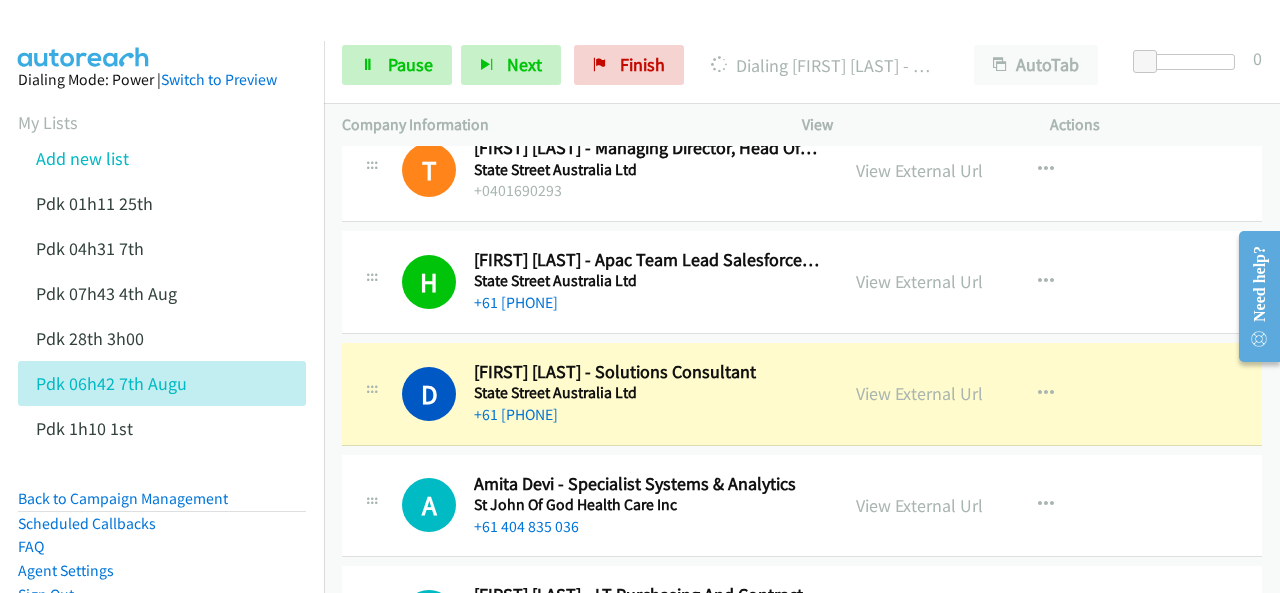 click at bounding box center (84, 35) 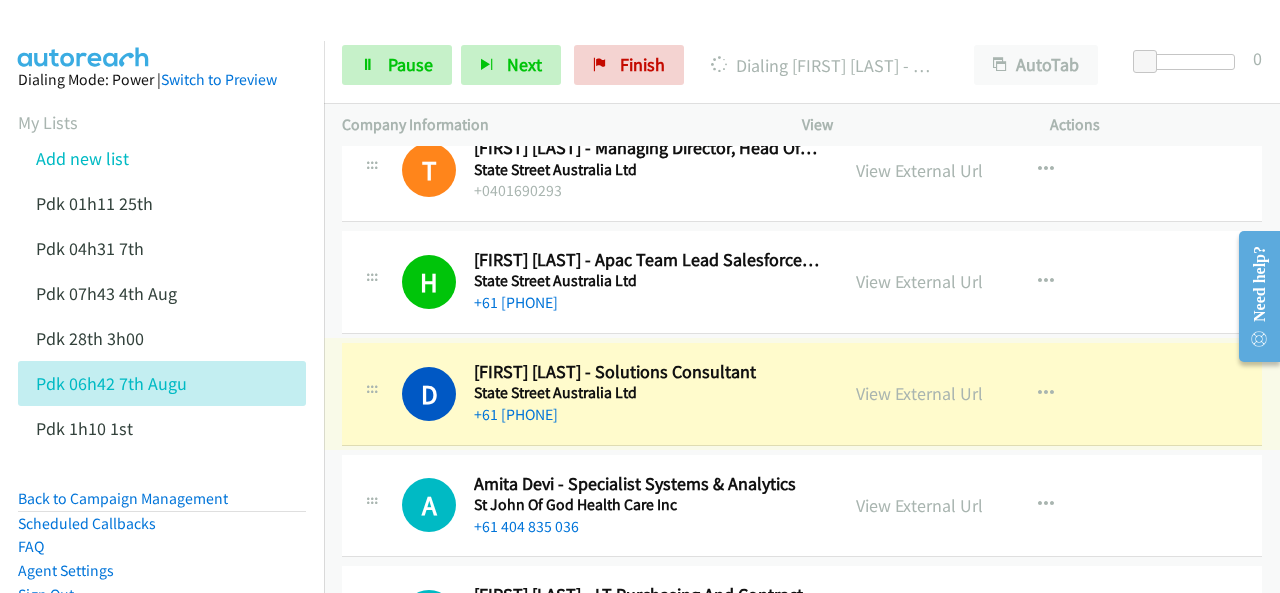 click on "View External Url" at bounding box center [919, 393] 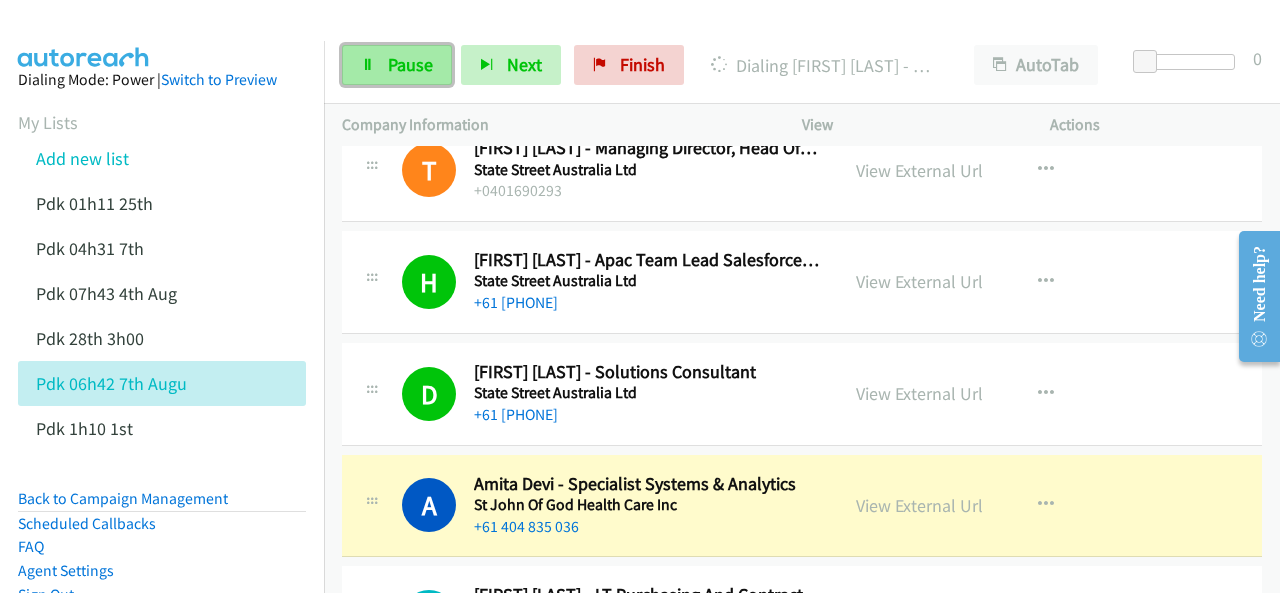 click on "Pause" at bounding box center (410, 64) 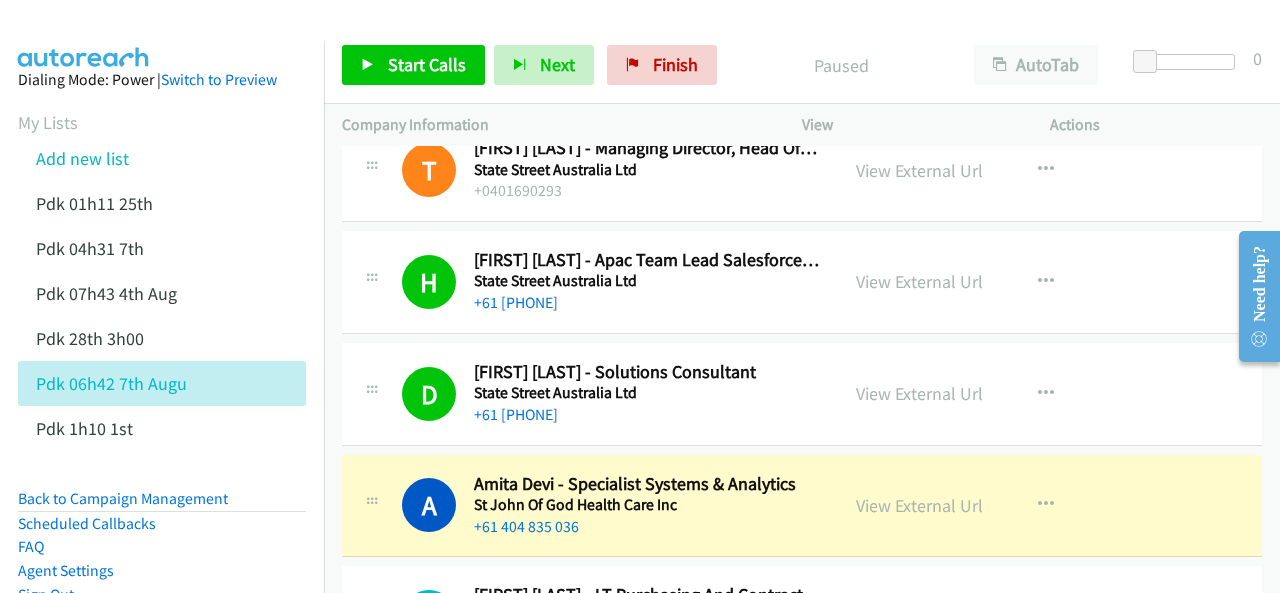 drag, startPoint x: 930, startPoint y: 509, endPoint x: 1270, endPoint y: 450, distance: 345.08115 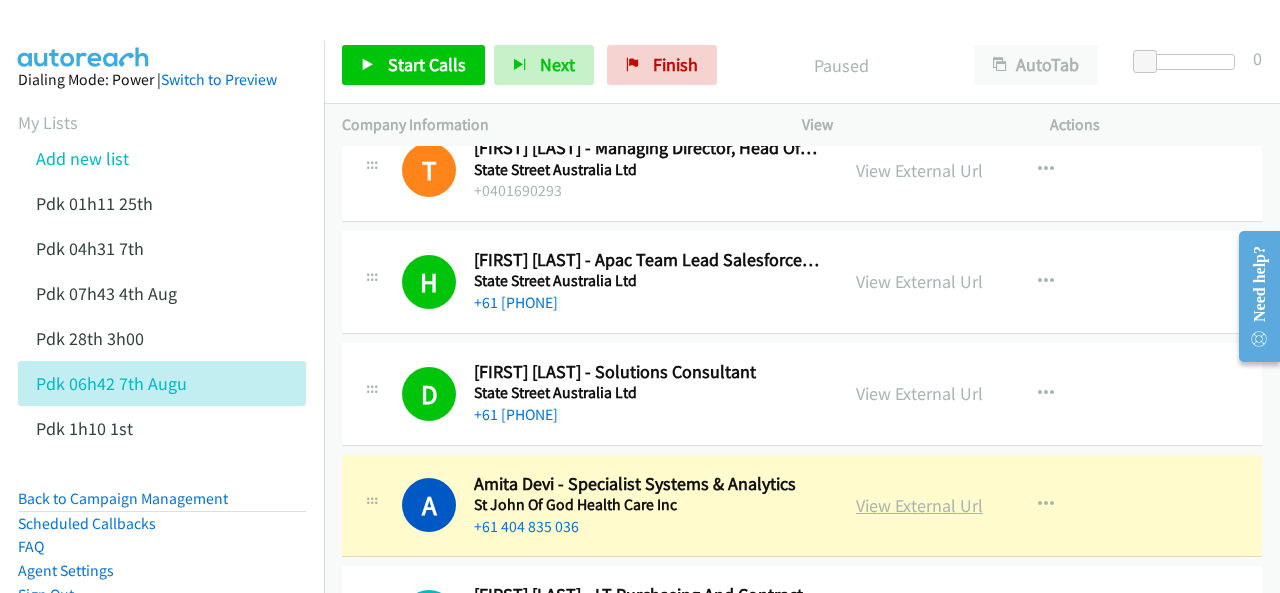 click on "View External Url" at bounding box center [919, 505] 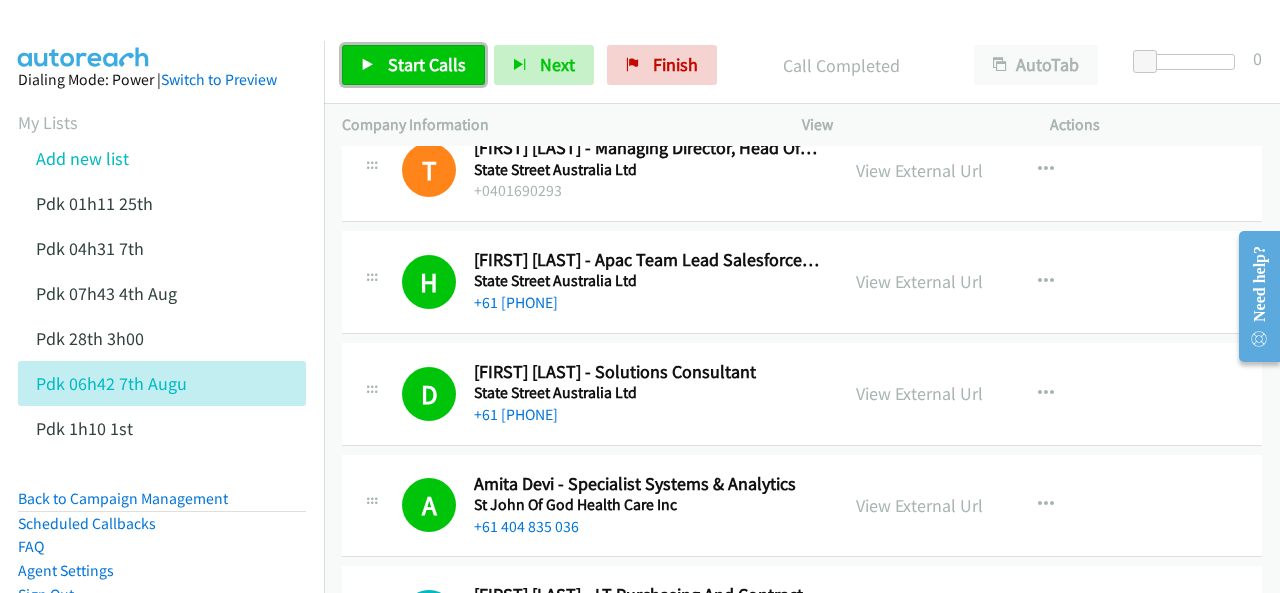 click on "Start Calls" at bounding box center [413, 65] 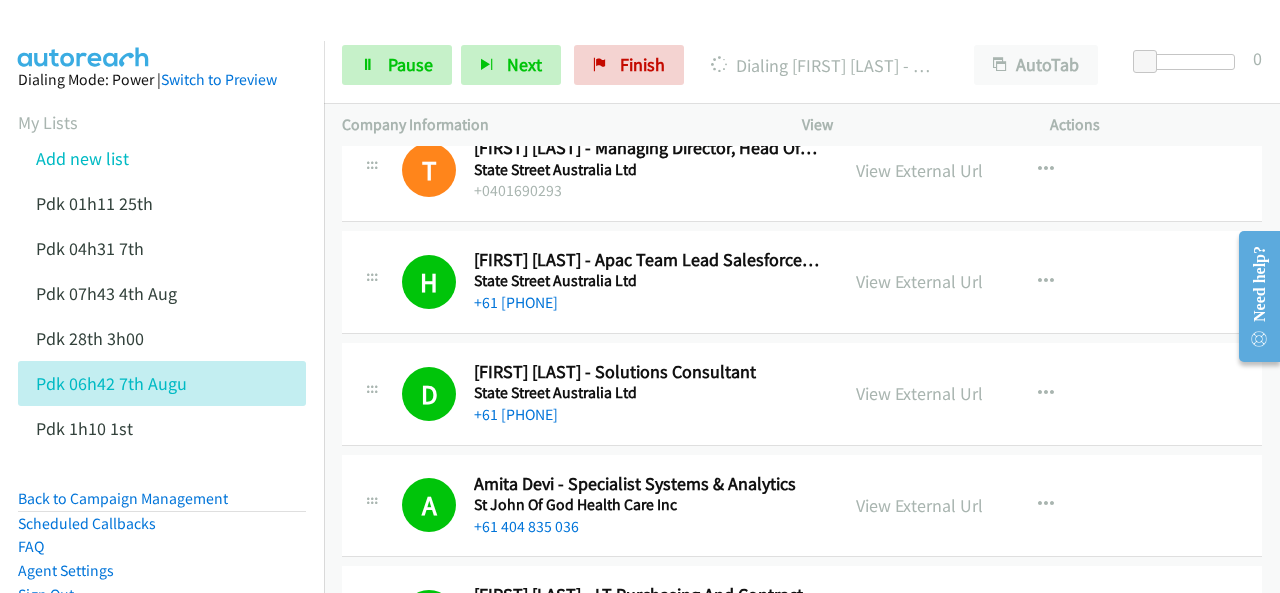 click at bounding box center [84, 35] 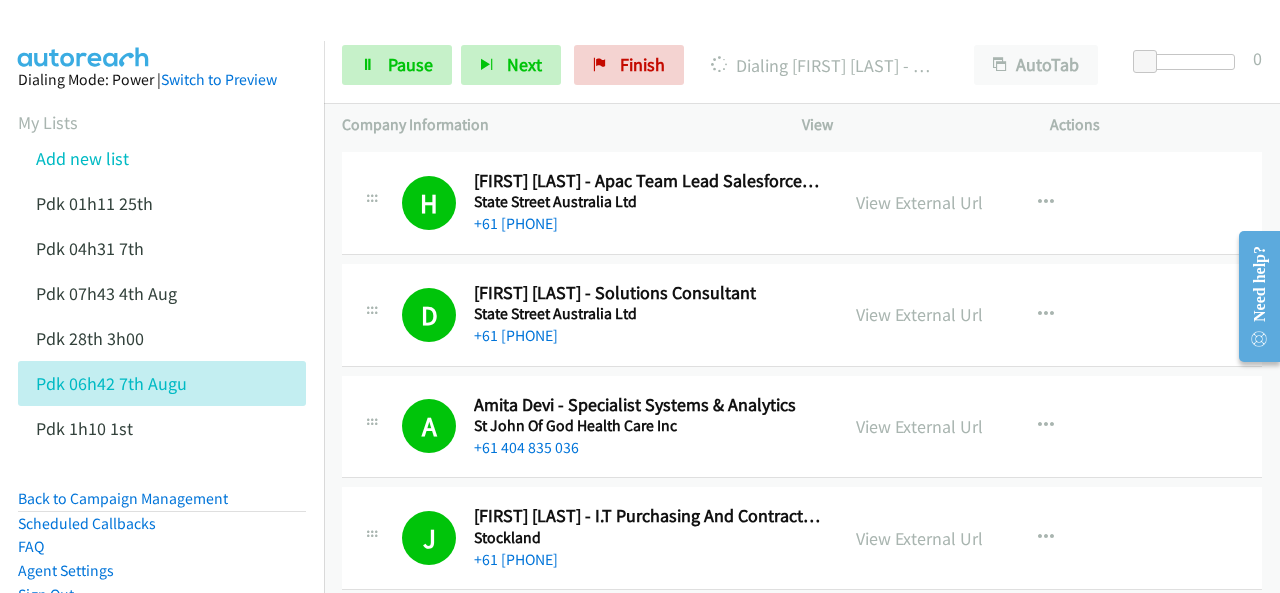 scroll, scrollTop: 9600, scrollLeft: 0, axis: vertical 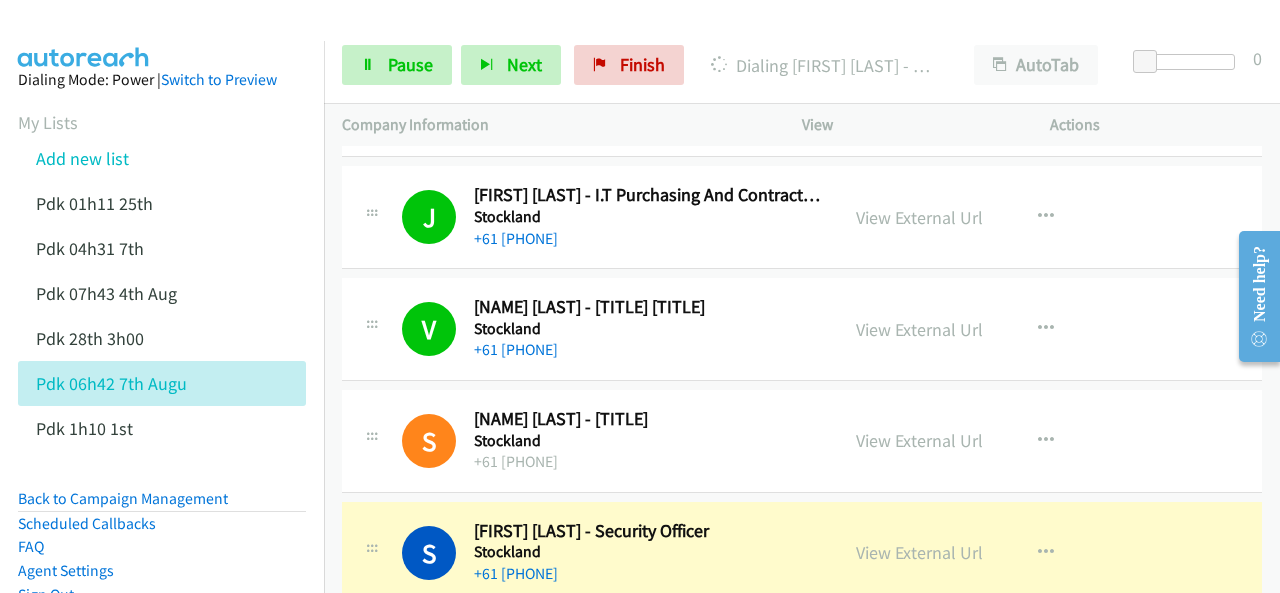 click on "Dialing Mode: Power
|
Switch to Preview
My Lists
Add new list
Pdk  01h11 25th
Pdk 04h31 7th
Pdk 07h43 4th Aug
Pdk 28th 3h00
Pdk 06h42 7th Augu
Pdk 1h10 1st
Back to Campaign Management
Scheduled Callbacks
FAQ
Agent Settings
Sign Out
Compact View
Email Support" at bounding box center (162, 392) 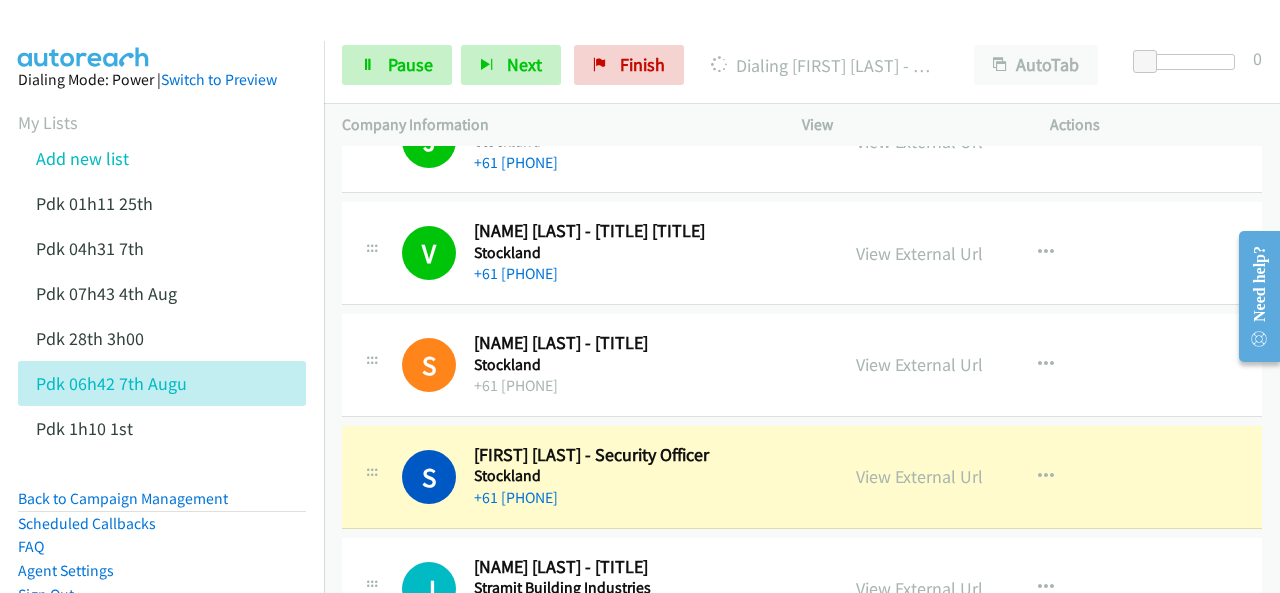 scroll, scrollTop: 9800, scrollLeft: 0, axis: vertical 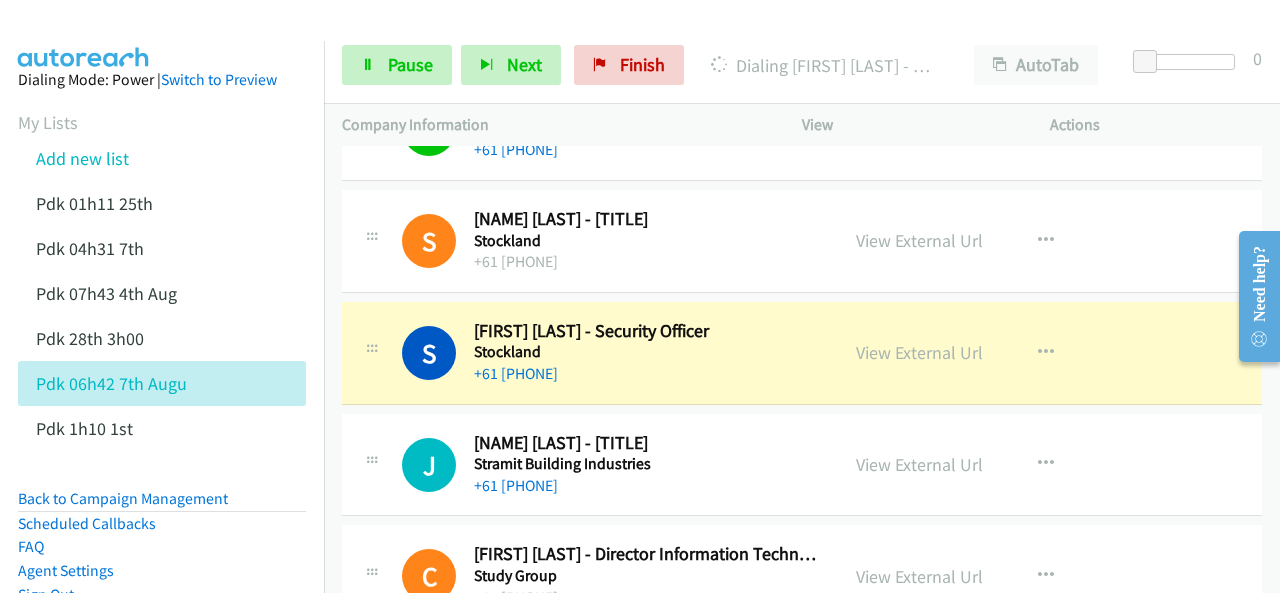 click at bounding box center (84, 35) 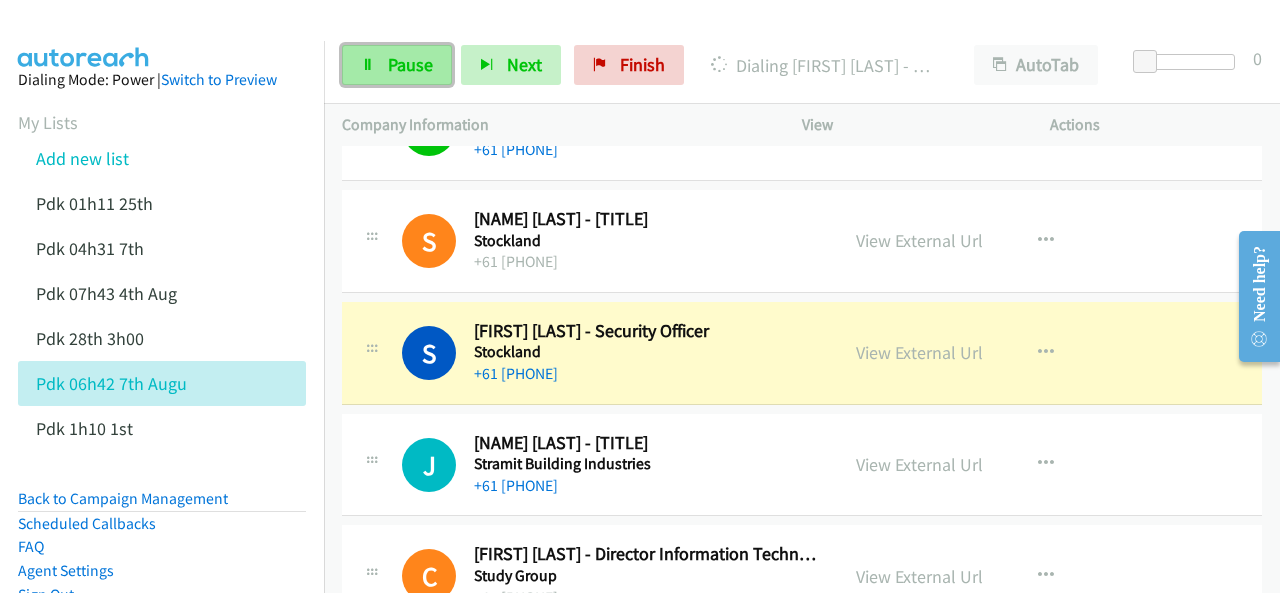 click on "Pause" at bounding box center [397, 65] 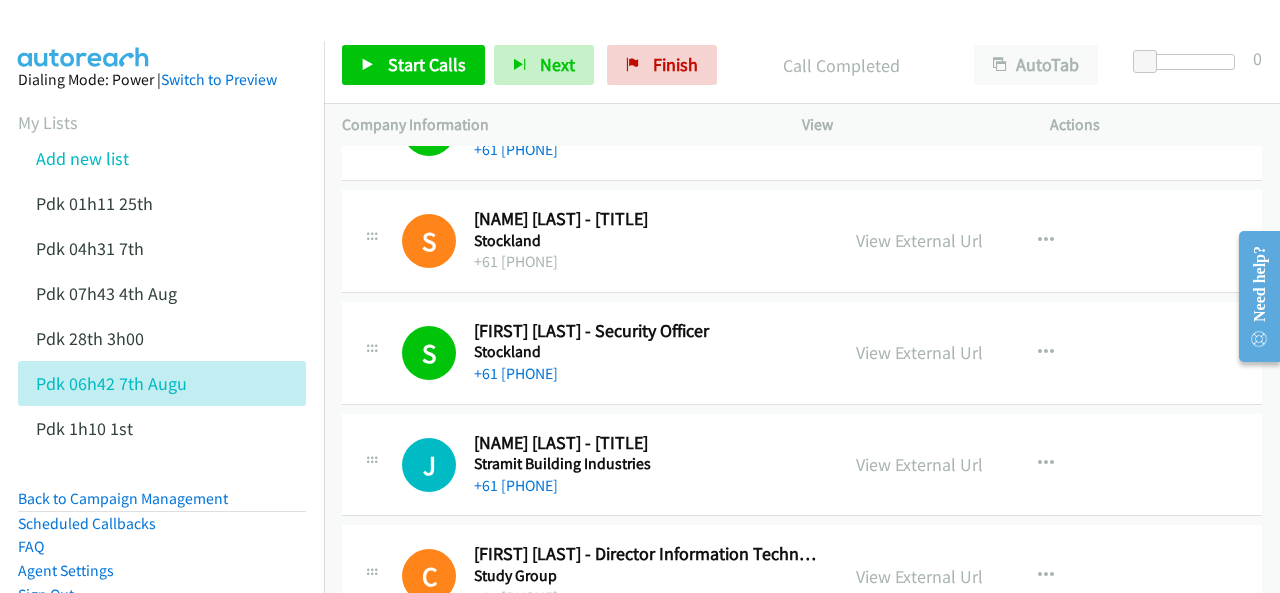 click at bounding box center [84, 35] 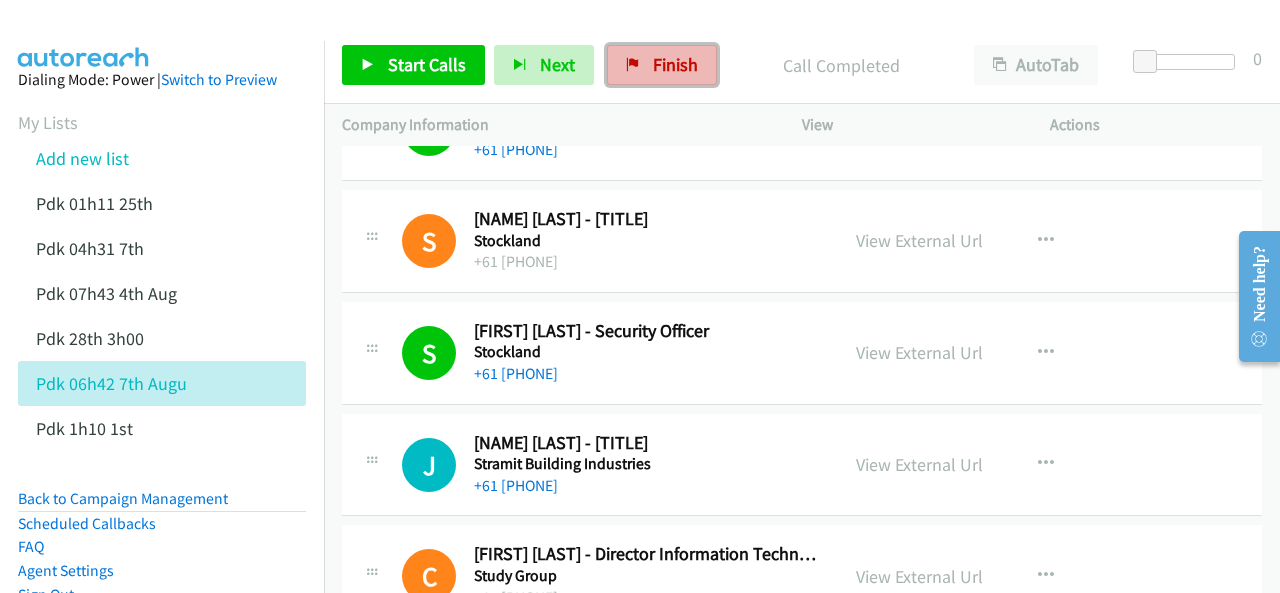click on "Finish" at bounding box center [675, 64] 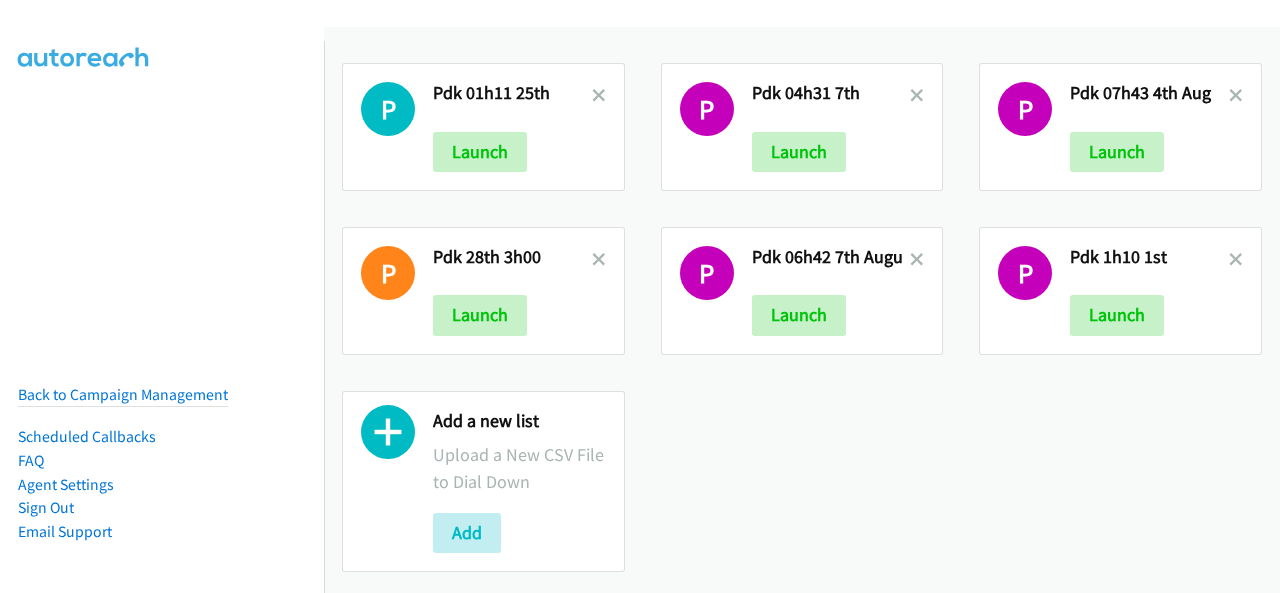 scroll, scrollTop: 0, scrollLeft: 0, axis: both 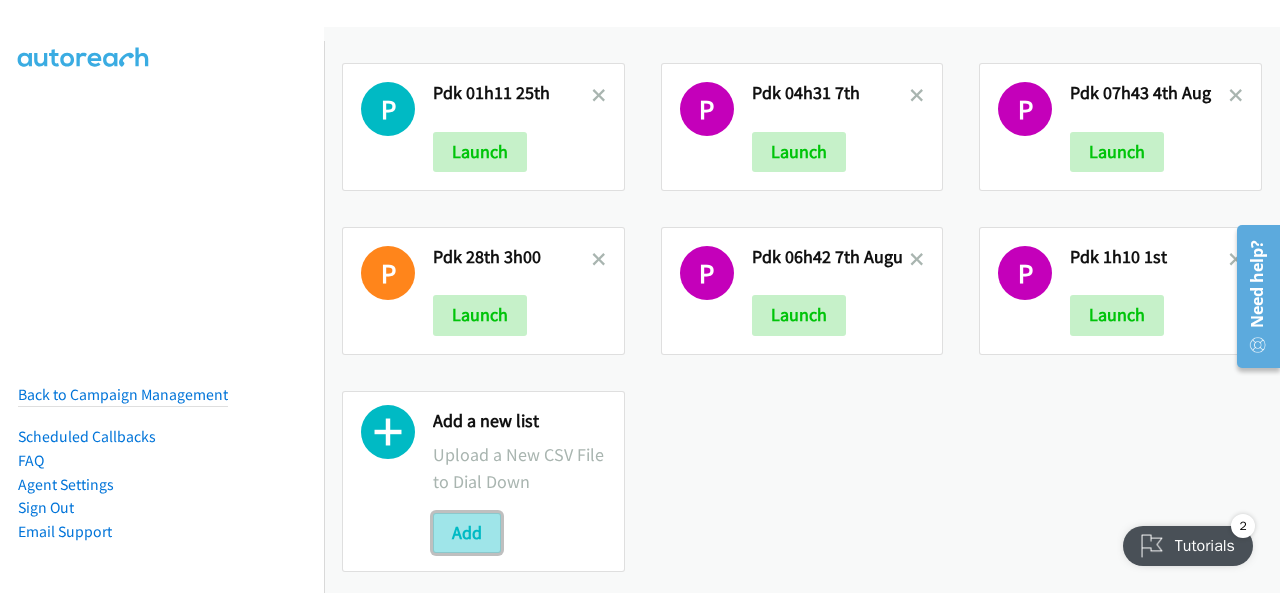 click on "Add" at bounding box center [467, 533] 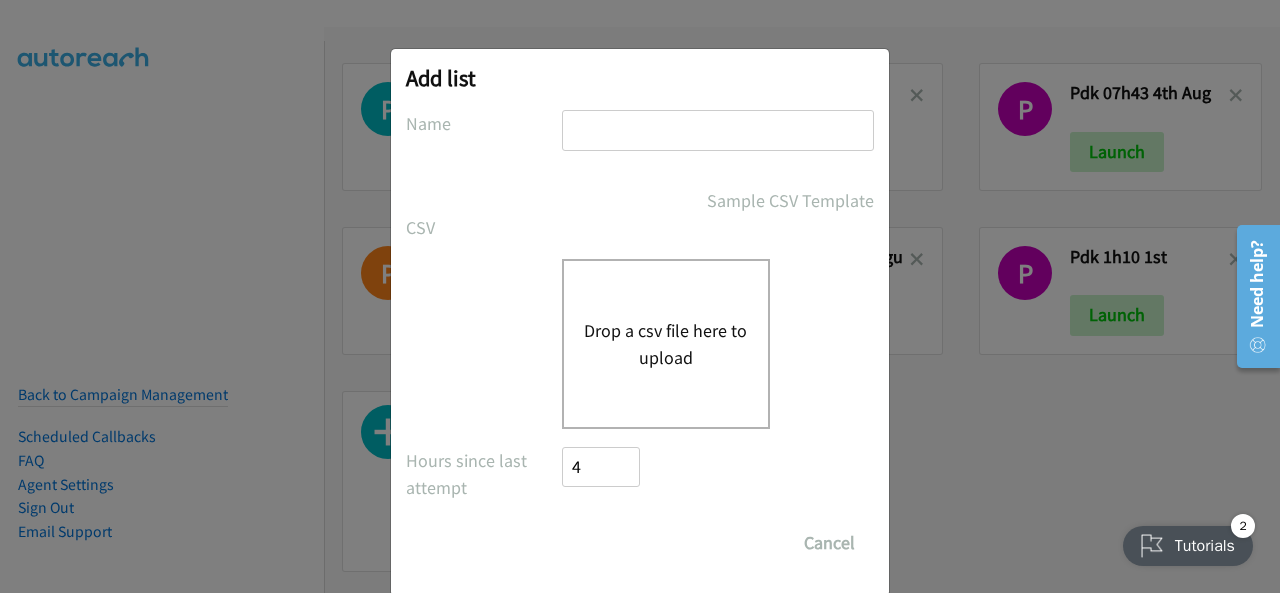 click at bounding box center (718, 130) 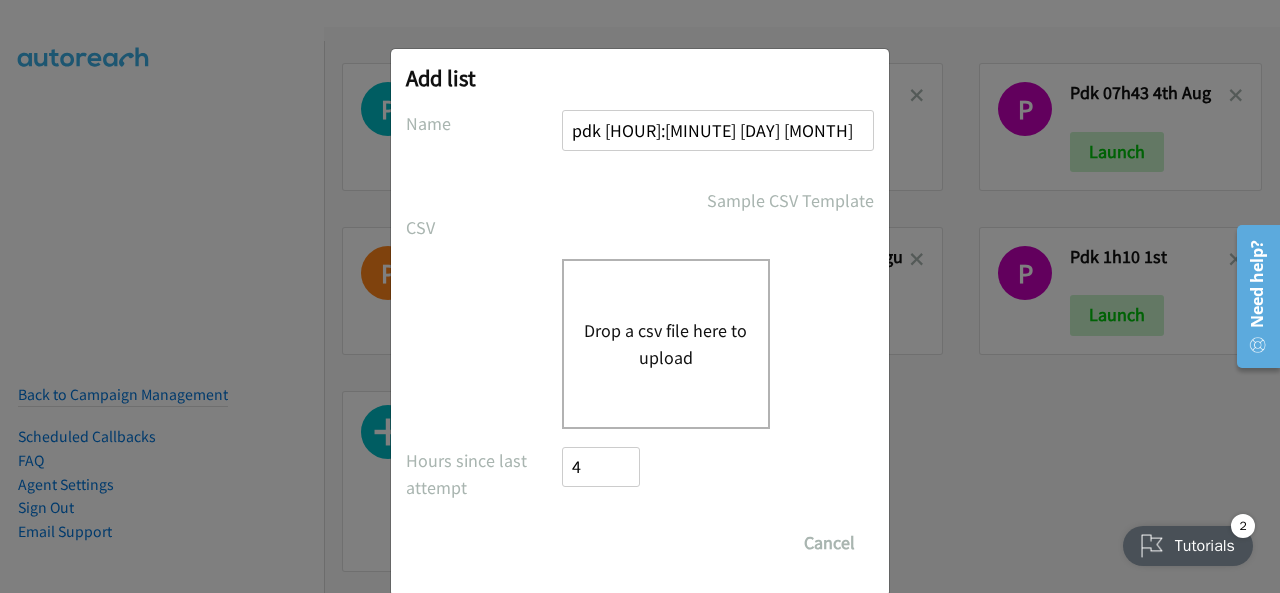type on "pdk 08h25 7th Aug" 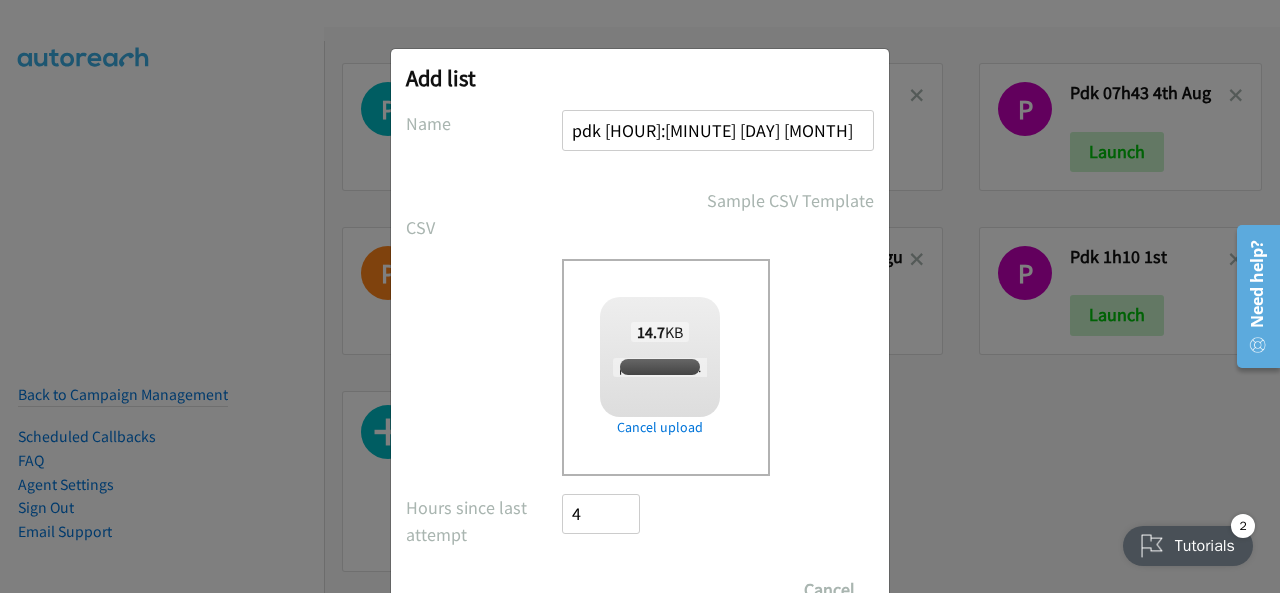 checkbox on "true" 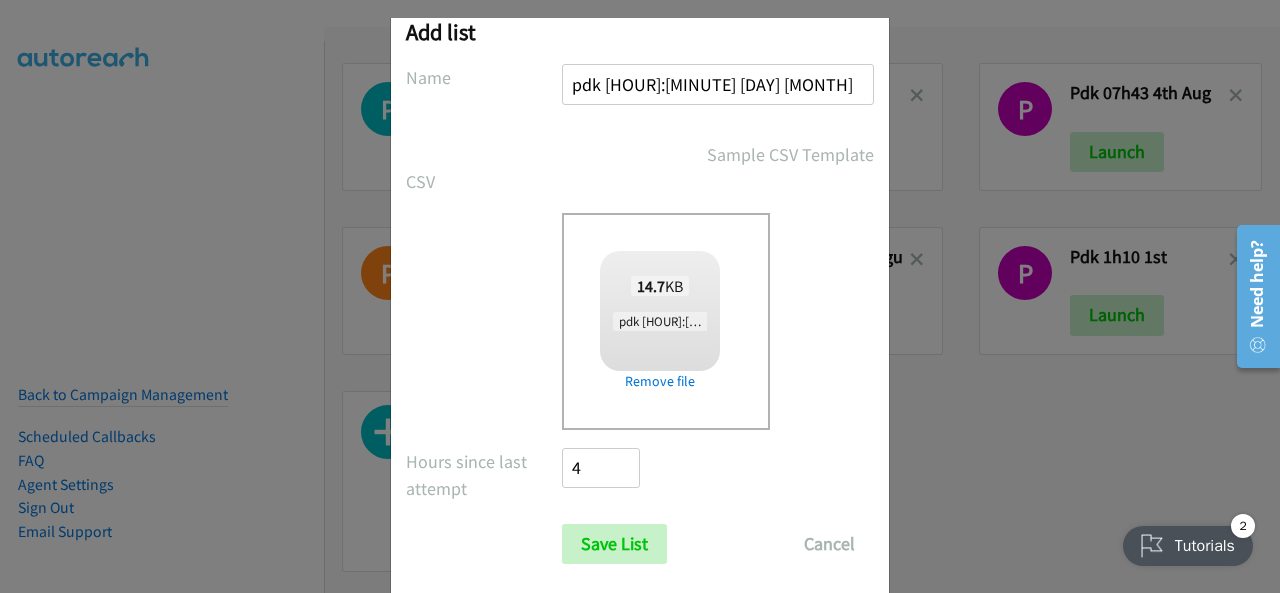 scroll, scrollTop: 80, scrollLeft: 0, axis: vertical 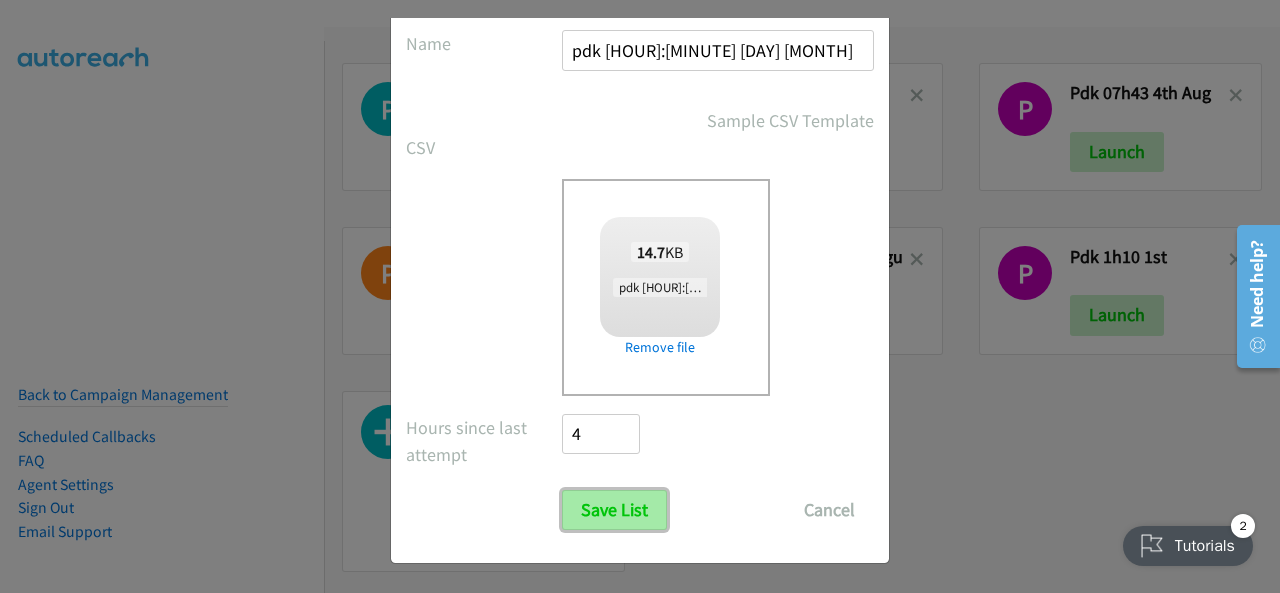 click on "Save List" at bounding box center [614, 510] 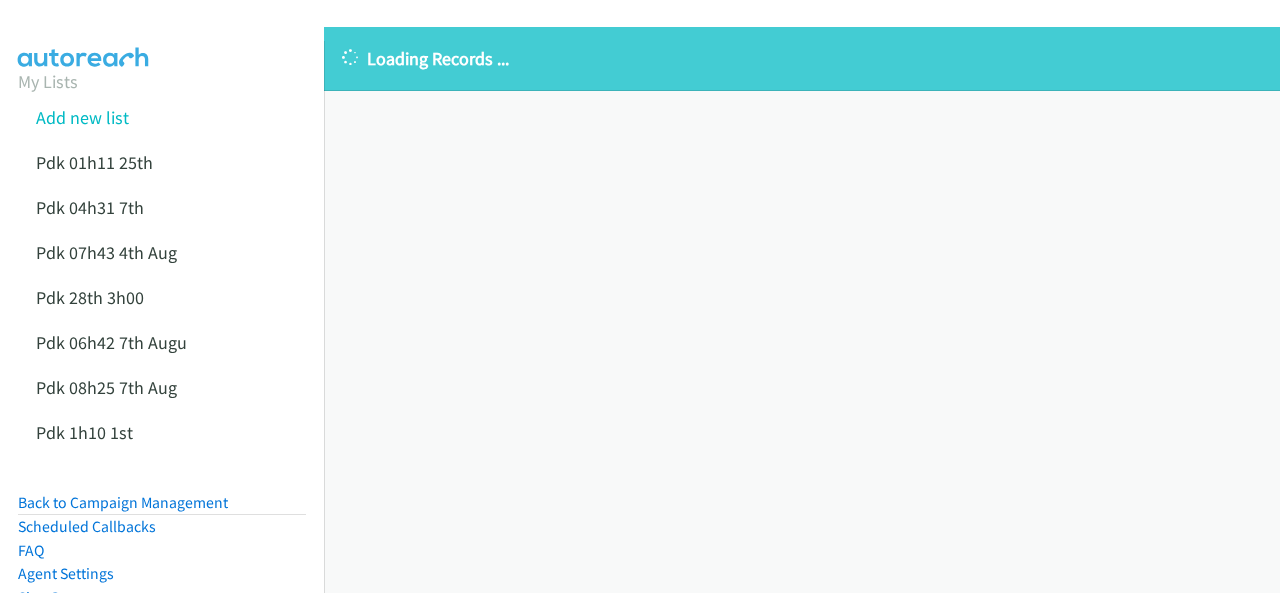 scroll, scrollTop: 0, scrollLeft: 0, axis: both 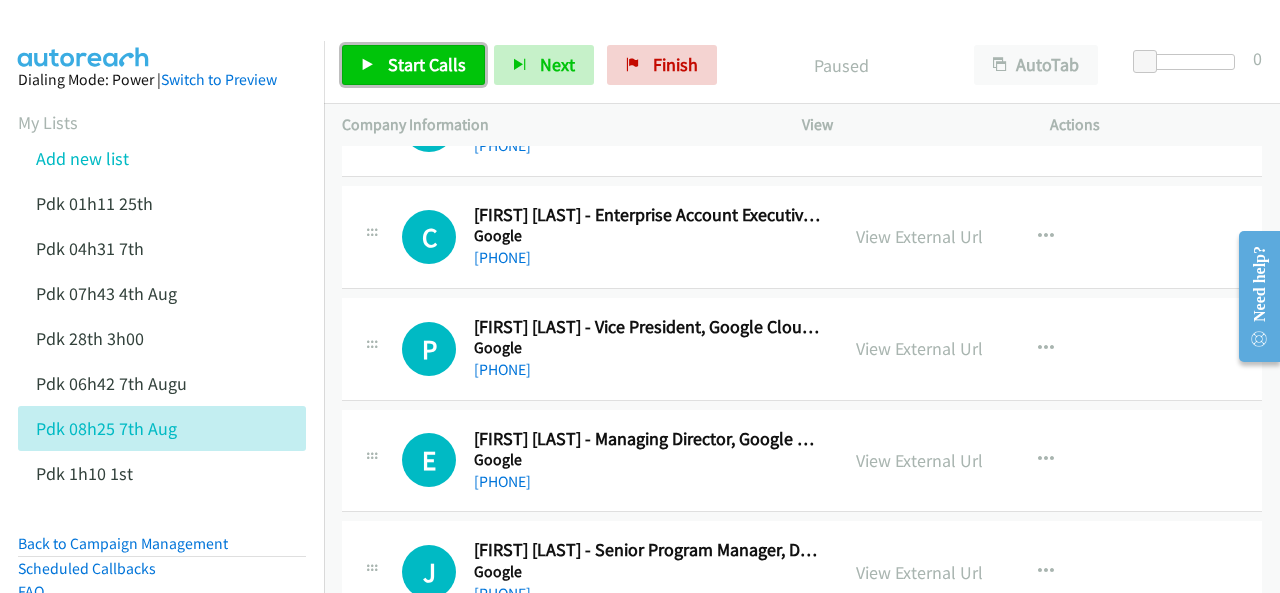 click on "Start Calls" at bounding box center [413, 65] 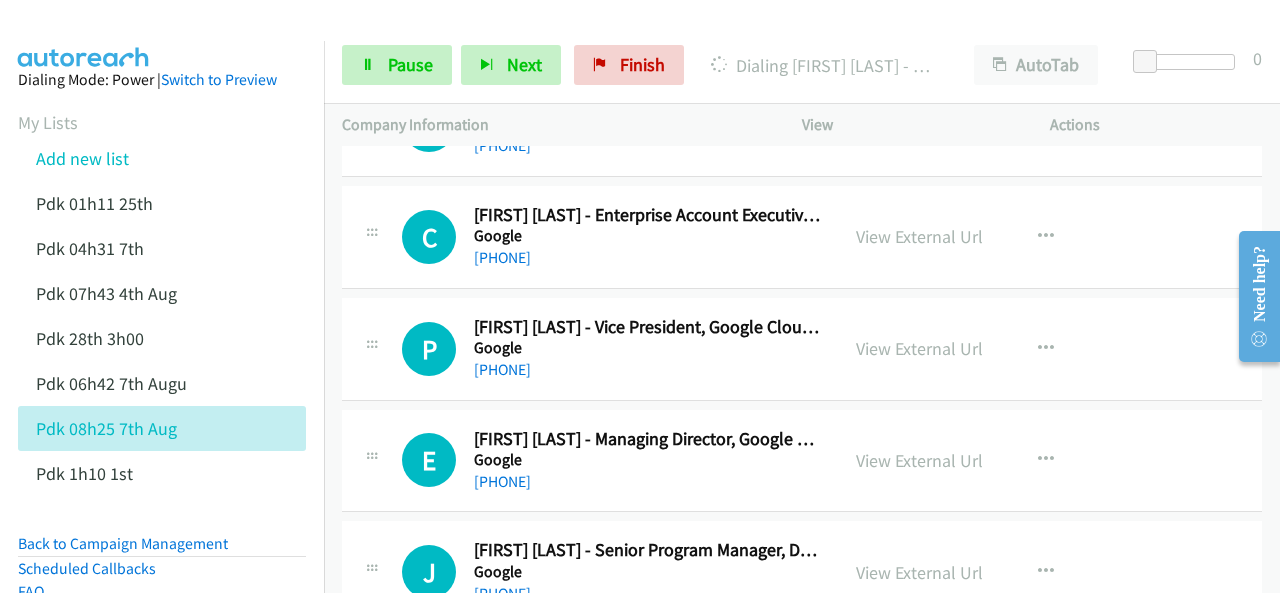 click at bounding box center (84, 35) 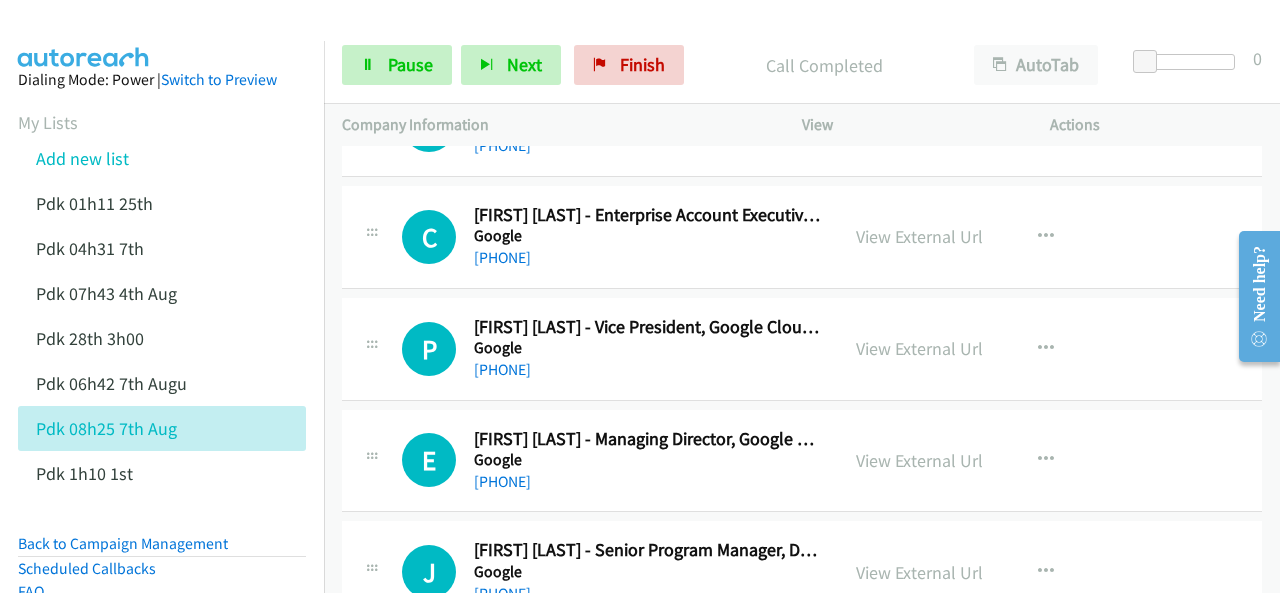 click on "Dialing Mode: Power
|
Switch to Preview
My Lists
Add new list
Pdk  01h11 25th
Pdk 04h31 7th
Pdk 07h43 4th Aug
Pdk 28th 3h00
Pdk 06h42 7th Augu
Pdk 08h25 7th Aug
Pdk 1h10 1st
Back to Campaign Management
Scheduled Callbacks
FAQ
Agent Settings
Sign Out
Compact View
Email Support" at bounding box center (162, 415) 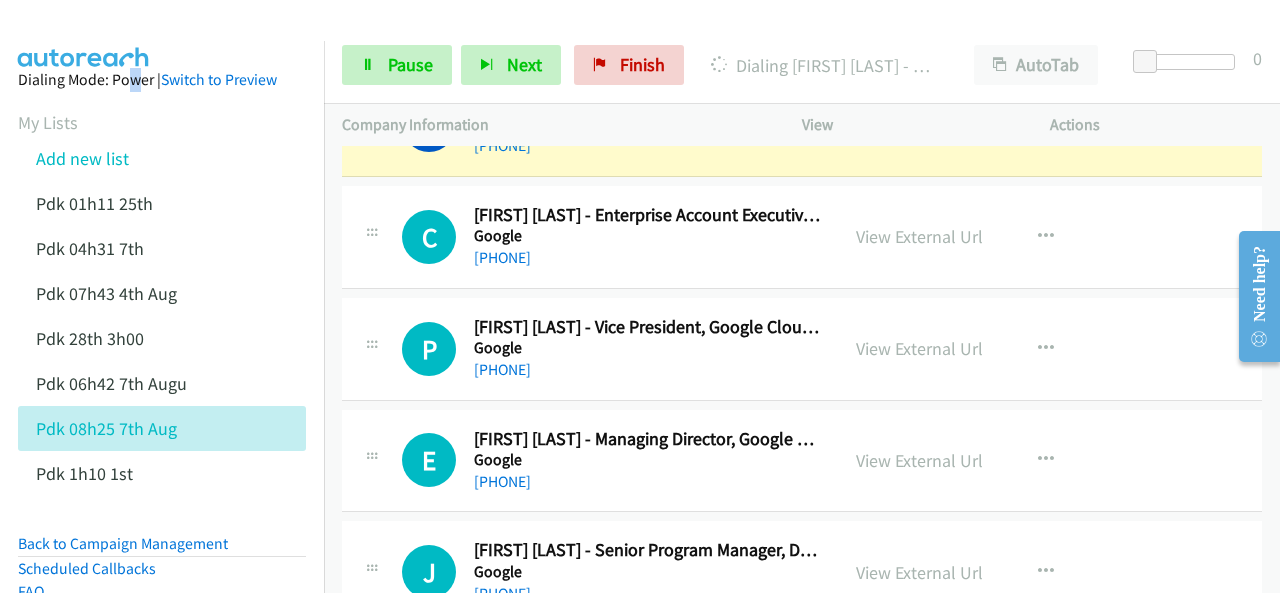 click at bounding box center (84, 35) 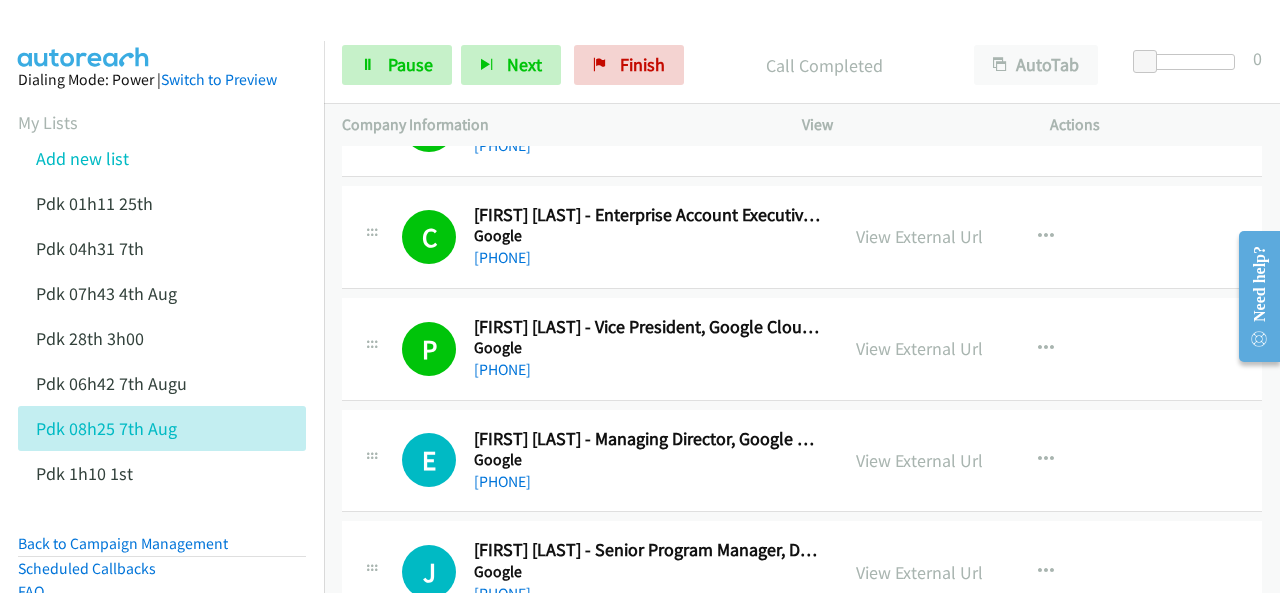click on "Dialing Mode: Power
|
Switch to Preview
My Lists
Add new list
Pdk  01h11 25th
Pdk 04h31 7th
Pdk 07h43 4th Aug
Pdk 28th 3h00
Pdk 06h42 7th Augu
Pdk 08h25 7th Aug
Pdk 1h10 1st
Back to Campaign Management
Scheduled Callbacks
FAQ
Agent Settings
Sign Out
Compact View
Email Support" at bounding box center [162, 415] 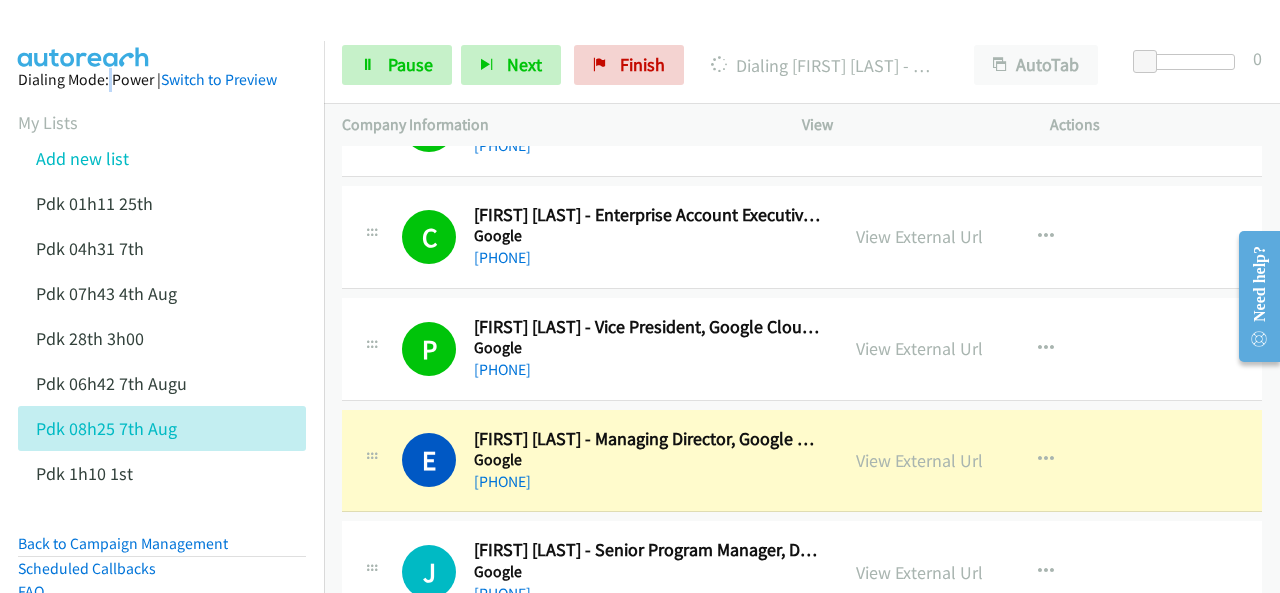 click at bounding box center (84, 35) 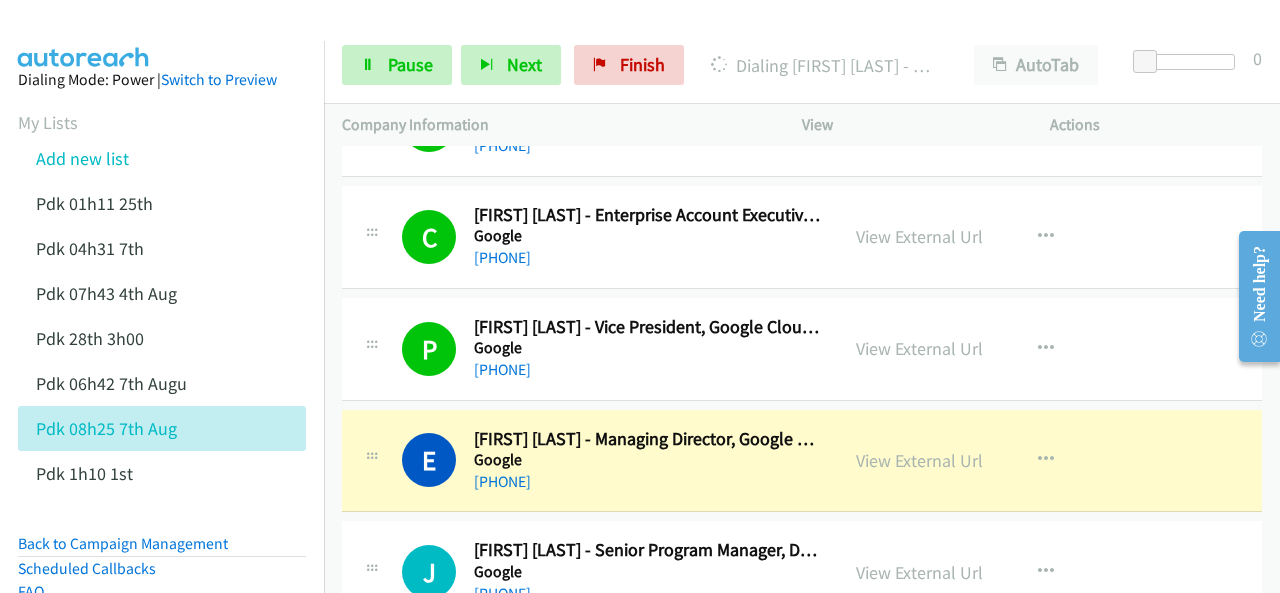 click at bounding box center (631, 38) 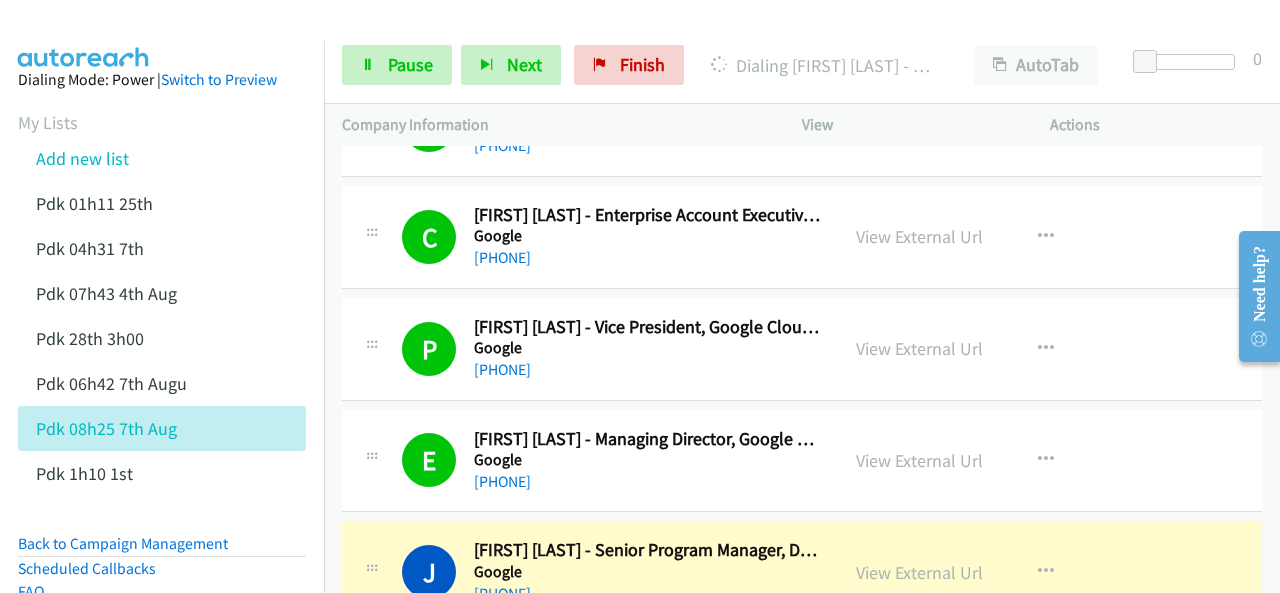 click on "Dialing Mode: Power
|
Switch to Preview
My Lists
Add new list
Pdk  01h11 25th
Pdk 04h31 7th
Pdk 07h43 4th Aug
Pdk 28th 3h00
Pdk 06h42 7th Augu
Pdk 08h25 7th Aug
Pdk 1h10 1st
Back to Campaign Management
Scheduled Callbacks
FAQ
Agent Settings
Sign Out
Compact View
Email Support" at bounding box center (162, 415) 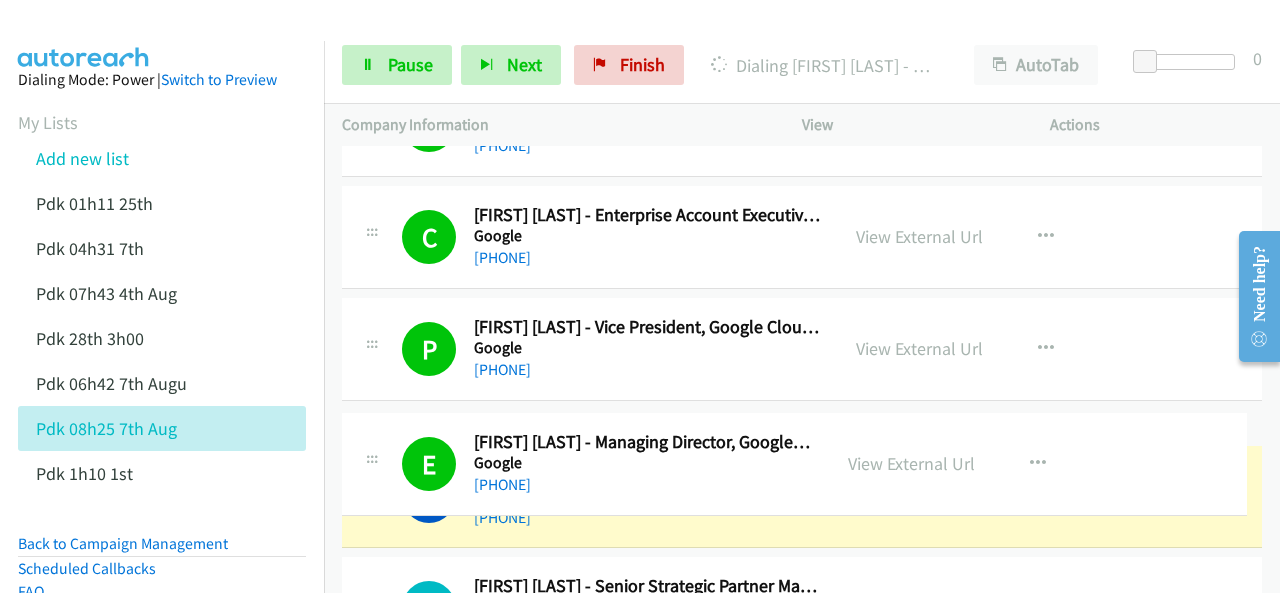 drag, startPoint x: 473, startPoint y: 431, endPoint x: 577, endPoint y: 436, distance: 104.120125 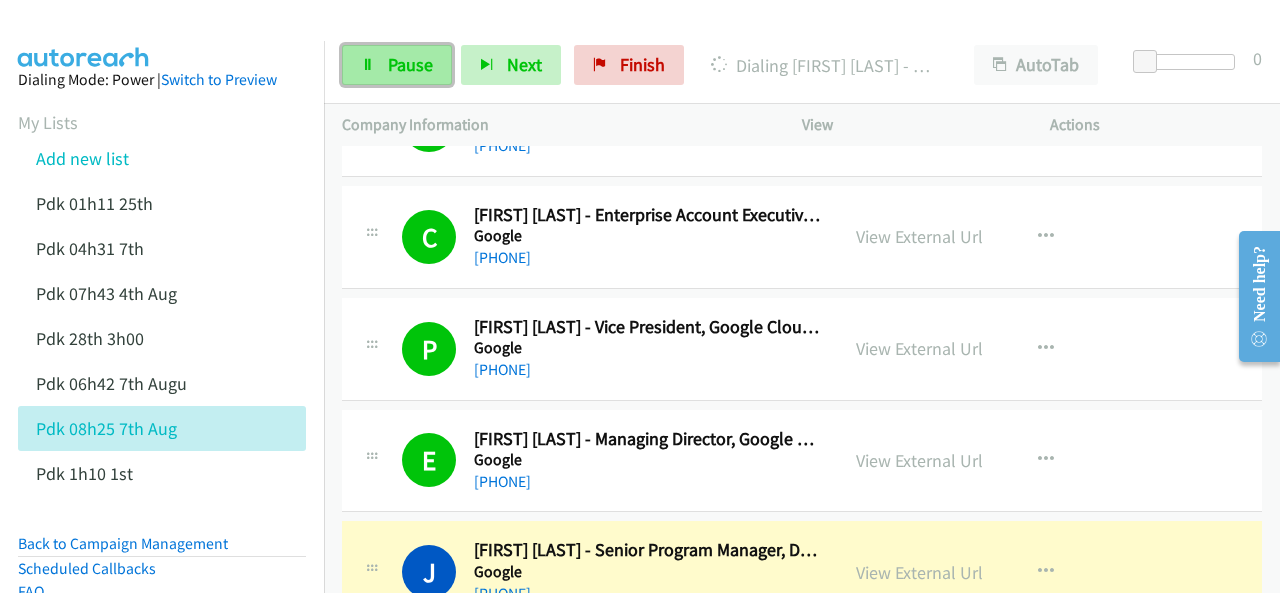 click on "Pause" at bounding box center (410, 64) 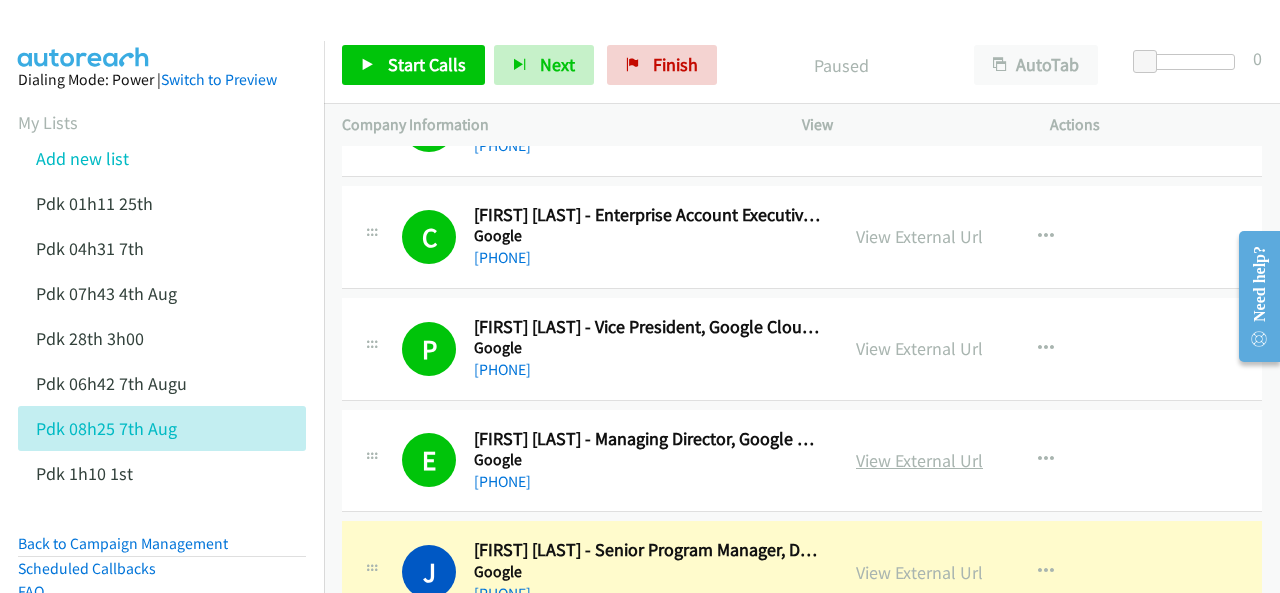 click on "View External Url" at bounding box center (919, 460) 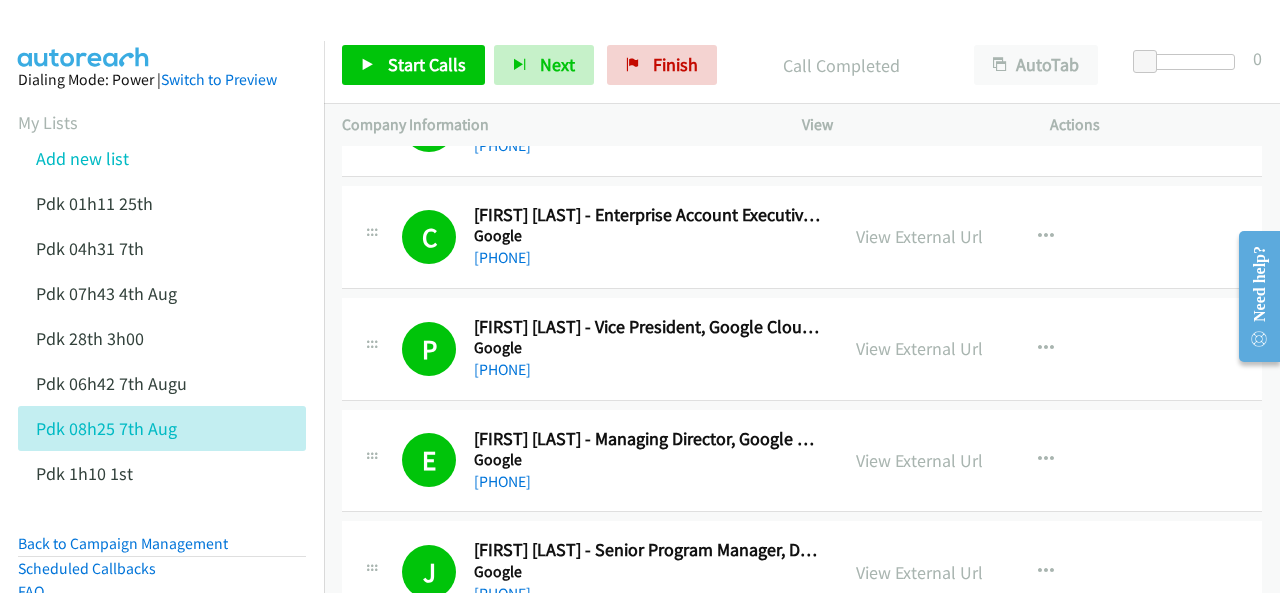 click at bounding box center (84, 35) 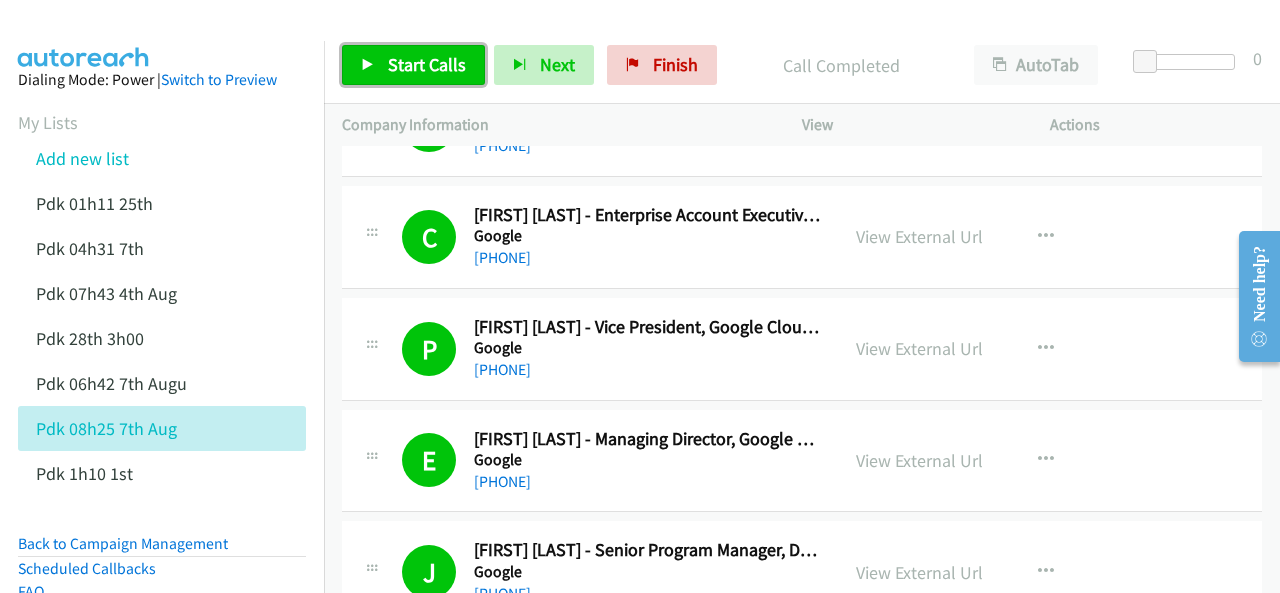 click on "Start Calls" at bounding box center [427, 64] 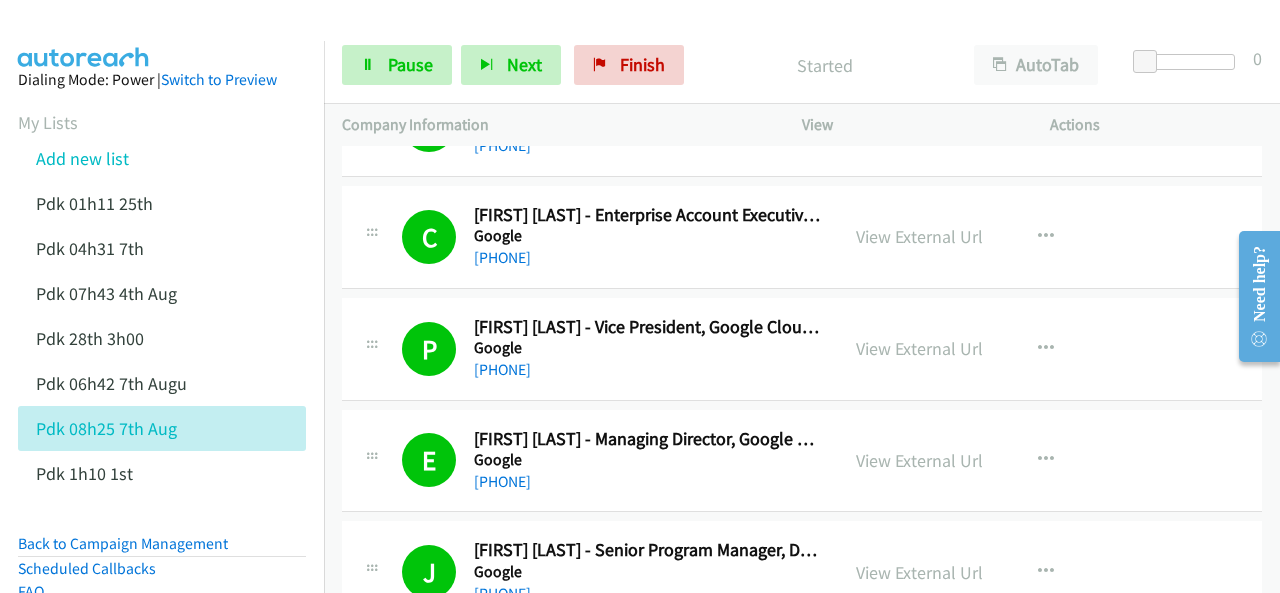 click on "Dialing Mode: Power
|
Switch to Preview
My Lists
Add new list
Pdk  01h11 25th
Pdk 04h31 7th
Pdk 07h43 4th Aug
Pdk 28th 3h00
Pdk 06h42 7th Augu
Pdk 08h25 7th Aug
Pdk 1h10 1st
Back to Campaign Management
Scheduled Callbacks
FAQ
Agent Settings
Sign Out
Compact View
Email Support" at bounding box center [162, 415] 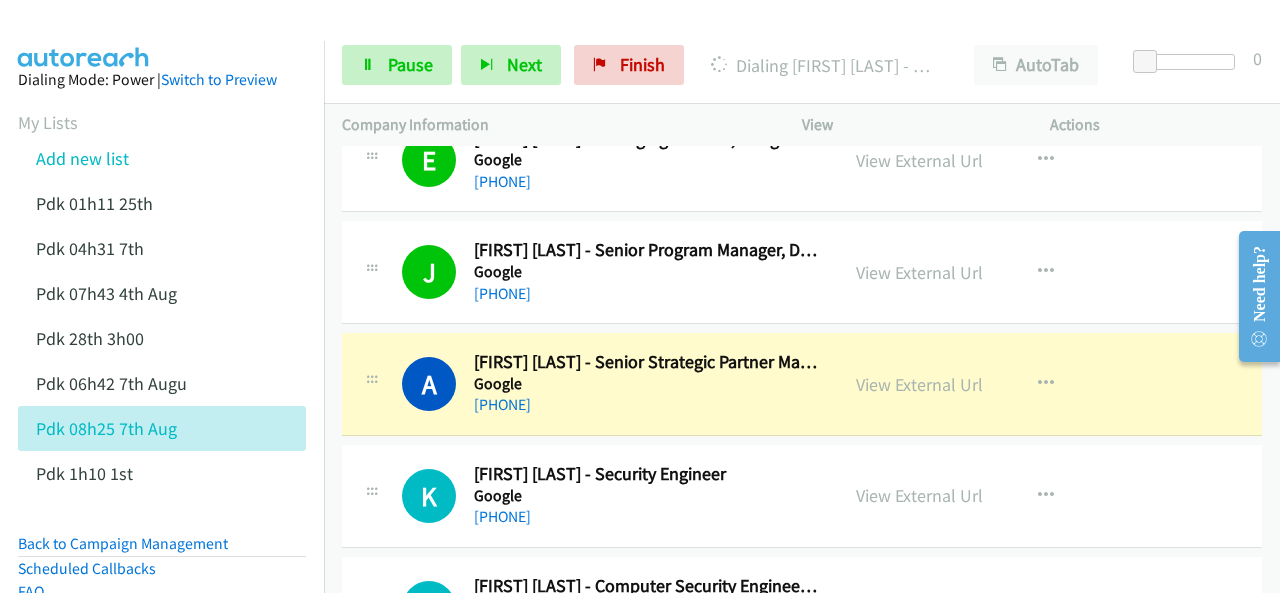 scroll, scrollTop: 700, scrollLeft: 0, axis: vertical 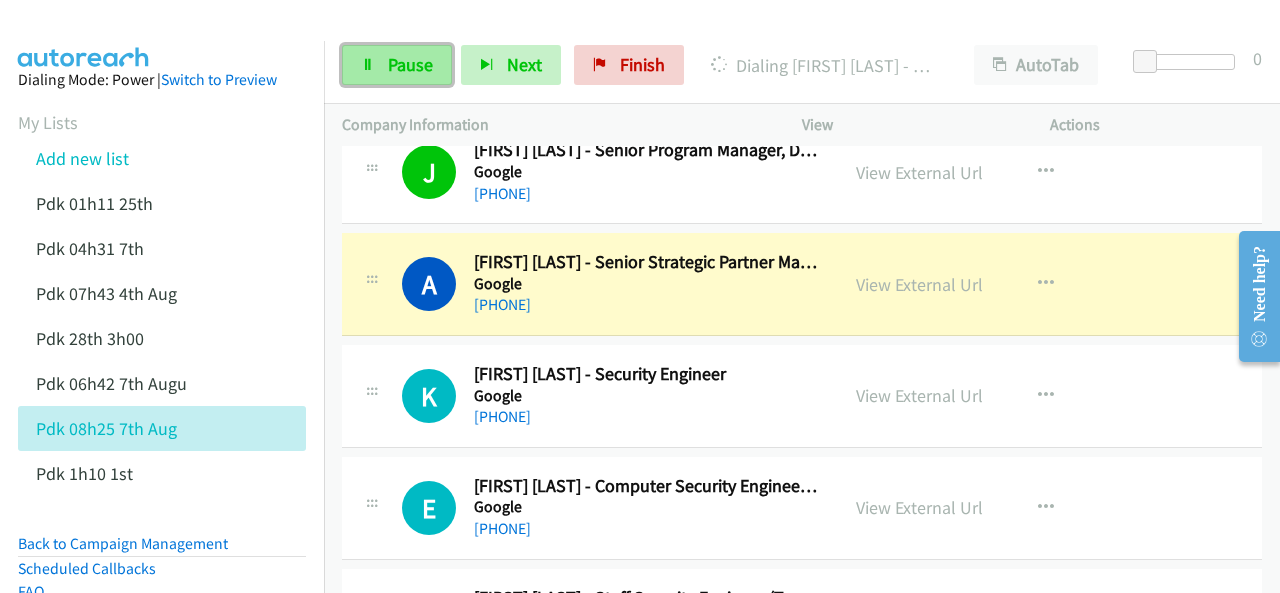 click at bounding box center (368, 66) 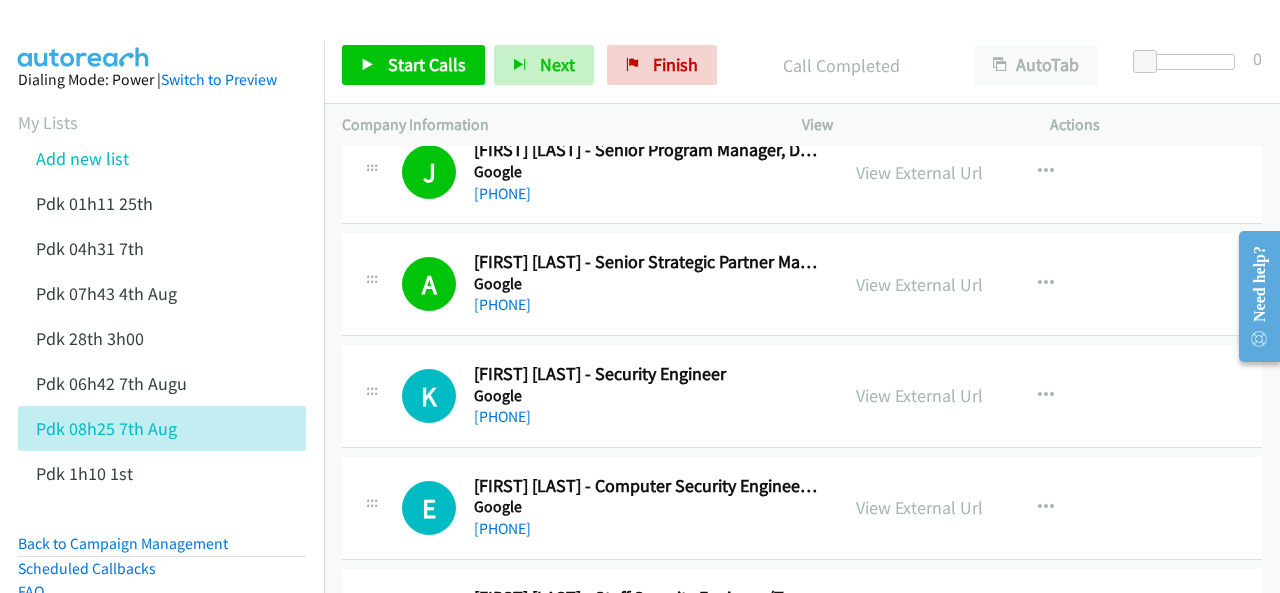click at bounding box center [84, 35] 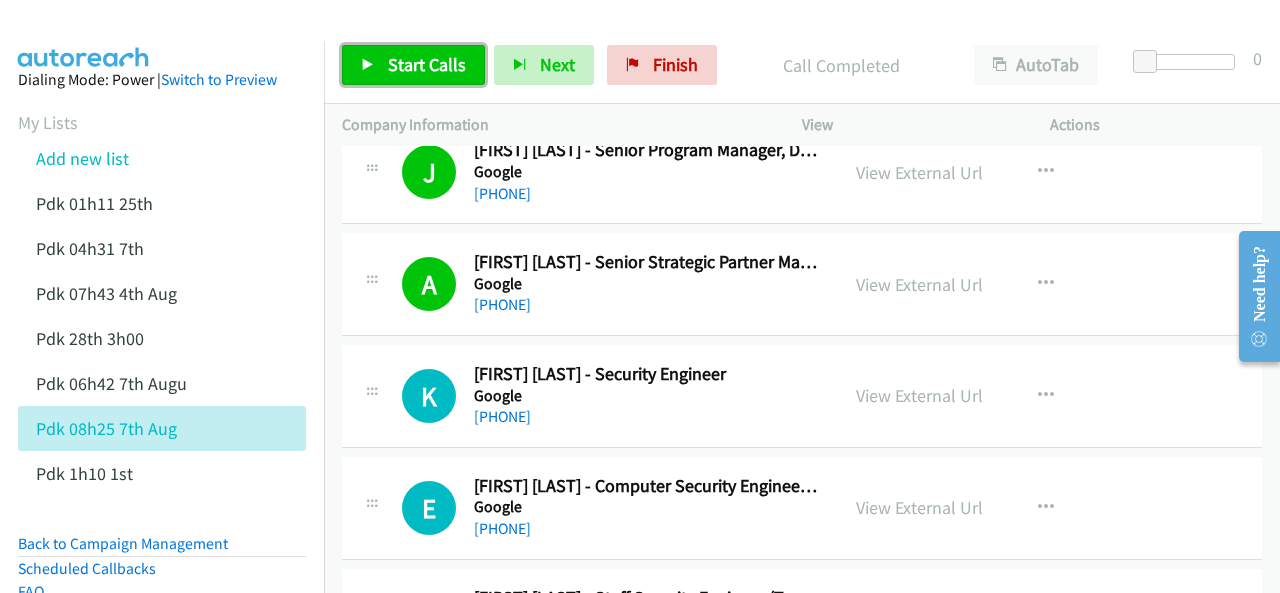 click on "Start Calls" at bounding box center [427, 64] 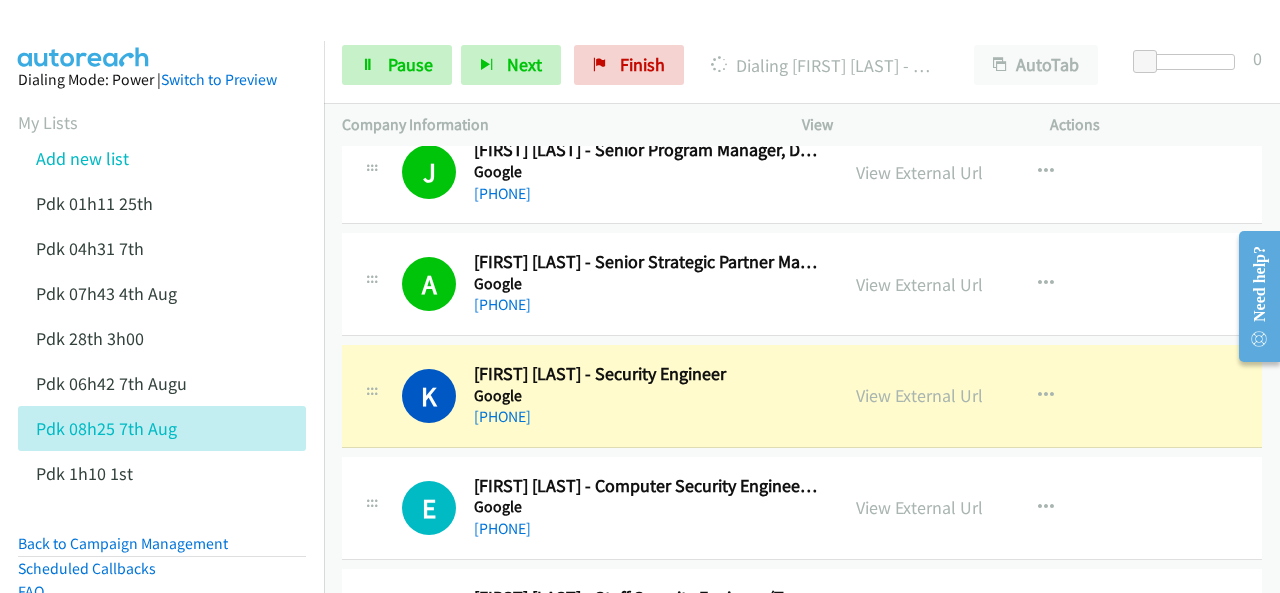 click on "Dialing Mode: Power
|
Switch to Preview
My Lists
Add new list
Pdk  01h11 25th
Pdk 04h31 7th
Pdk 07h43 4th Aug
Pdk 28th 3h00
Pdk 06h42 7th Augu
Pdk 08h25 7th Aug
Pdk 1h10 1st
Back to Campaign Management
Scheduled Callbacks
FAQ
Agent Settings
Sign Out
Compact View
Email Support" at bounding box center [162, 415] 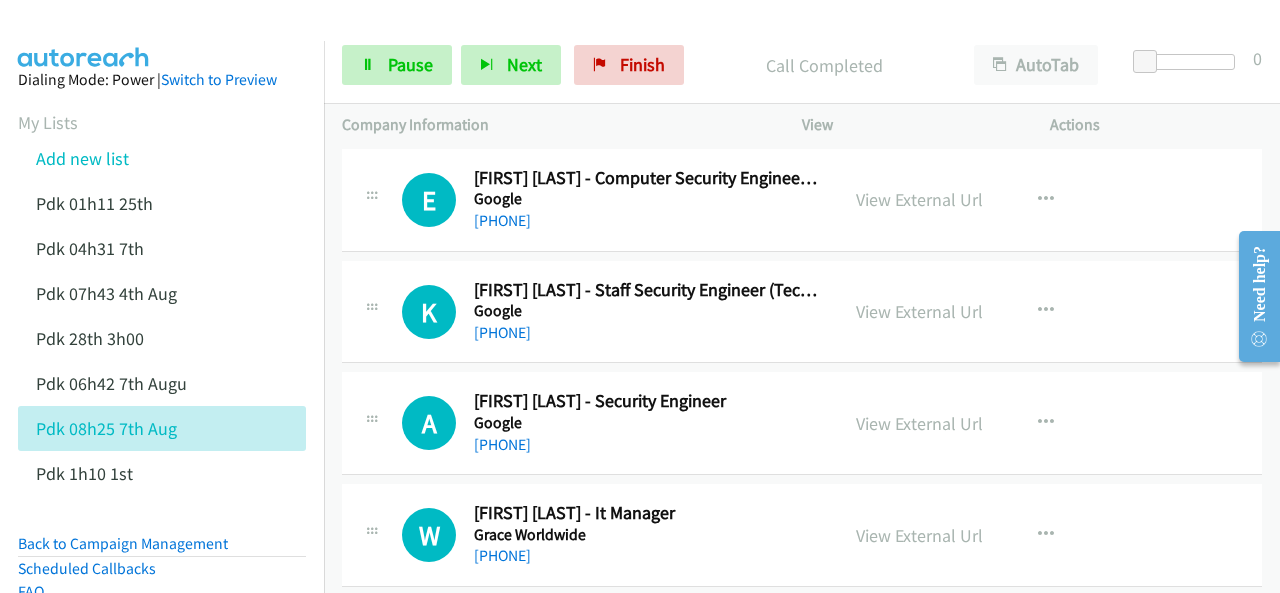 scroll, scrollTop: 1100, scrollLeft: 0, axis: vertical 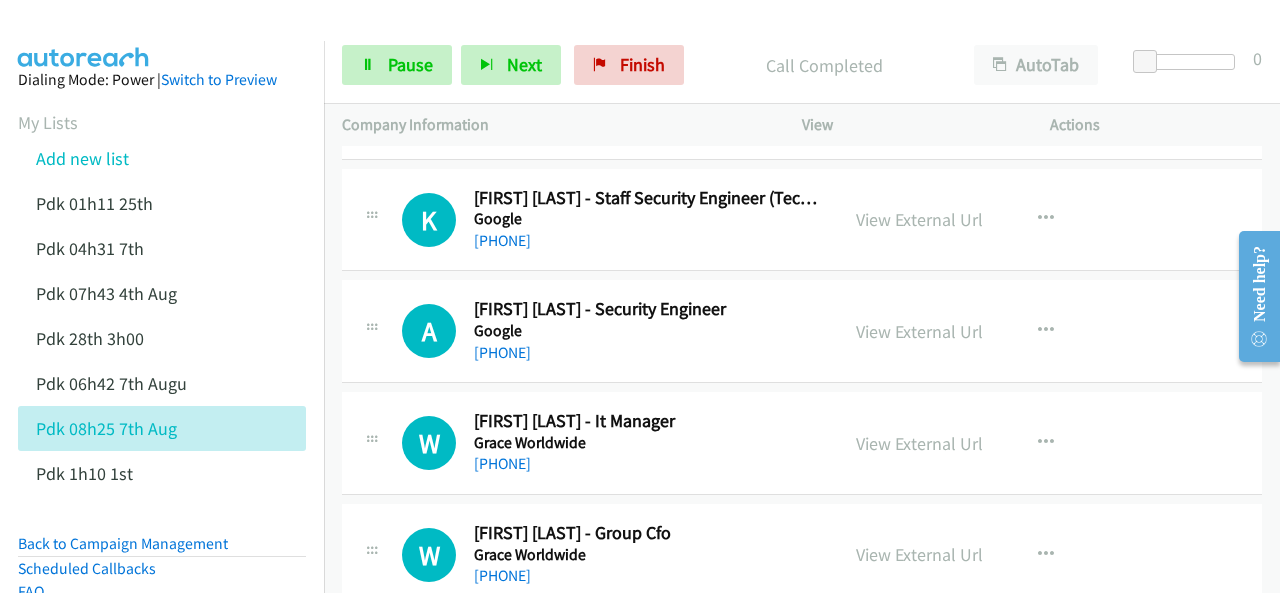 click at bounding box center [84, 35] 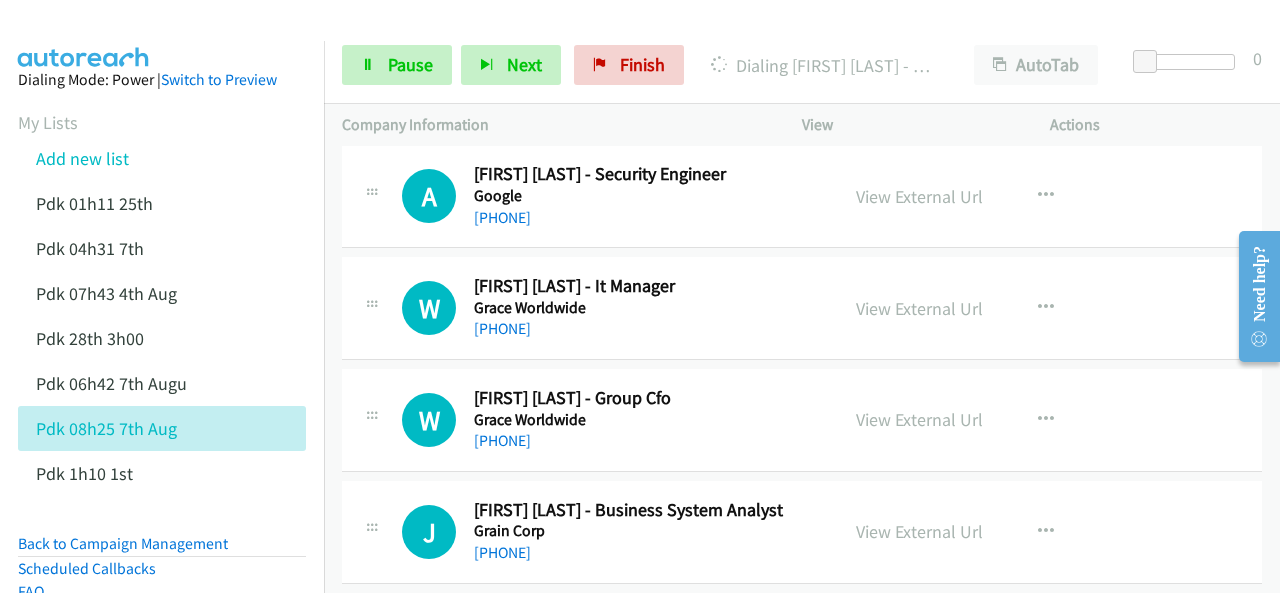 scroll, scrollTop: 1200, scrollLeft: 0, axis: vertical 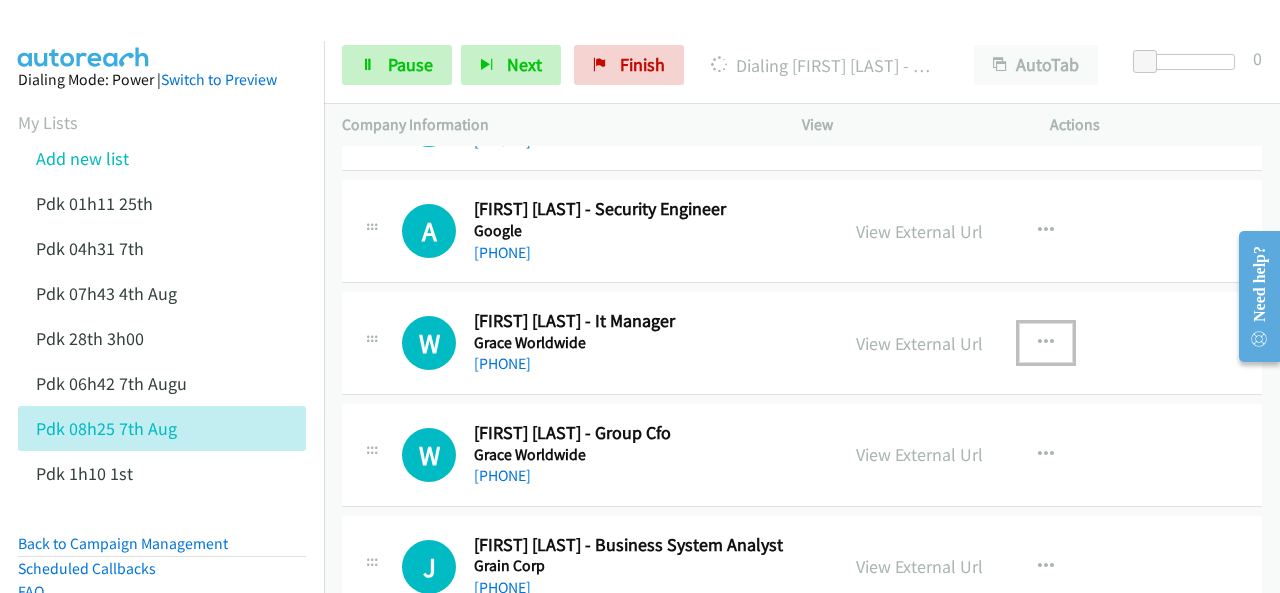 click at bounding box center (1046, 343) 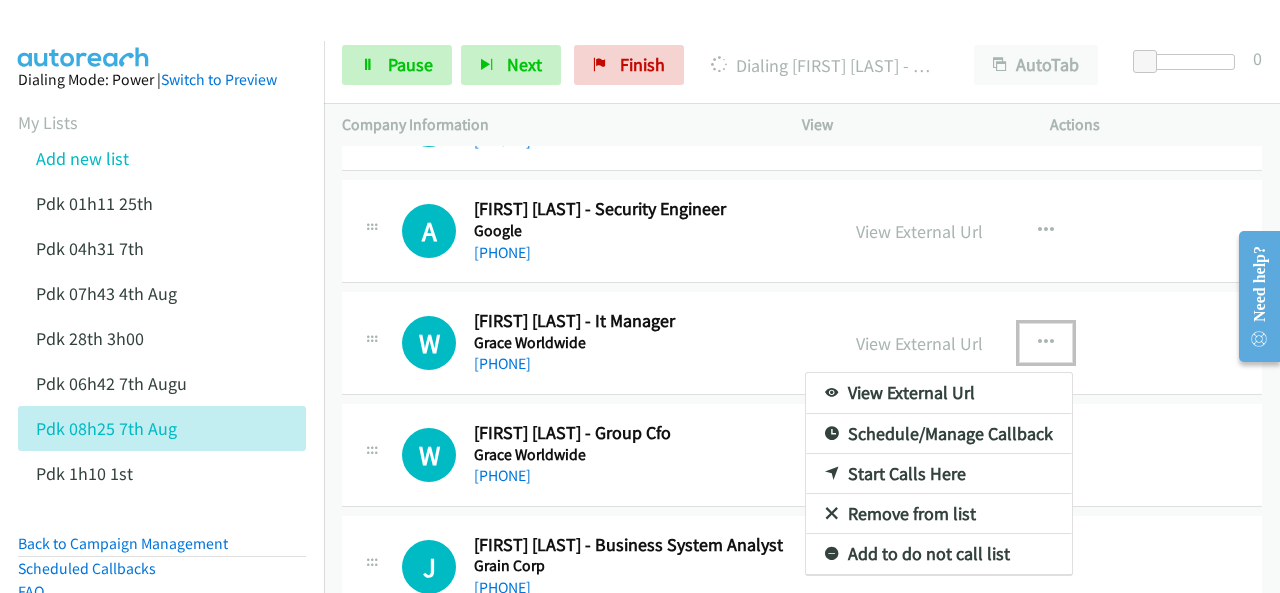 click on "Start Calls Here" at bounding box center (939, 474) 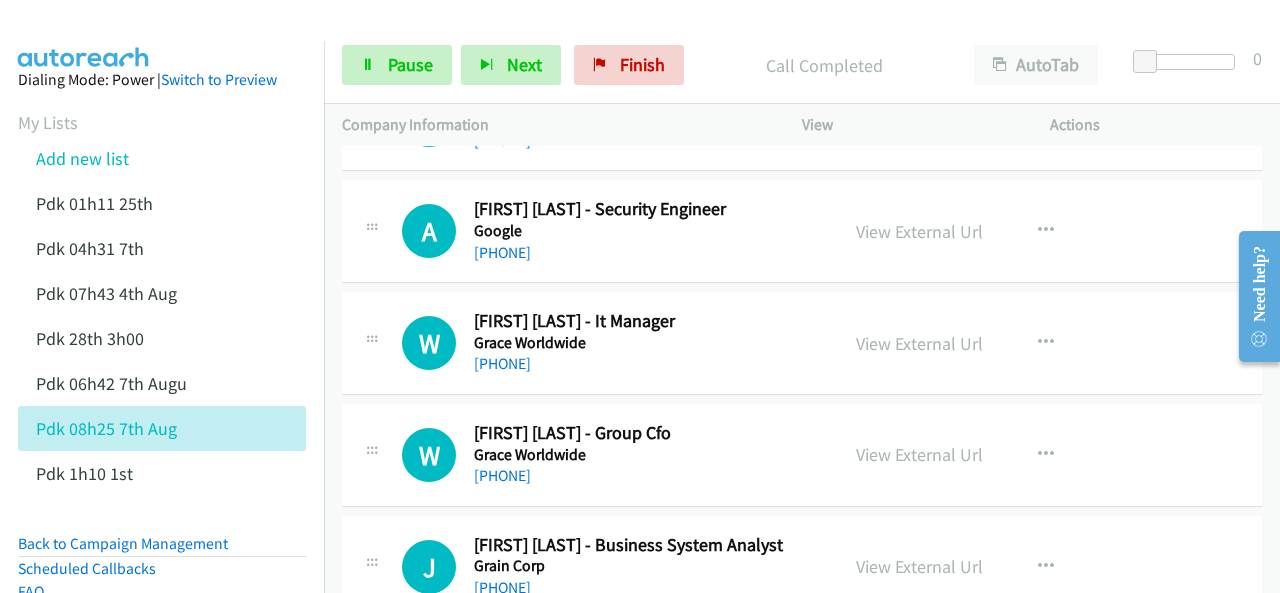 click at bounding box center (84, 35) 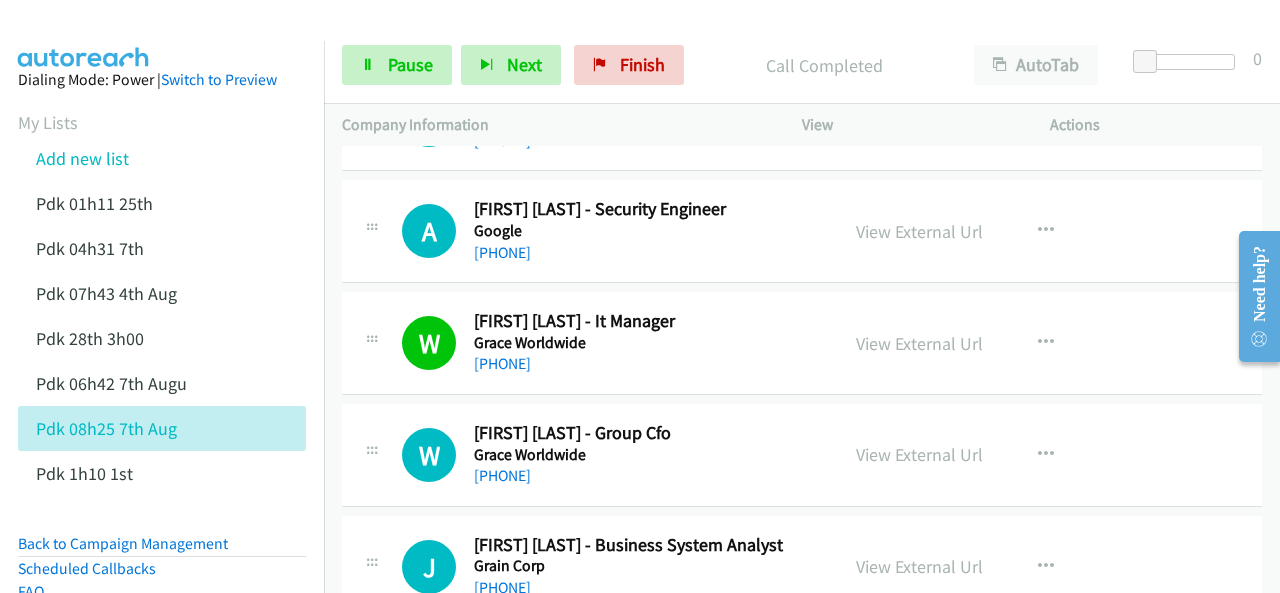click at bounding box center [84, 35] 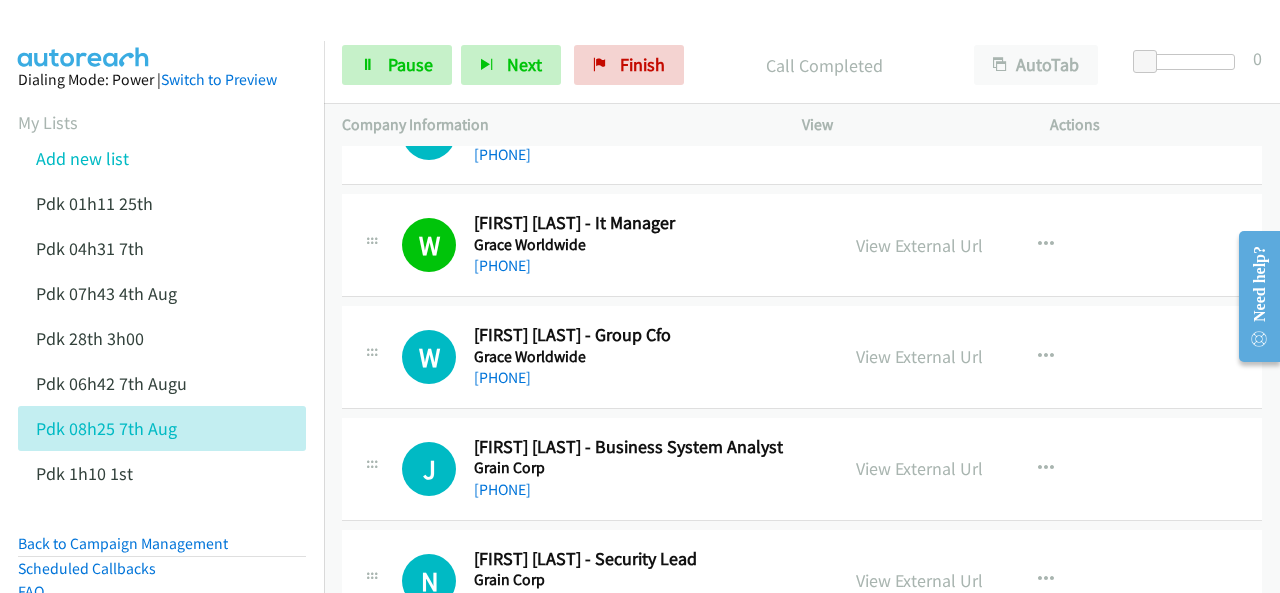 scroll, scrollTop: 1400, scrollLeft: 0, axis: vertical 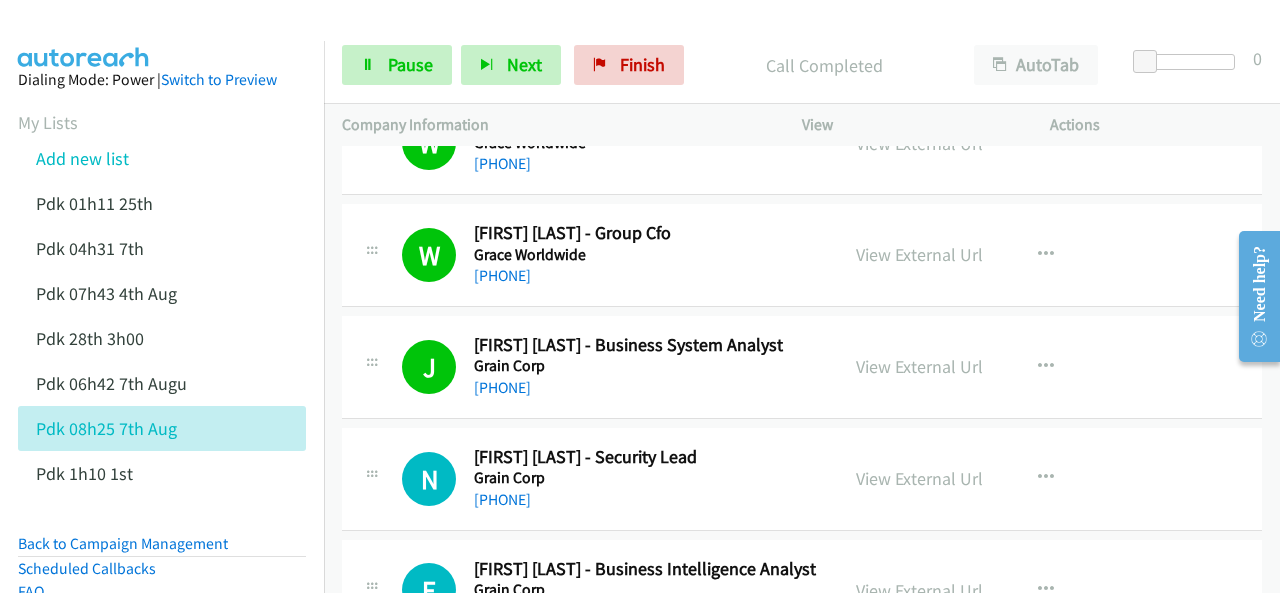 click on "Dialing Mode: Power
|
Switch to Preview
My Lists
Add new list
Pdk  01h11 25th
Pdk 04h31 7th
Pdk 07h43 4th Aug
Pdk 28th 3h00
Pdk 06h42 7th Augu
Pdk 08h25 7th Aug
Pdk 1h10 1st
Back to Campaign Management
Scheduled Callbacks
FAQ
Agent Settings
Sign Out
Compact View
Email Support" at bounding box center [162, 415] 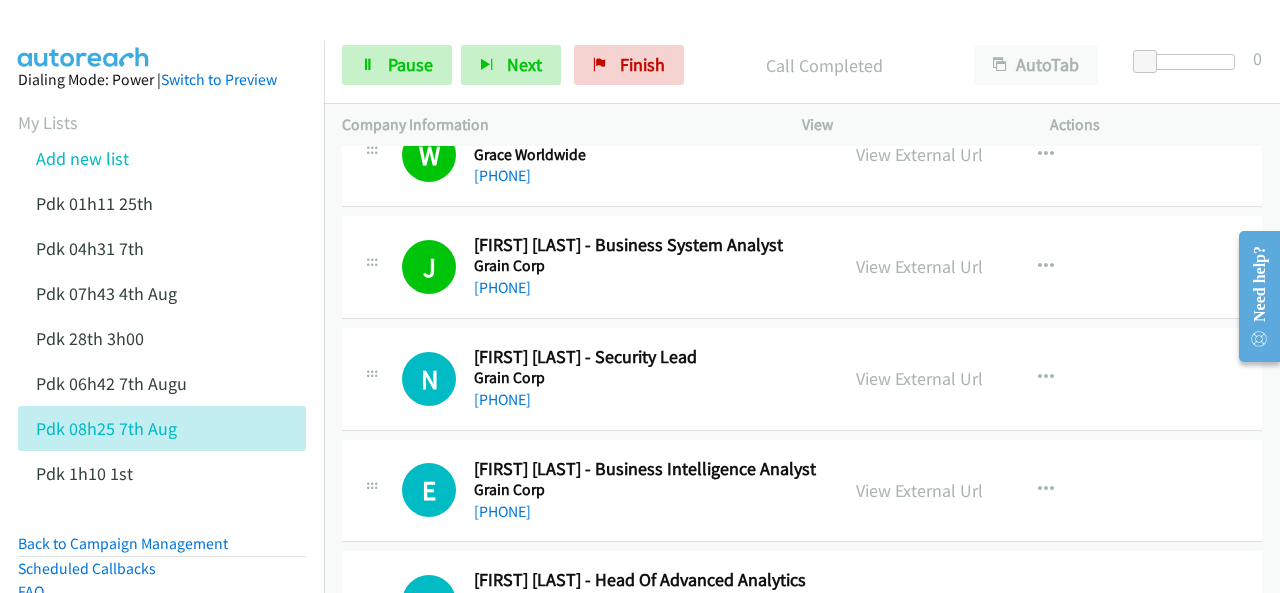 scroll, scrollTop: 1600, scrollLeft: 0, axis: vertical 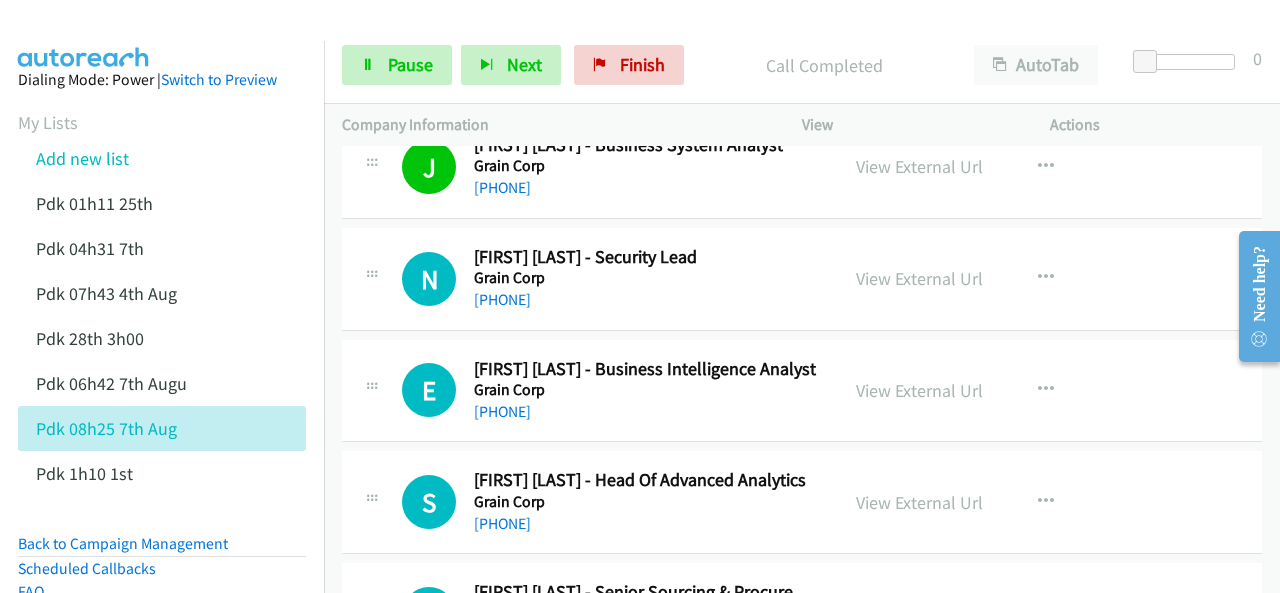 click at bounding box center [84, 35] 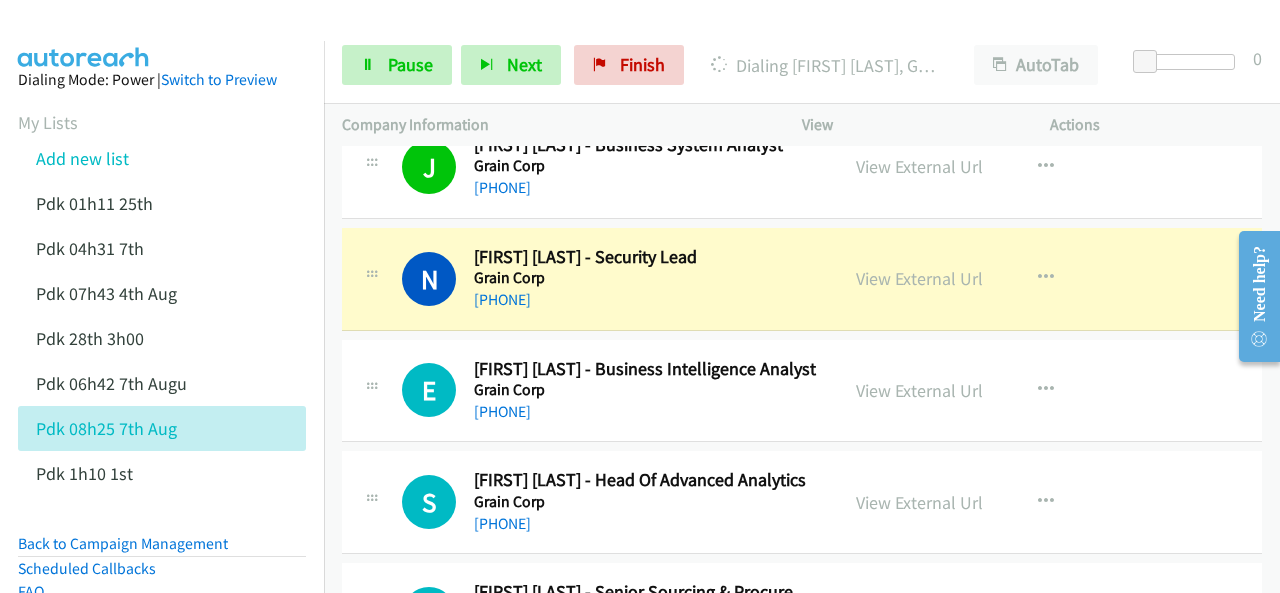 drag, startPoint x: 130, startPoint y: 38, endPoint x: 167, endPoint y: 53, distance: 39.92493 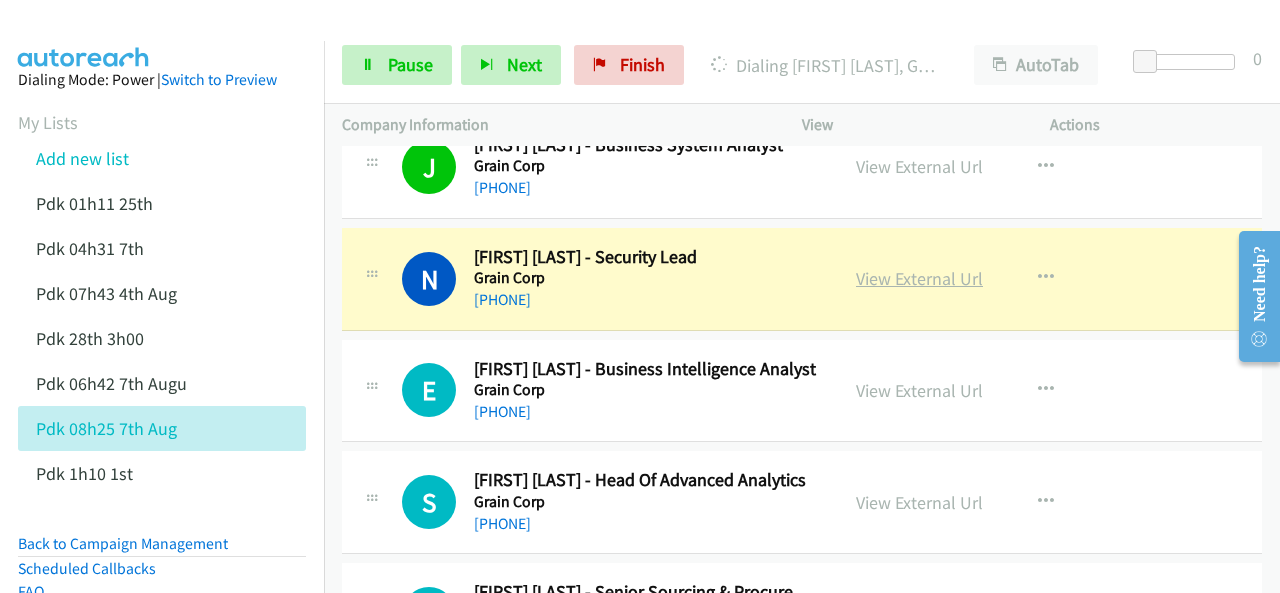 click on "View External Url" at bounding box center [919, 278] 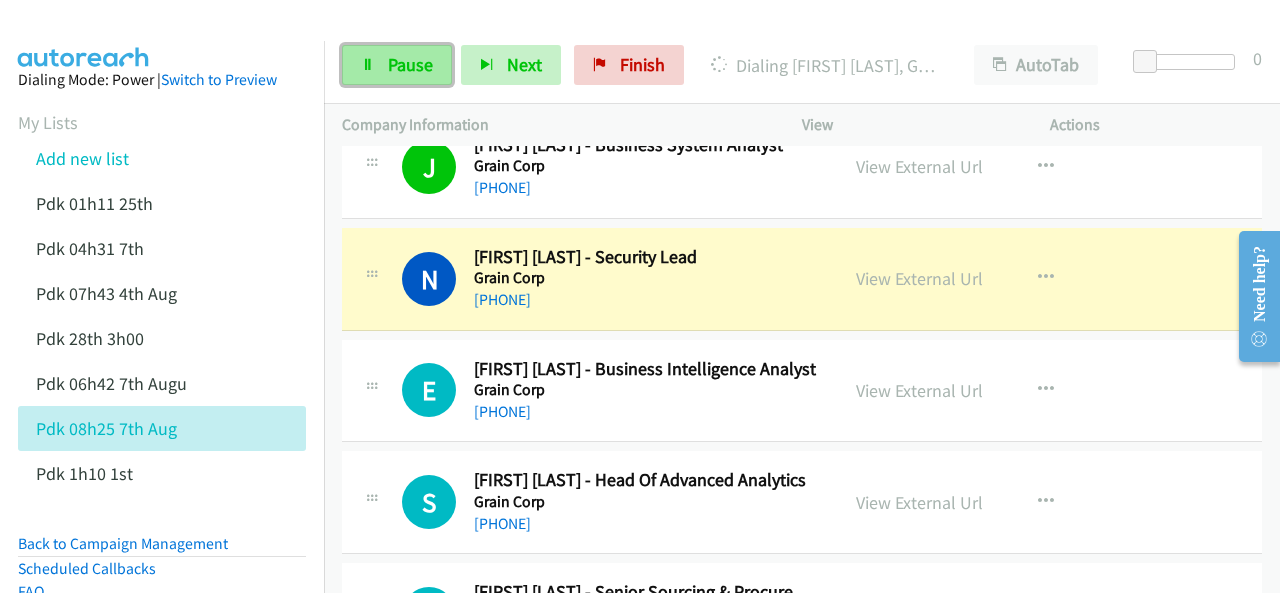 click on "Pause" at bounding box center [410, 64] 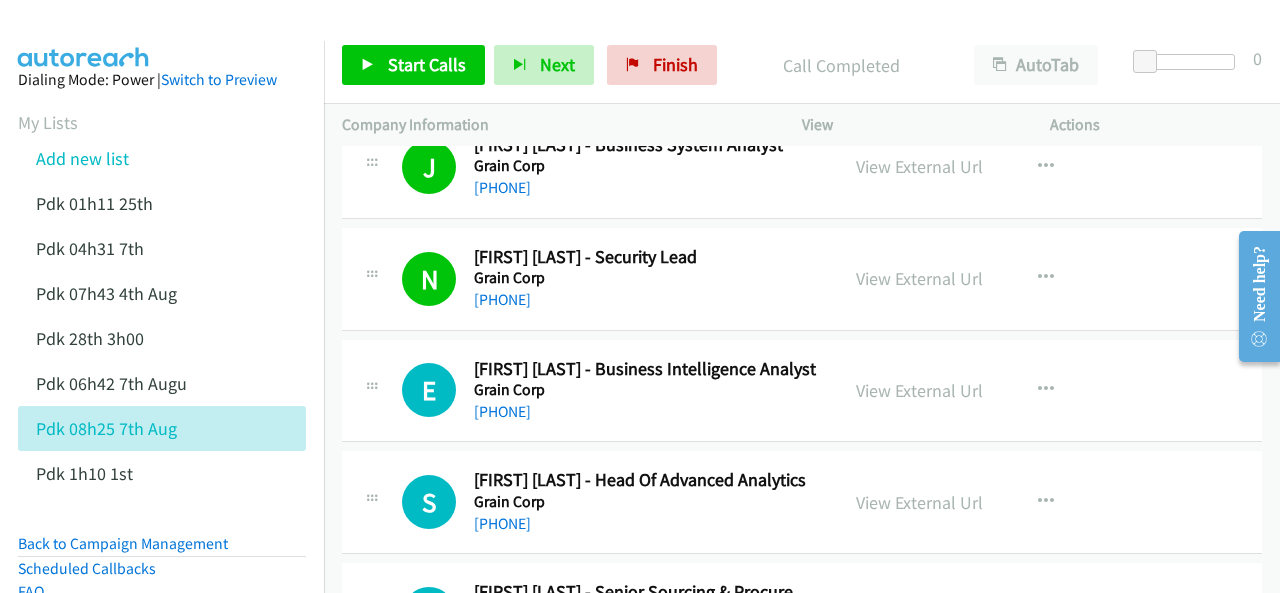 click at bounding box center (84, 35) 